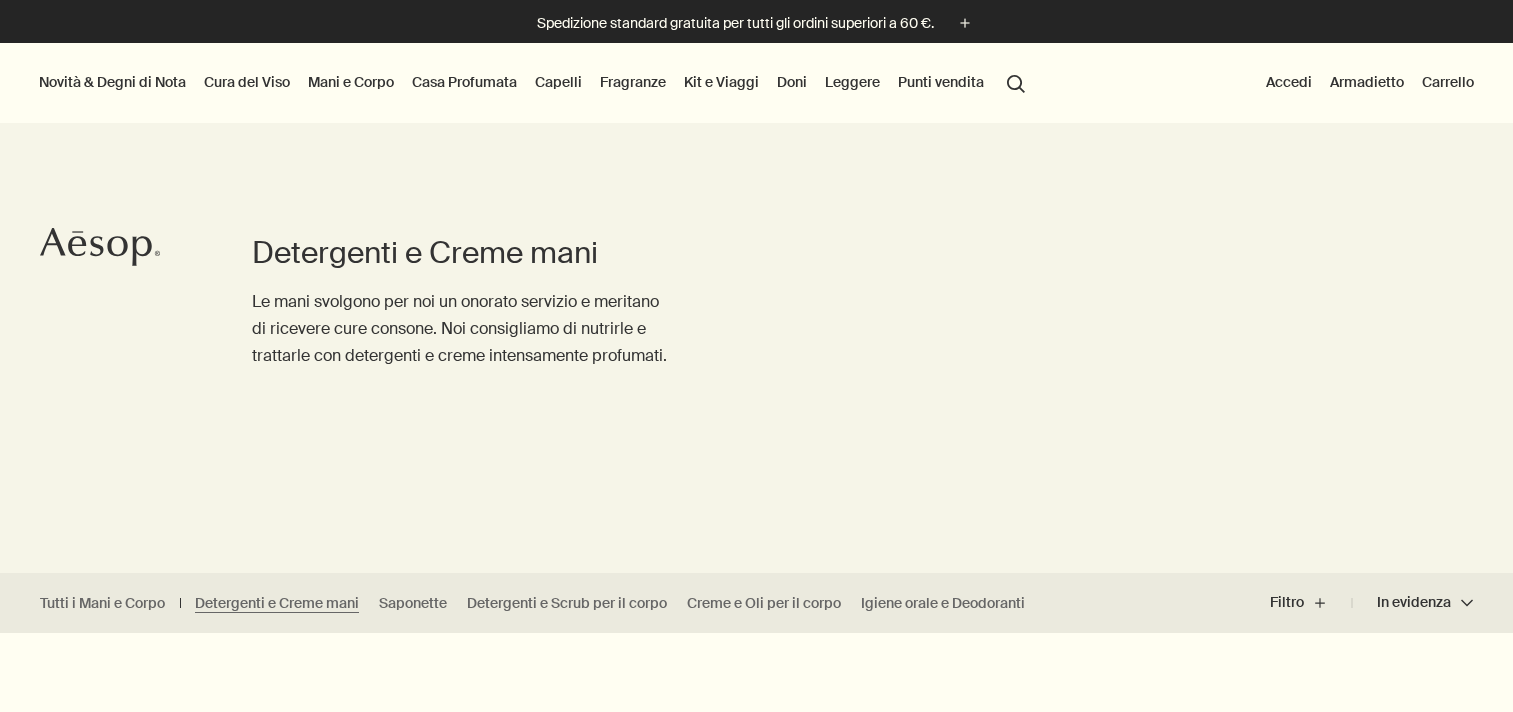 scroll, scrollTop: 0, scrollLeft: 0, axis: both 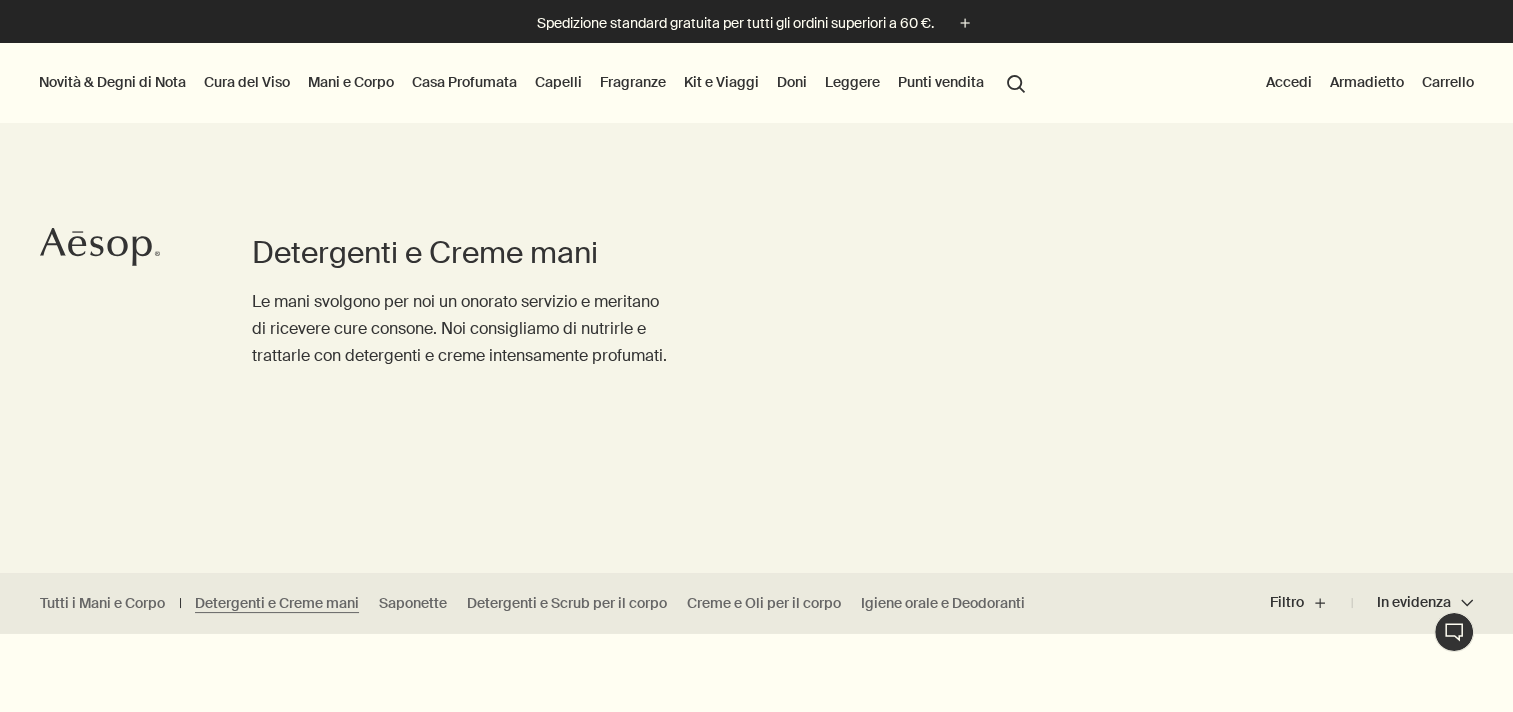 click on "Mani e Corpo" at bounding box center (351, 82) 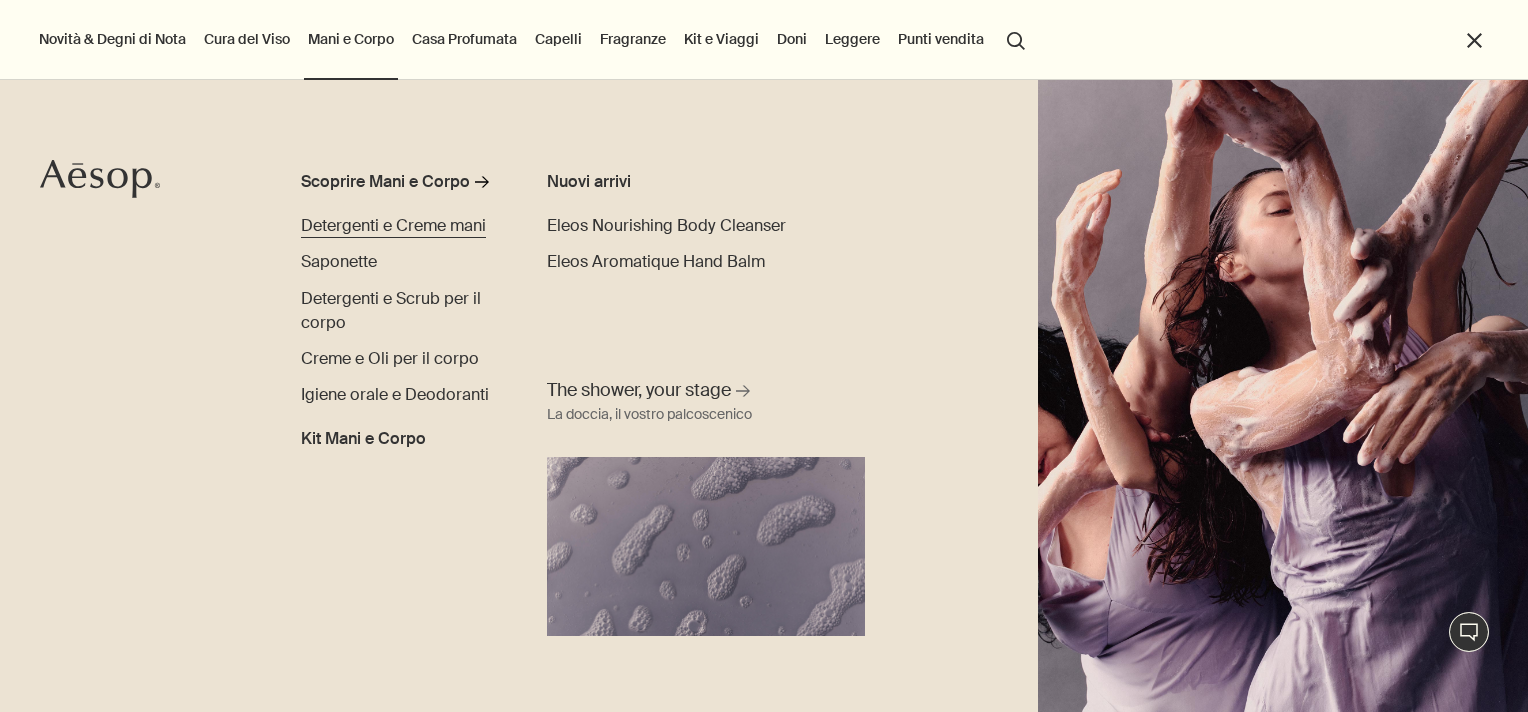 click on "Detergenti e Creme mani" at bounding box center (393, 225) 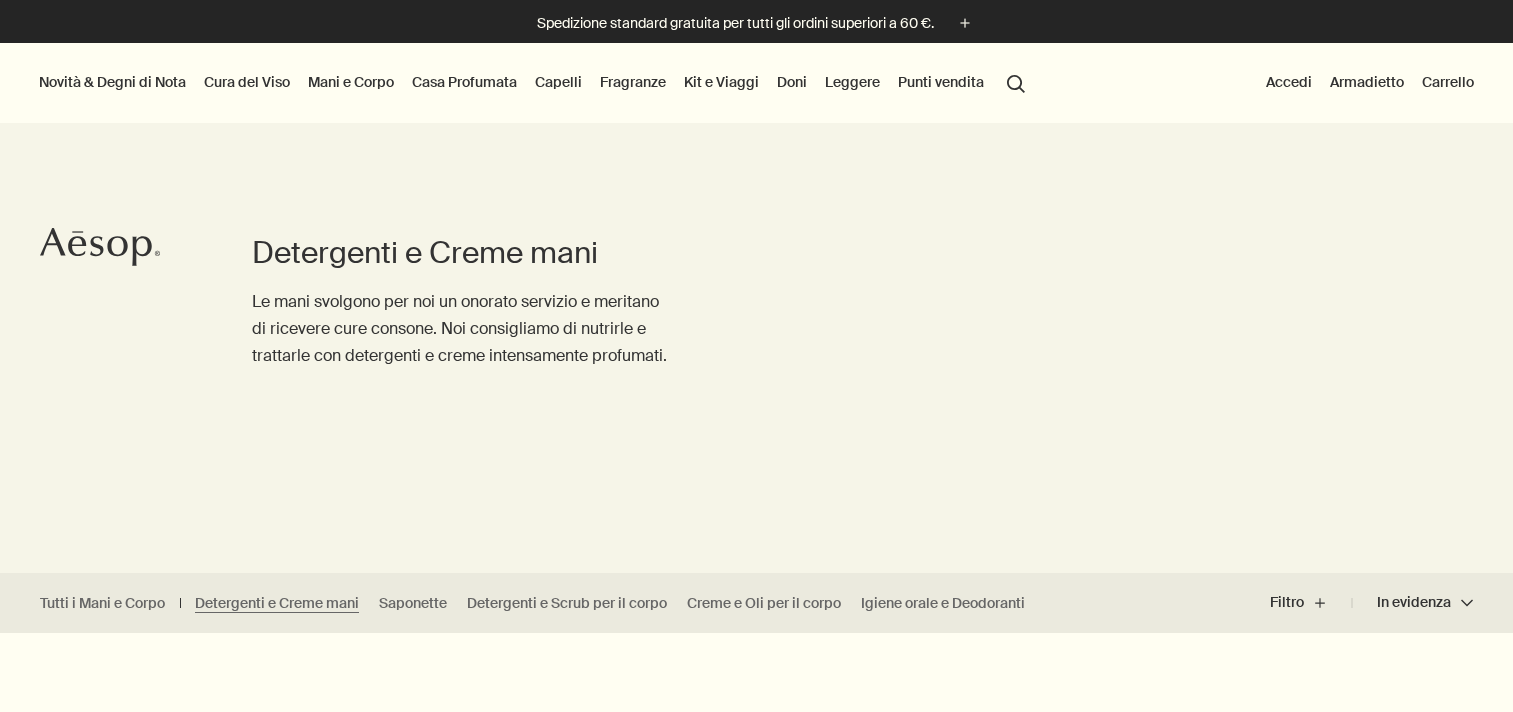 scroll, scrollTop: 0, scrollLeft: 0, axis: both 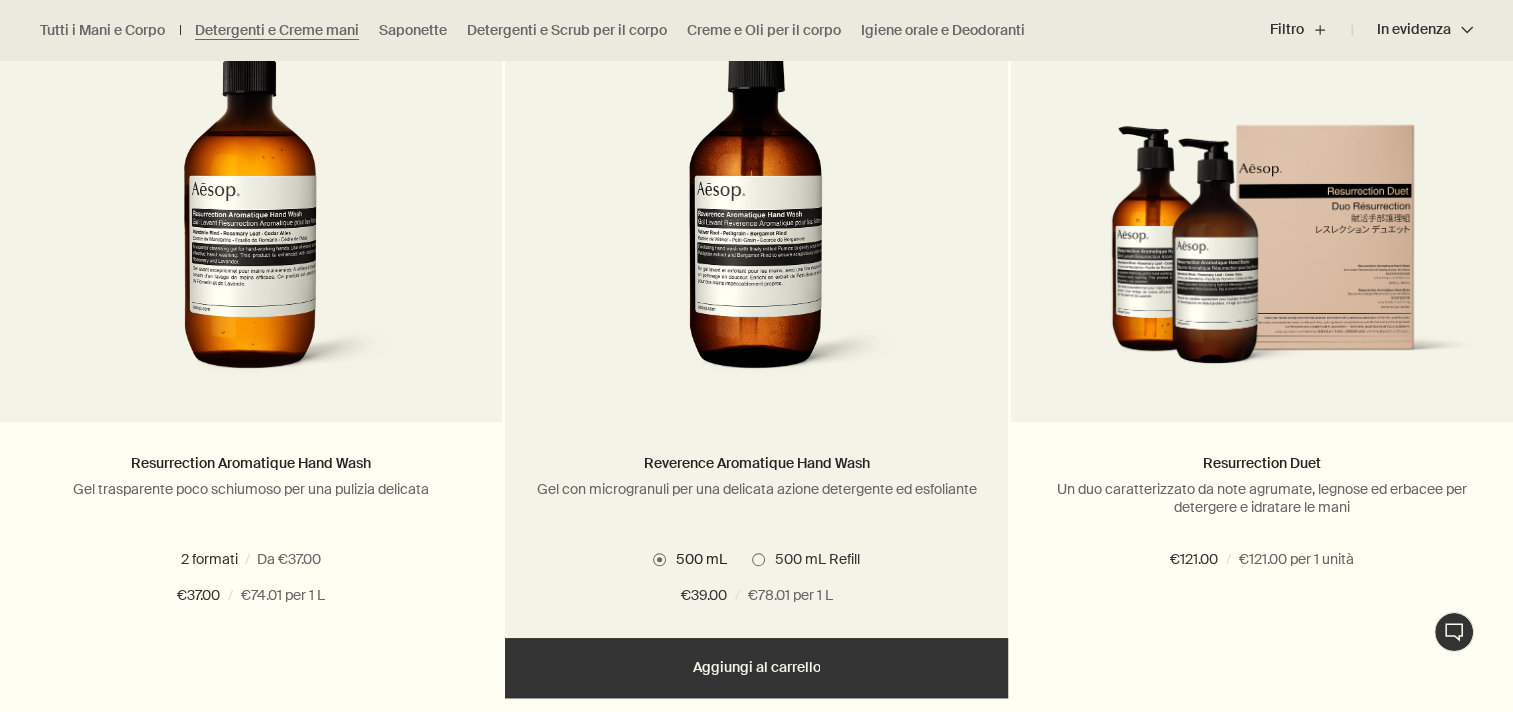 click at bounding box center (758, 559) 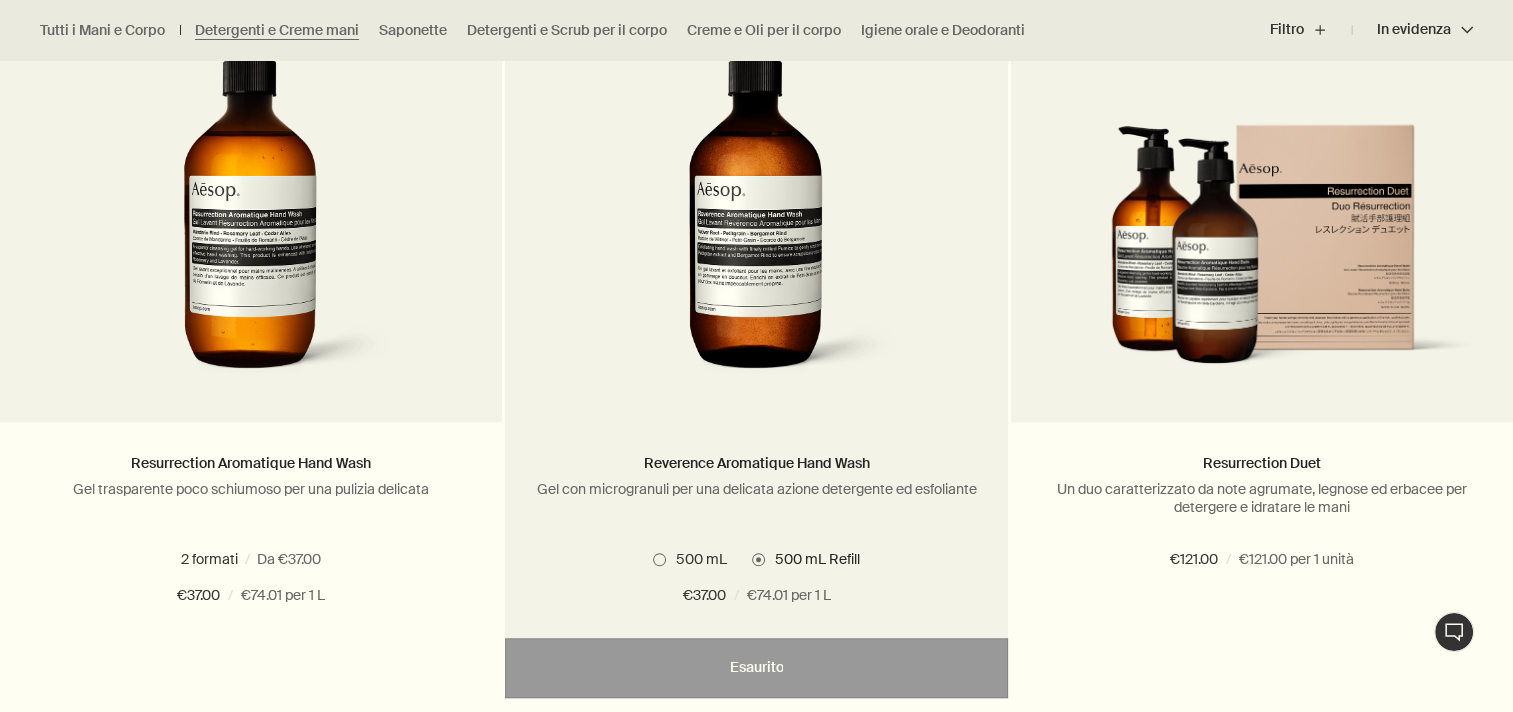 click at bounding box center [659, 559] 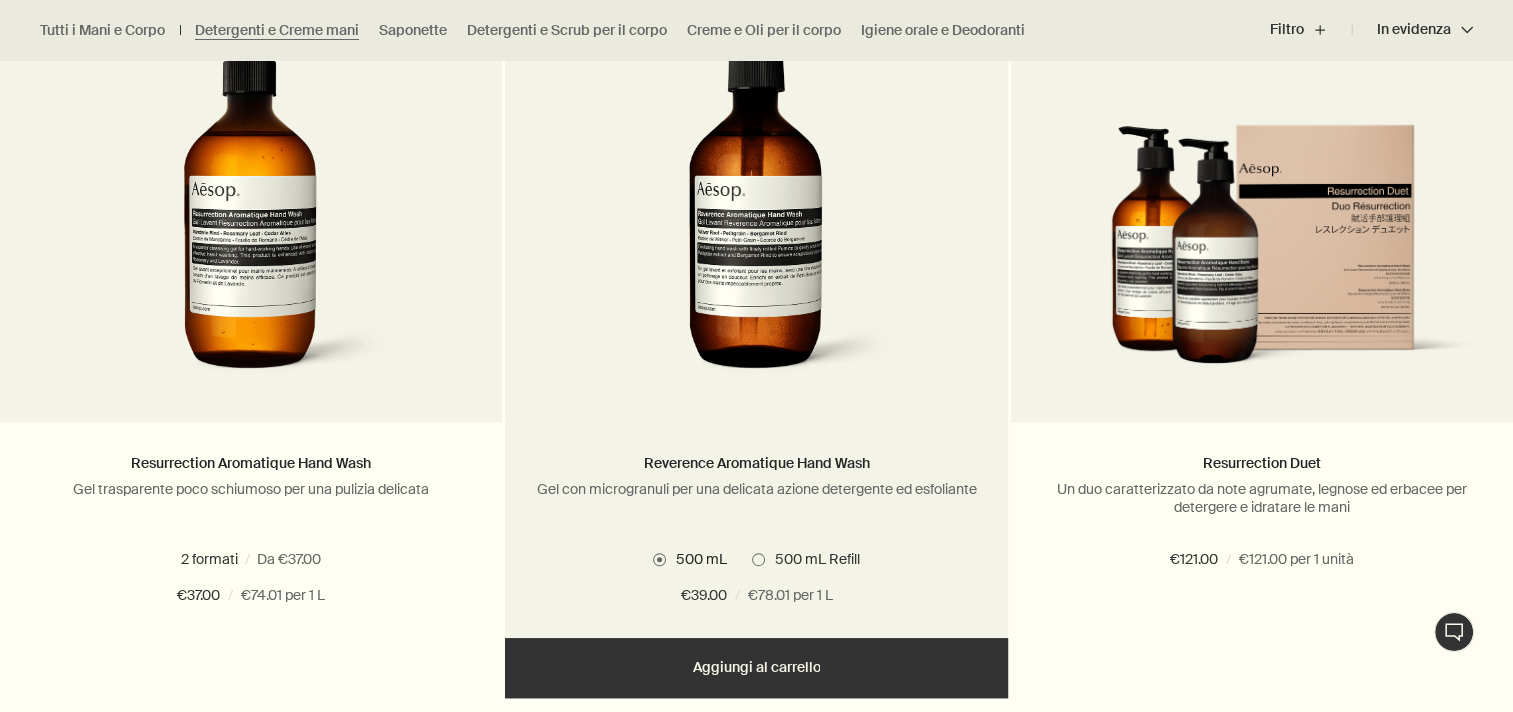 click at bounding box center (758, 559) 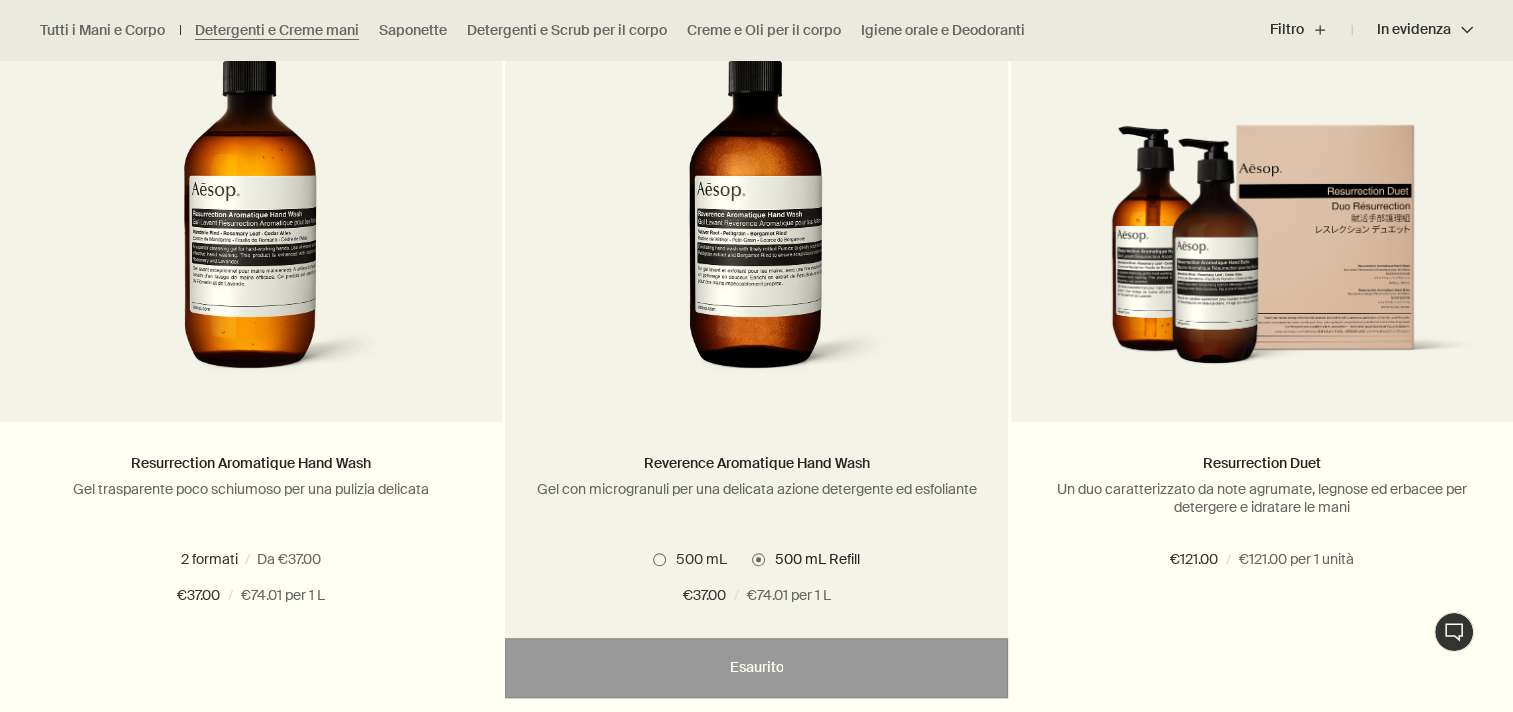 click at bounding box center (659, 559) 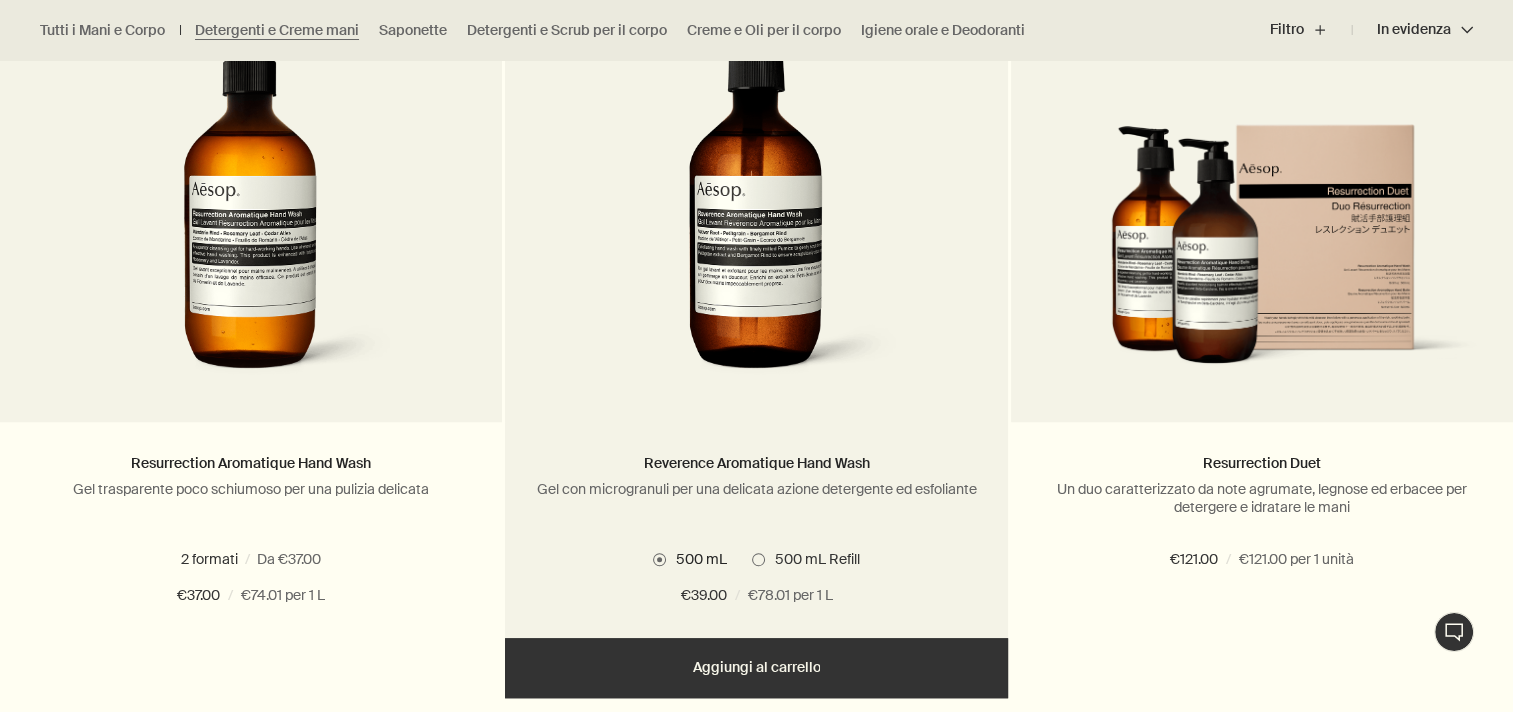 click at bounding box center (758, 559) 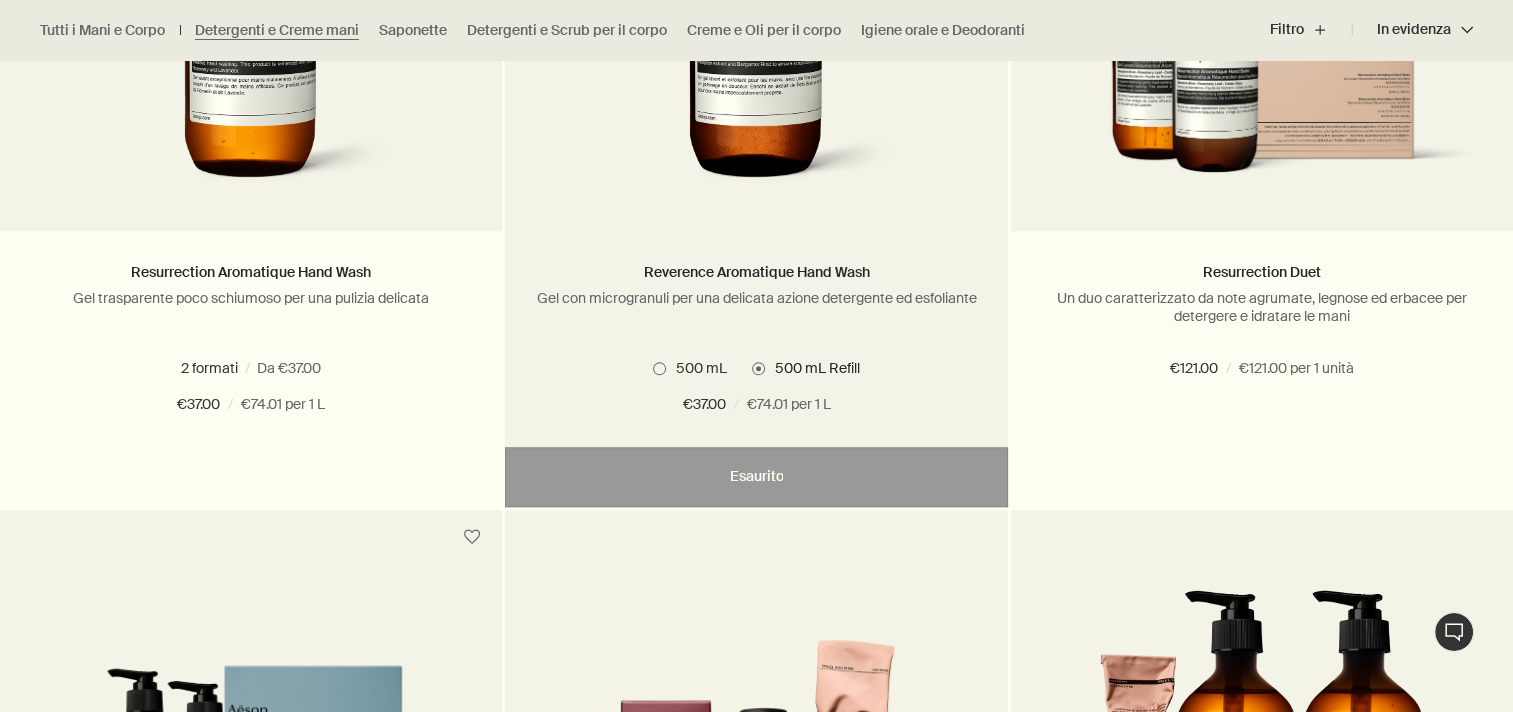 scroll, scrollTop: 1600, scrollLeft: 0, axis: vertical 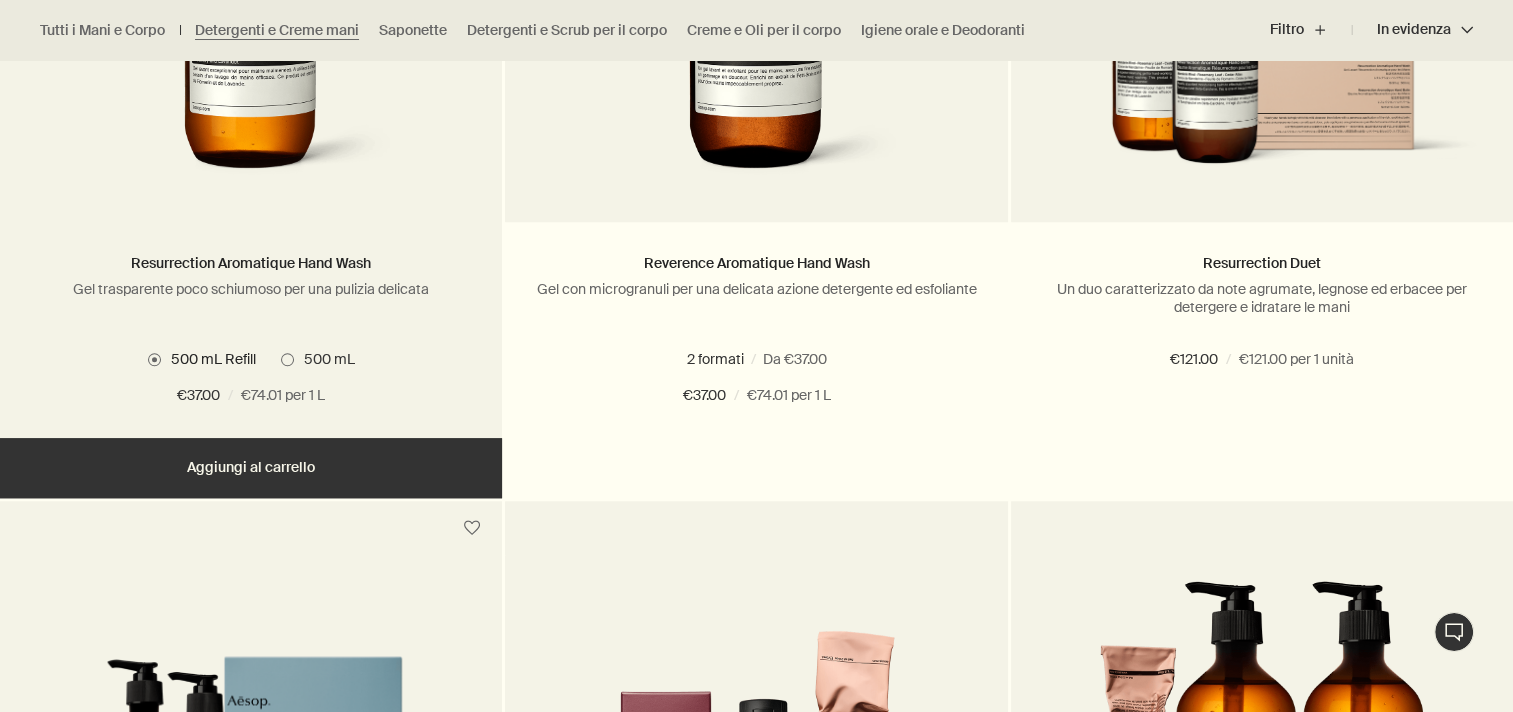 click on "Aggiungere Aggiungi al carrello" at bounding box center [251, 468] 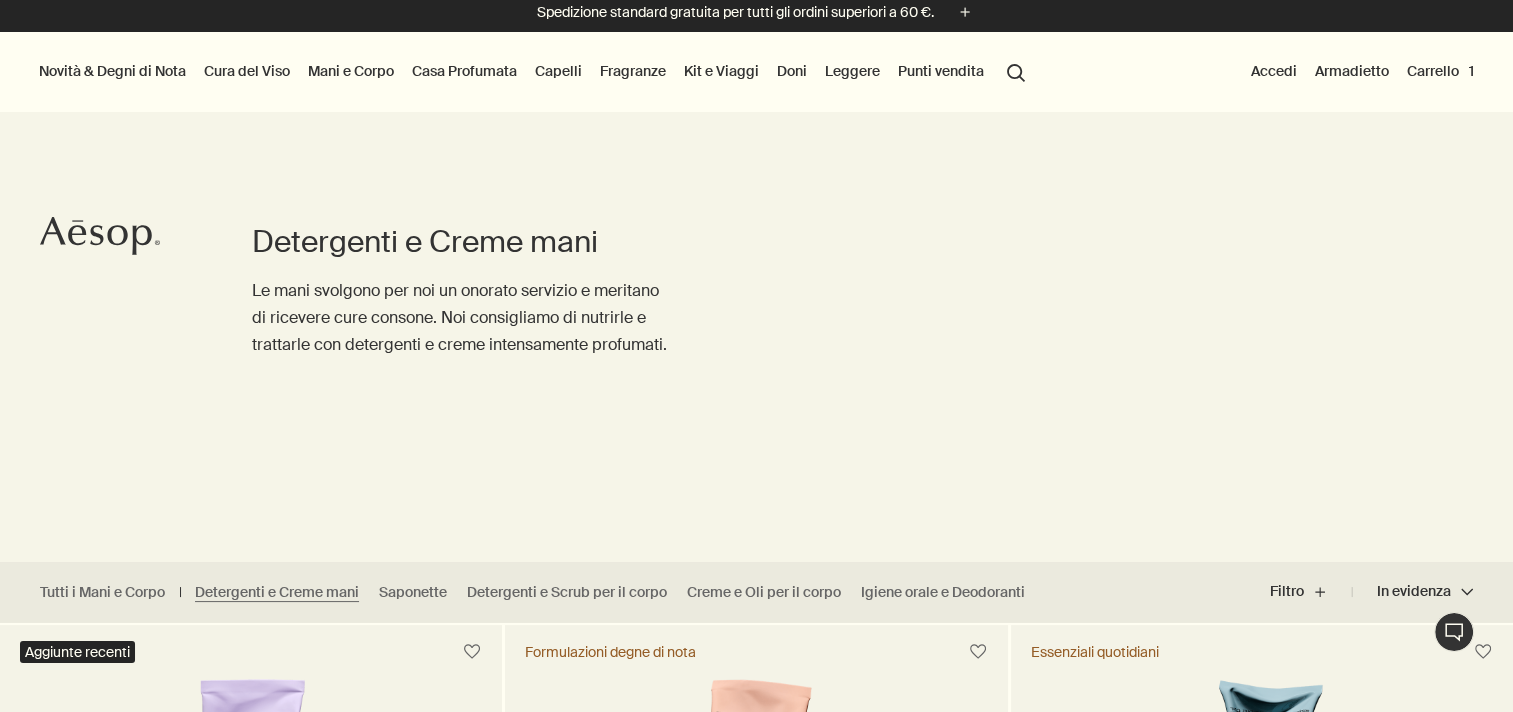 scroll, scrollTop: 0, scrollLeft: 0, axis: both 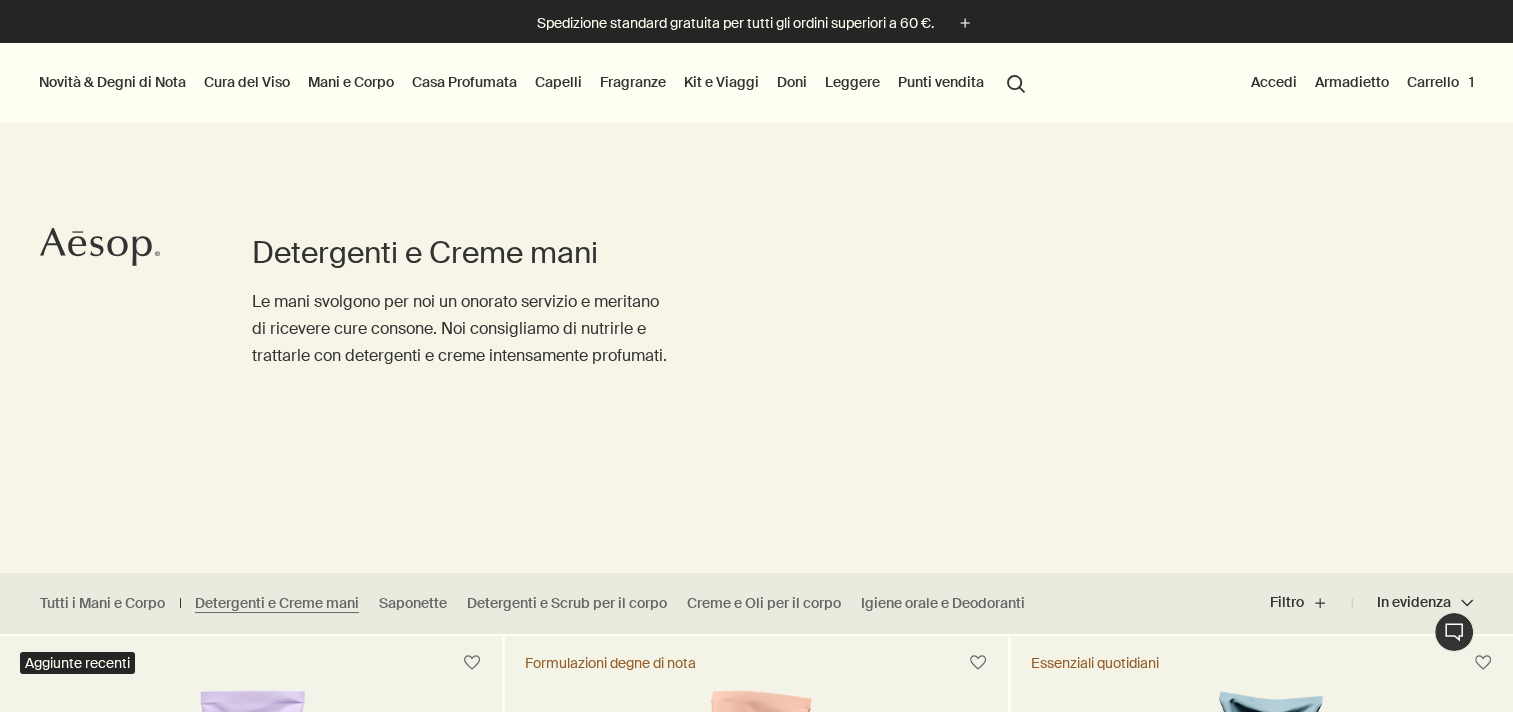 click on "Carrello 1" at bounding box center (1440, 82) 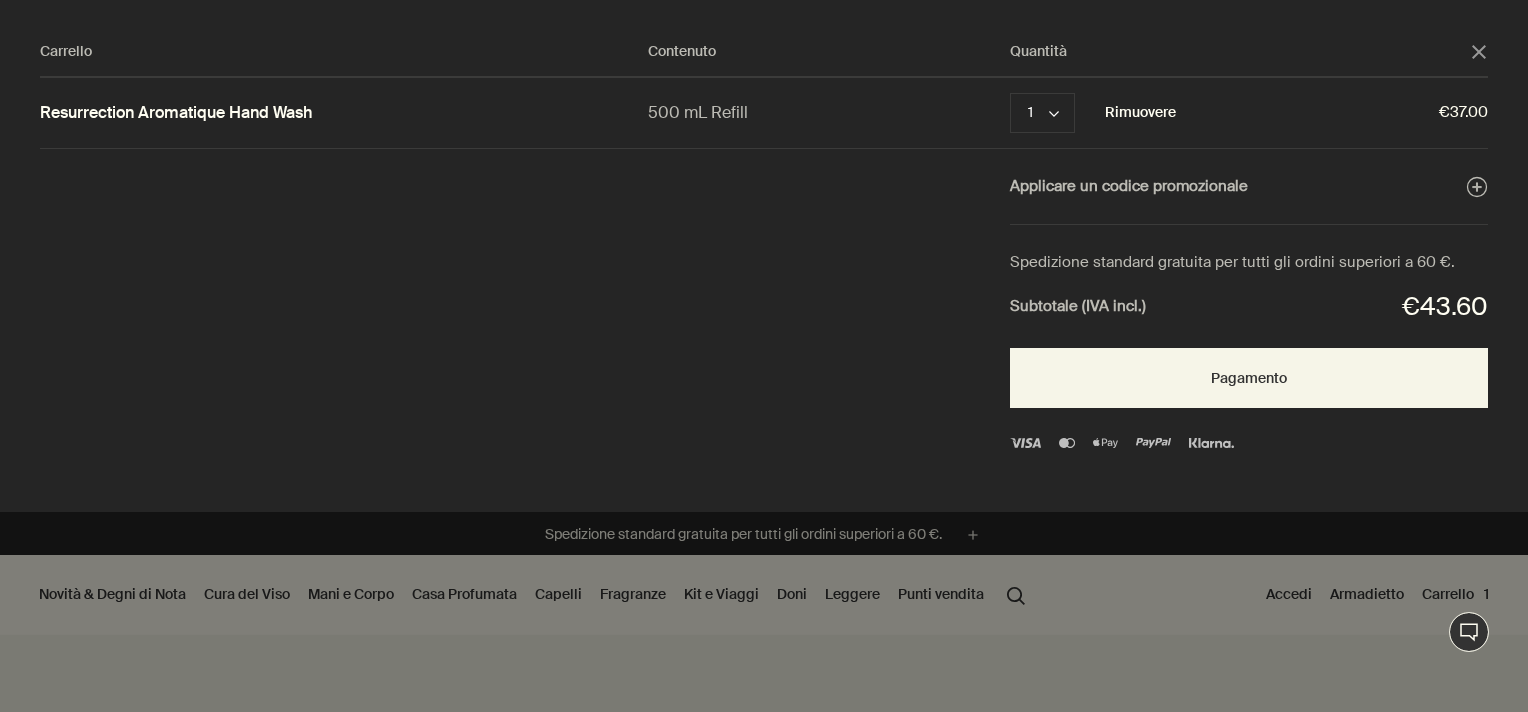 click on "Rimuovere" at bounding box center [1140, 113] 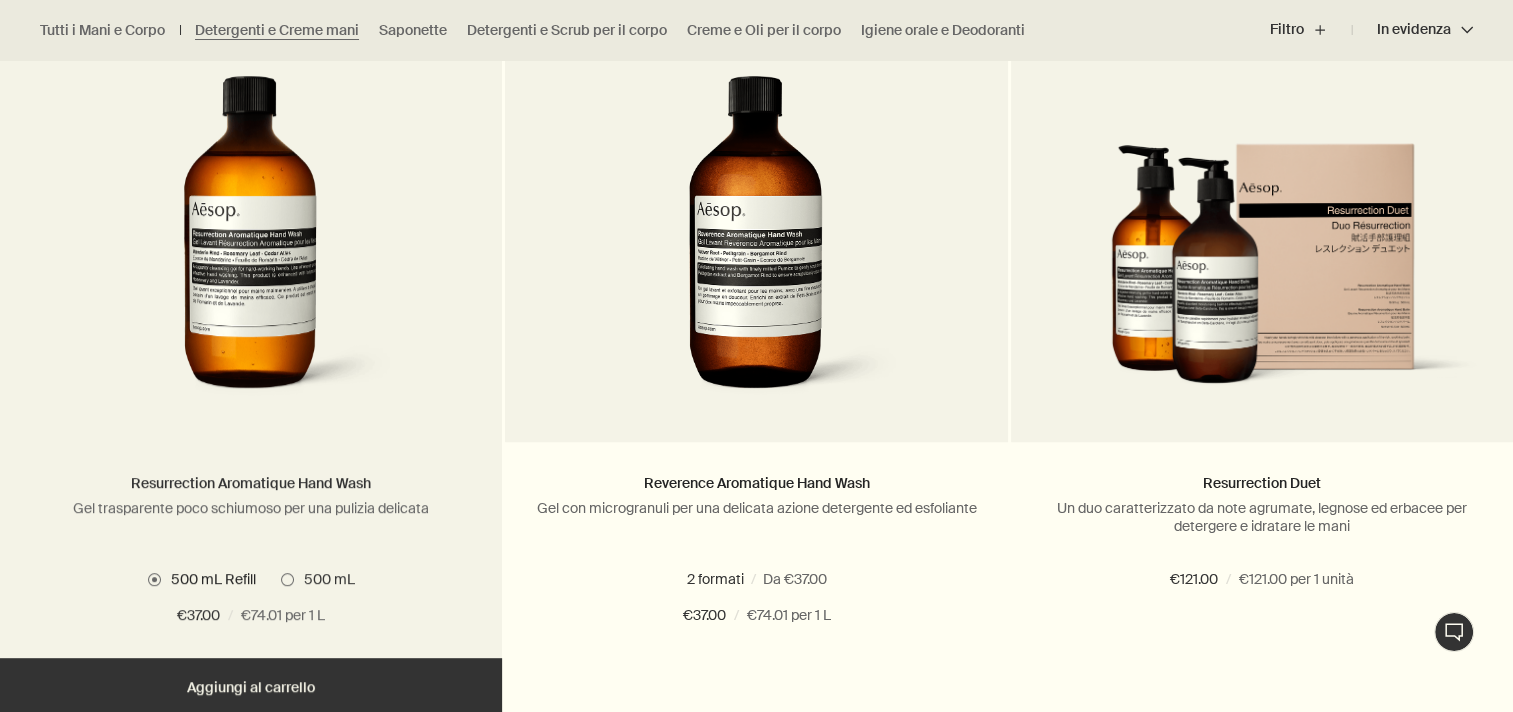 scroll, scrollTop: 1500, scrollLeft: 0, axis: vertical 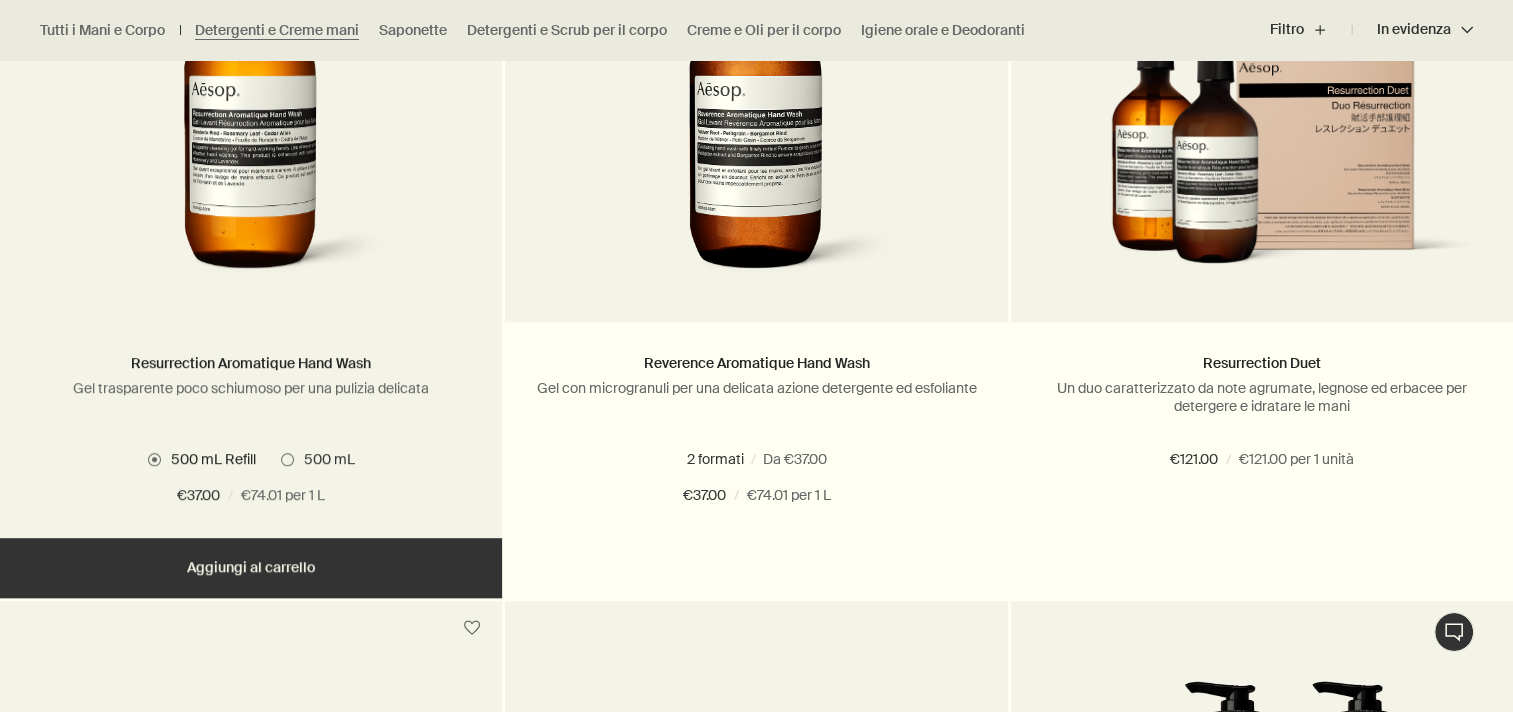 click on "Aggiunto Aggiunto al carrello Aggiungere Aggiungi al carrello" at bounding box center [251, 568] 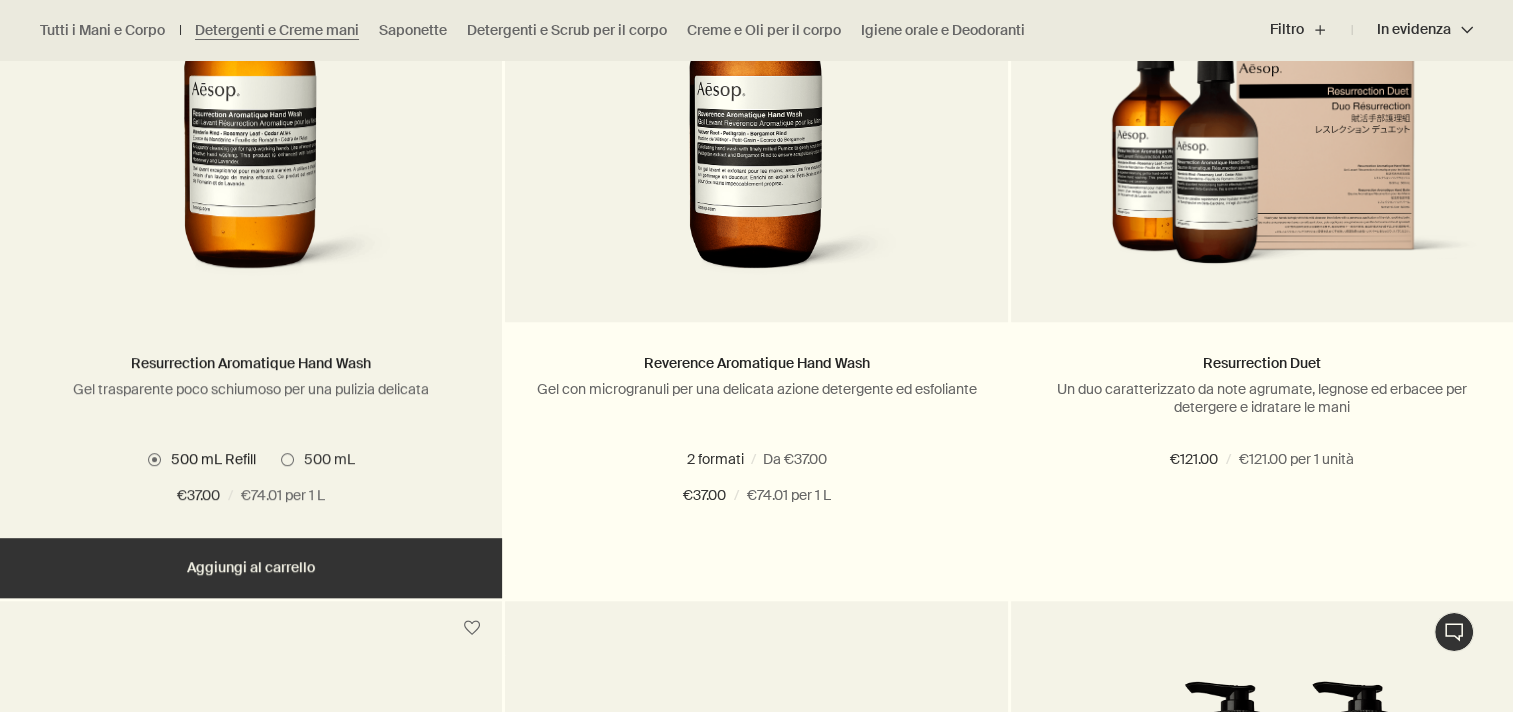 click on "Aggiunto Aggiunto al carrello Aggiungere Aggiungi al carrello" at bounding box center (251, 568) 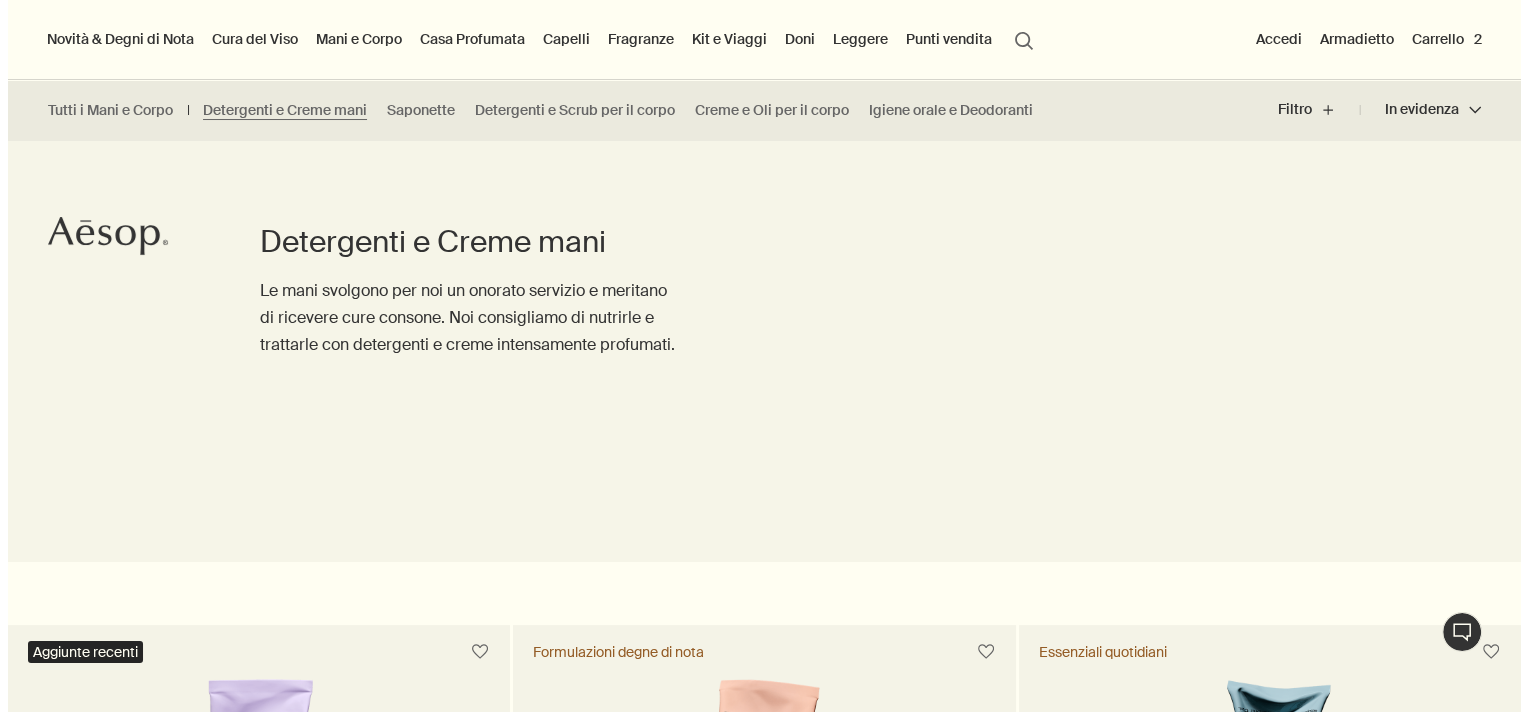 scroll, scrollTop: 0, scrollLeft: 0, axis: both 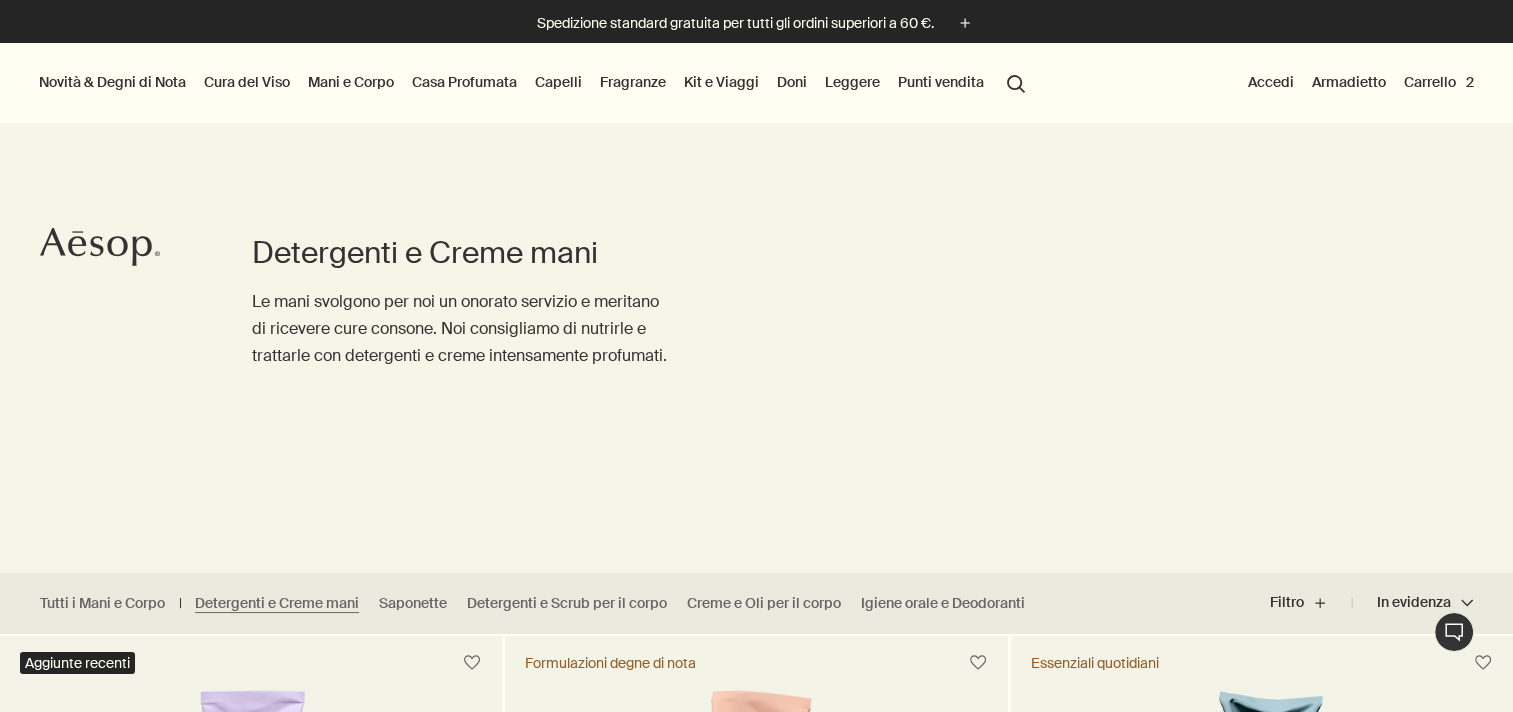 click on "Carrello 2" at bounding box center (1439, 82) 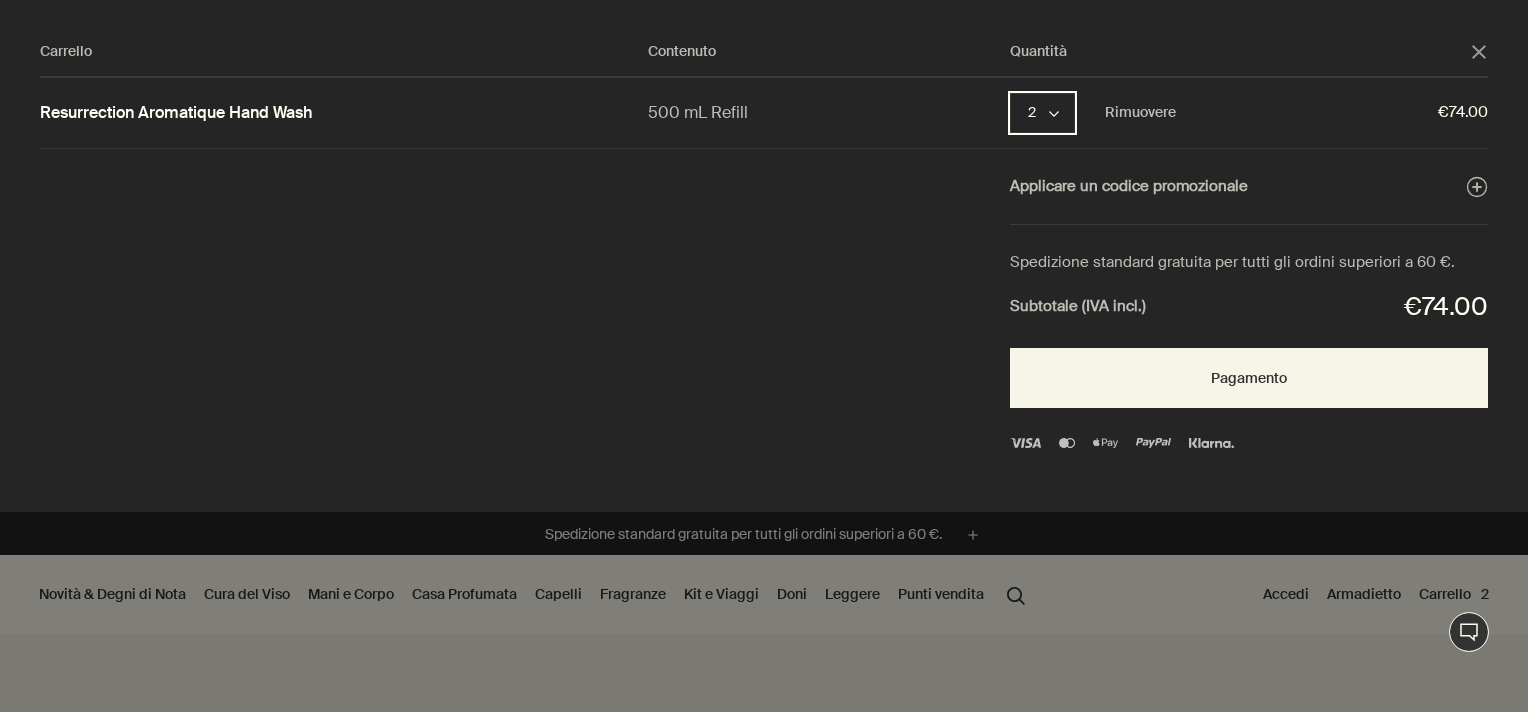 click on "2 chevron" at bounding box center (1042, 113) 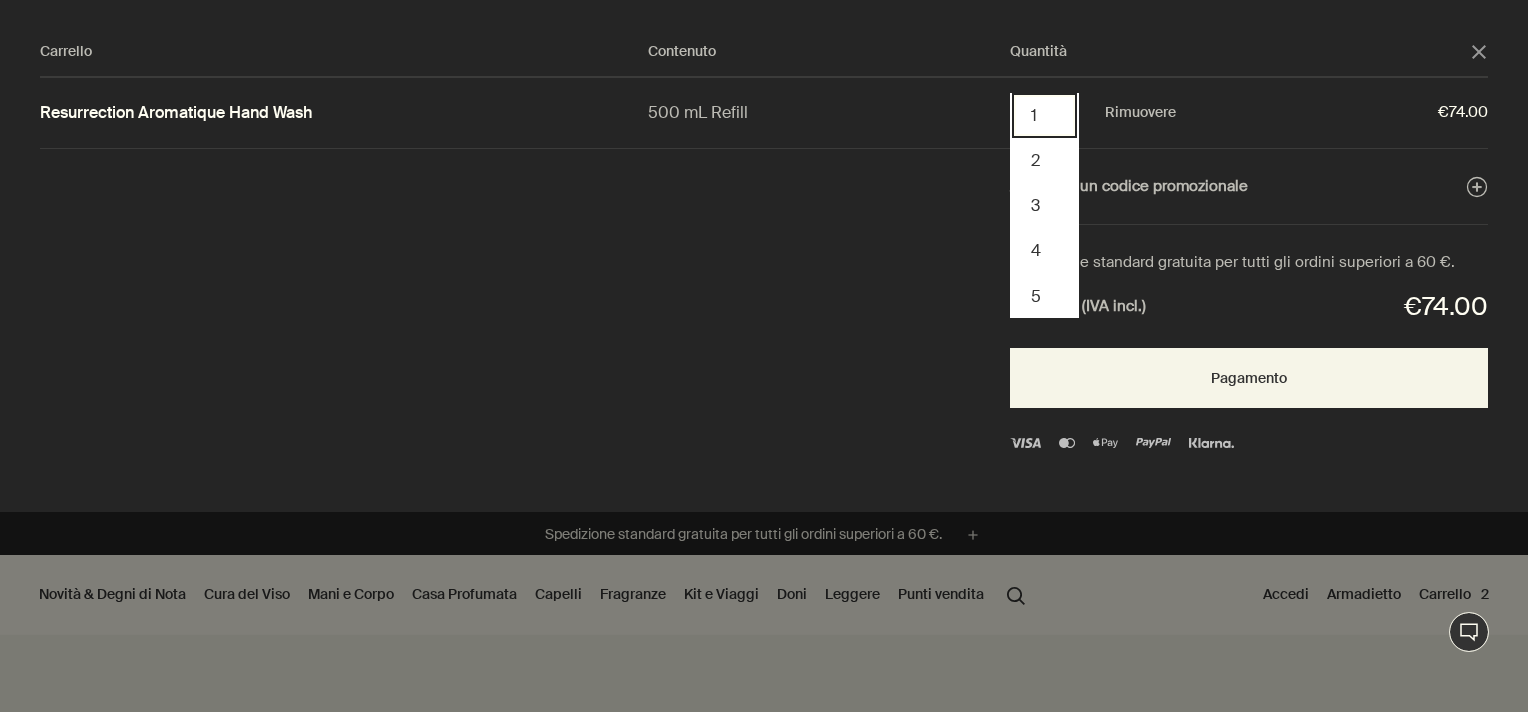 click on "1" at bounding box center (1044, 115) 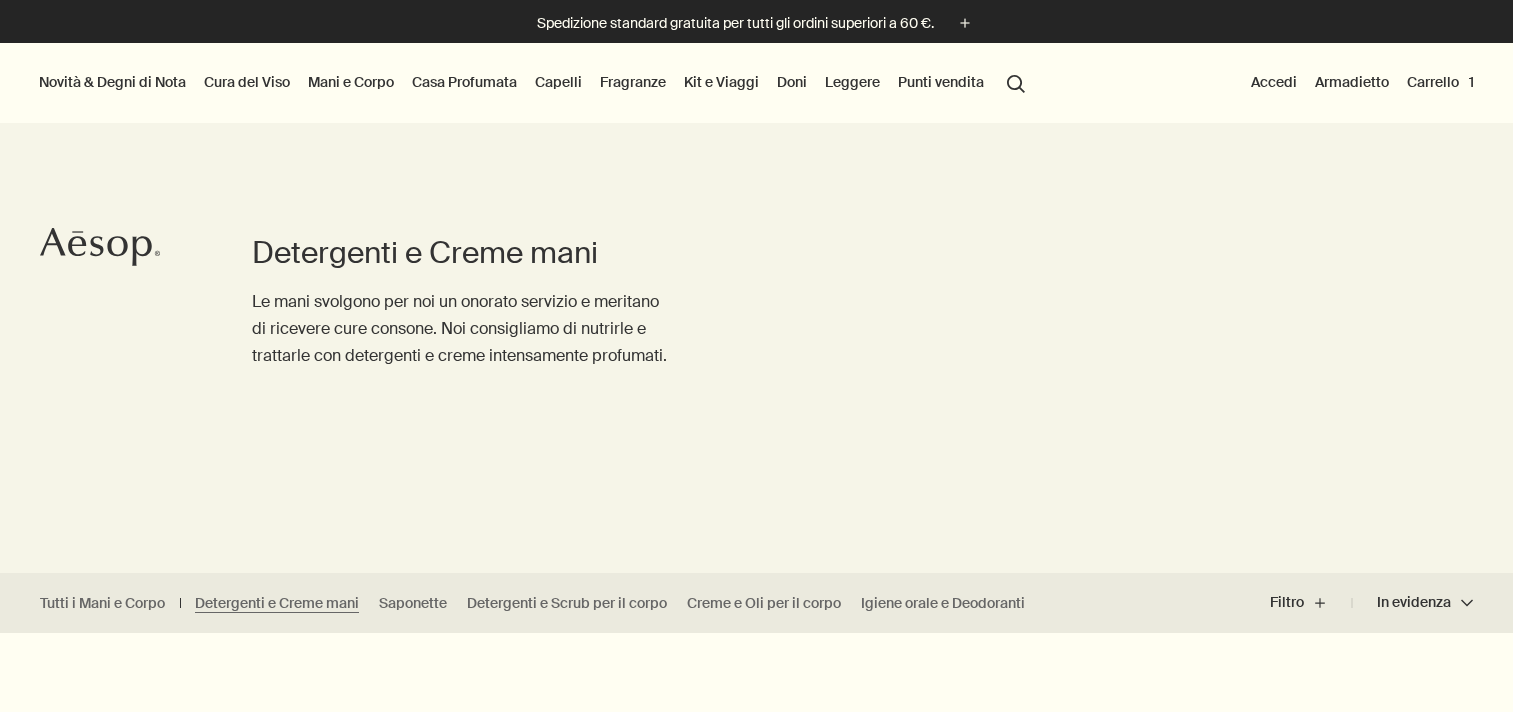 scroll, scrollTop: 0, scrollLeft: 0, axis: both 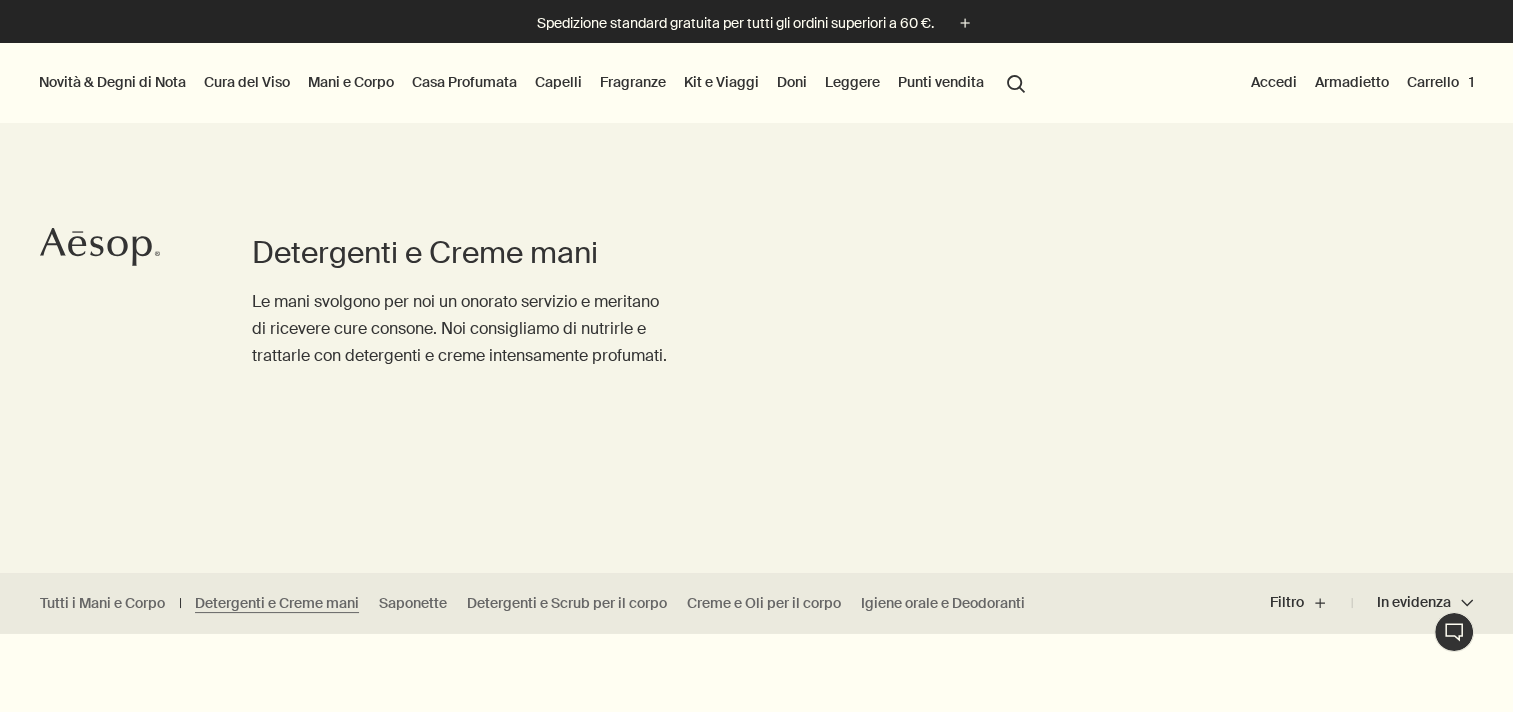 click on "Mani e Corpo" at bounding box center [351, 82] 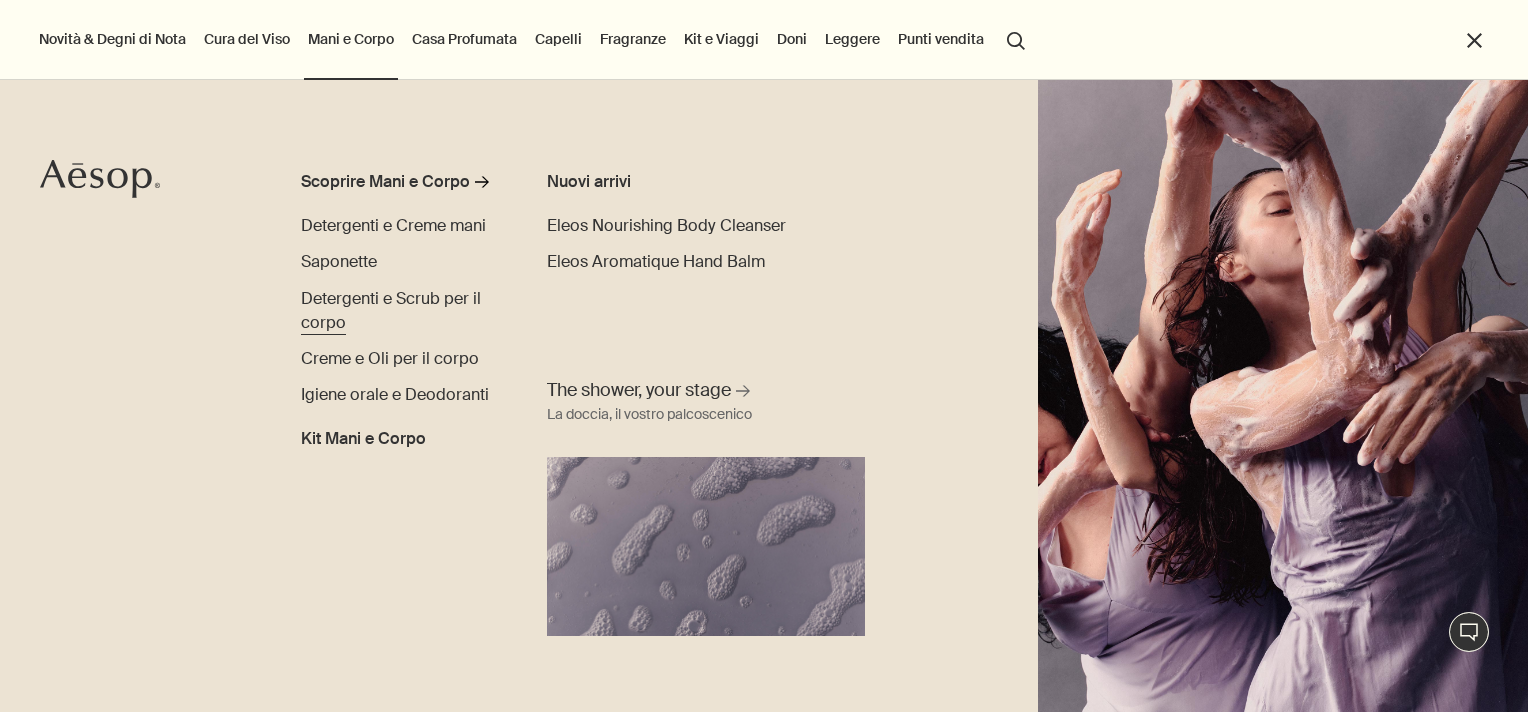 click on "Detergenti e Scrub per il corpo" at bounding box center (391, 310) 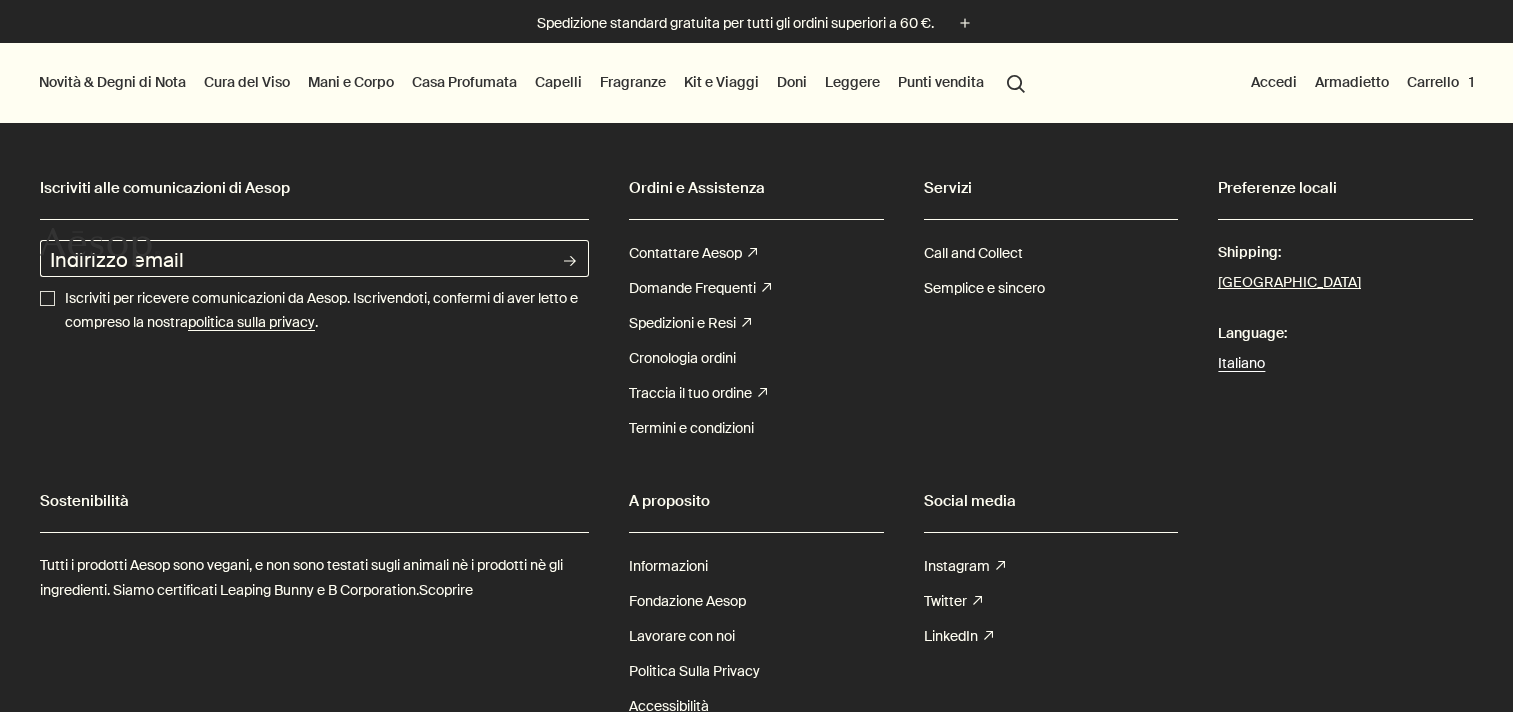 scroll, scrollTop: 0, scrollLeft: 0, axis: both 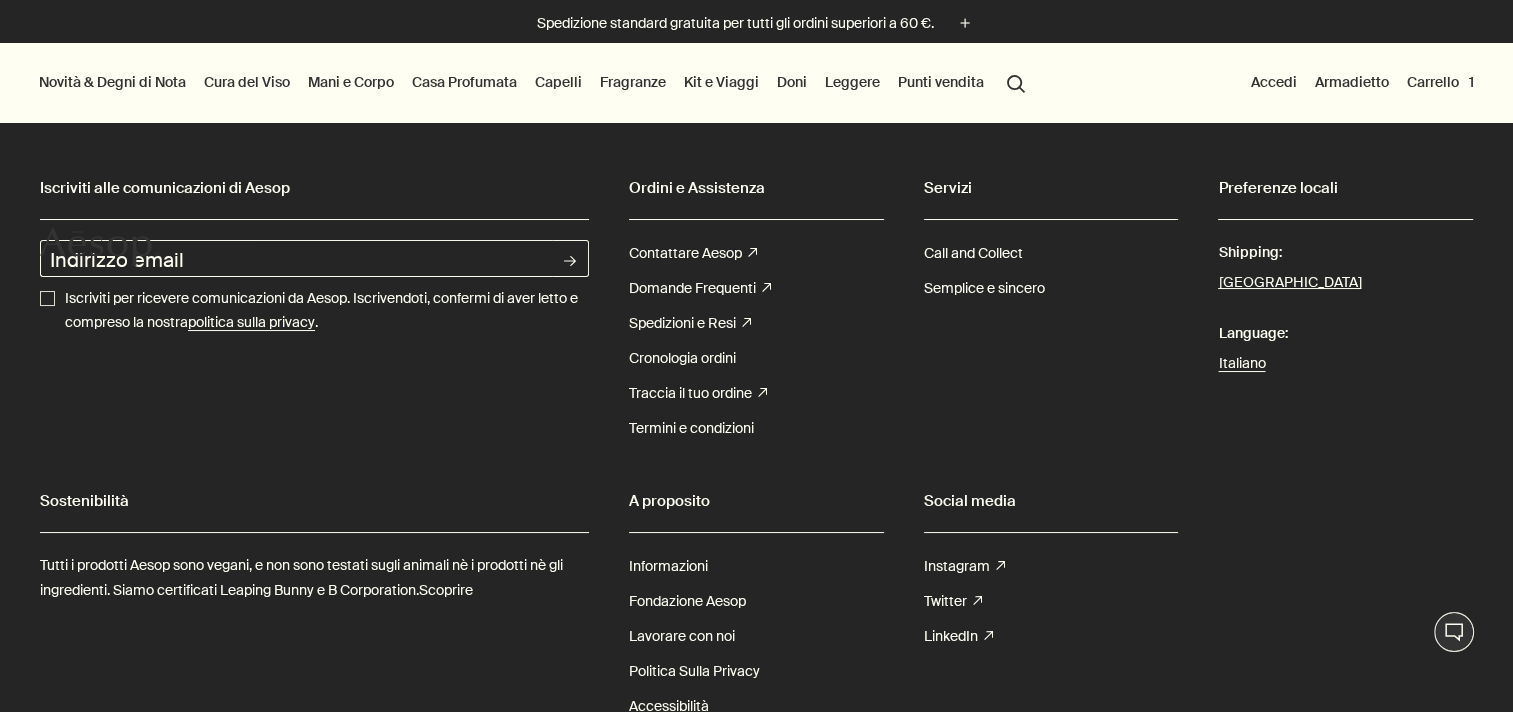 click on "Mani e Corpo" at bounding box center [351, 82] 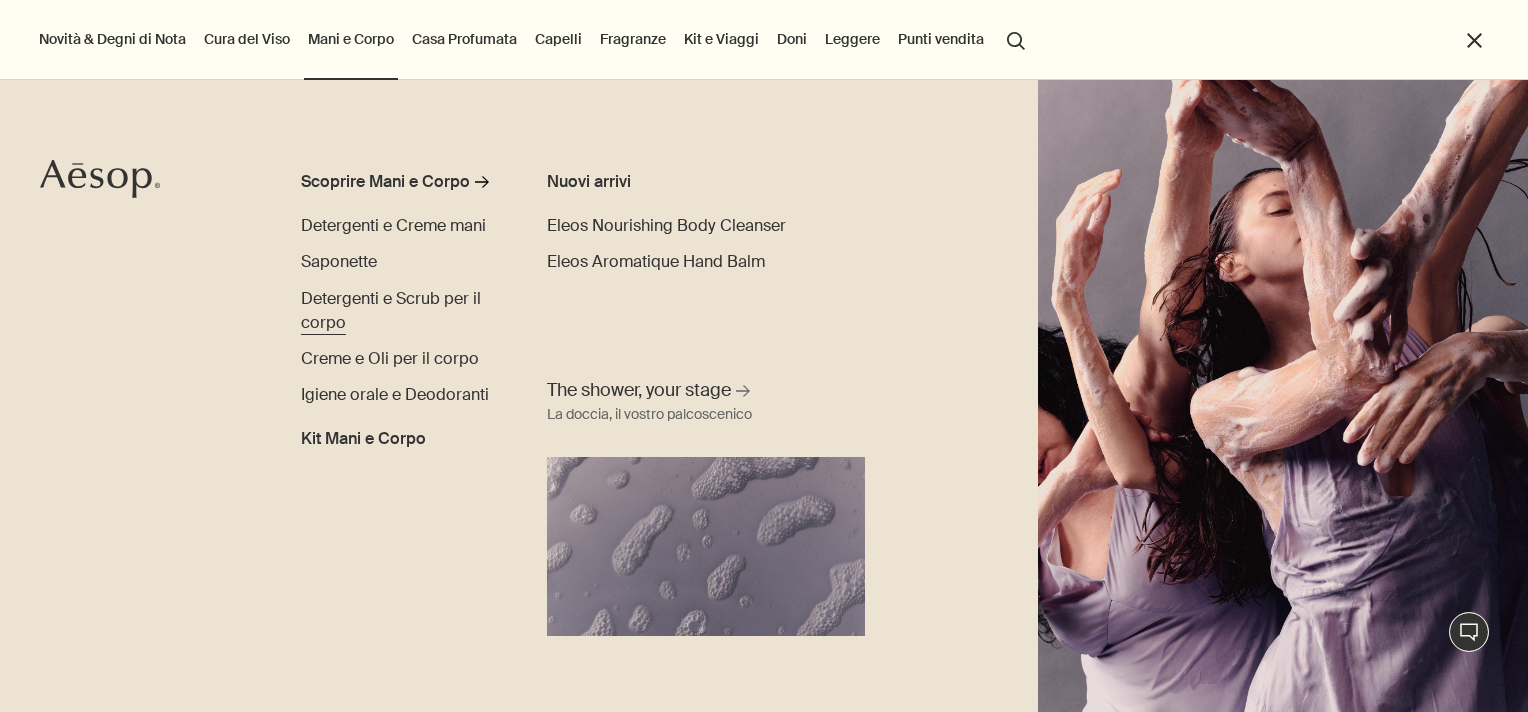 click on "Detergenti e Scrub per il corpo" at bounding box center (391, 310) 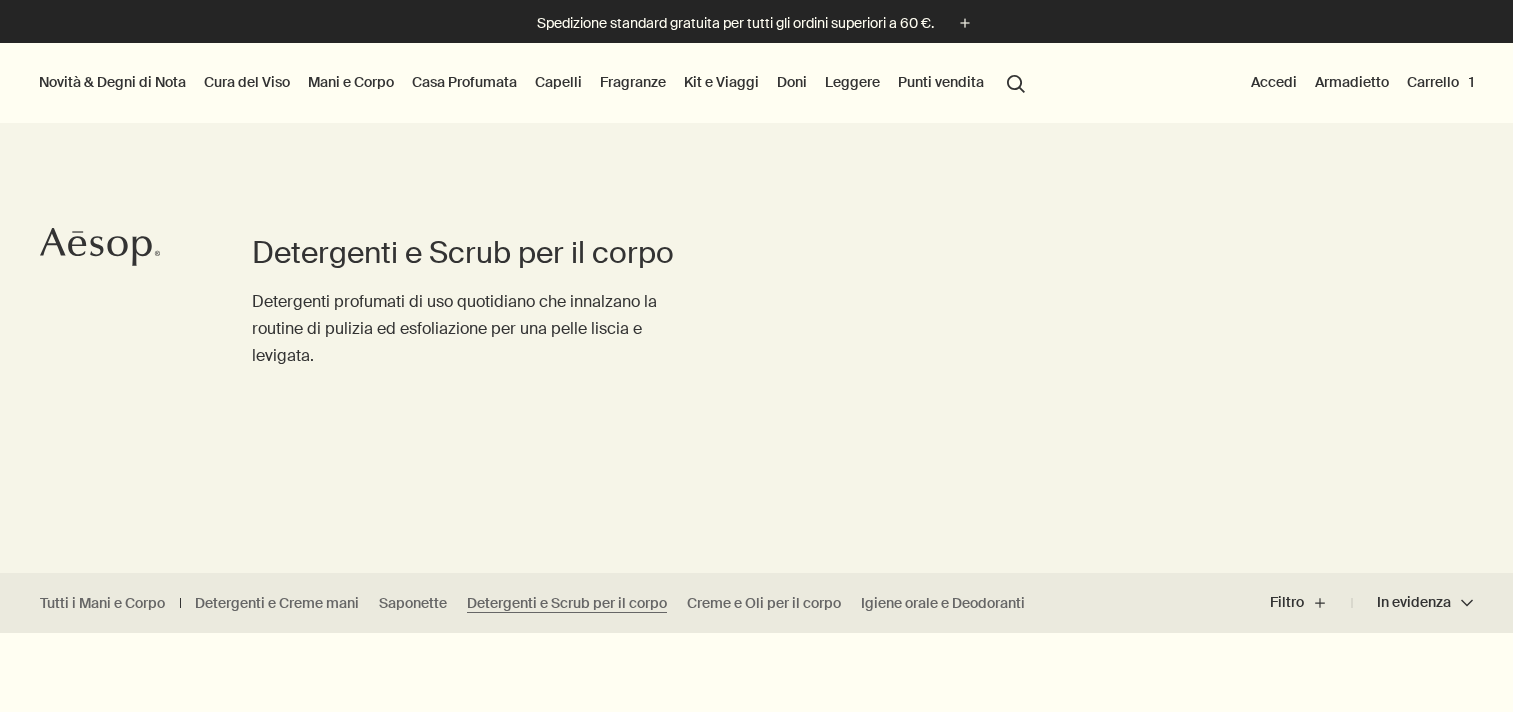 scroll, scrollTop: 0, scrollLeft: 0, axis: both 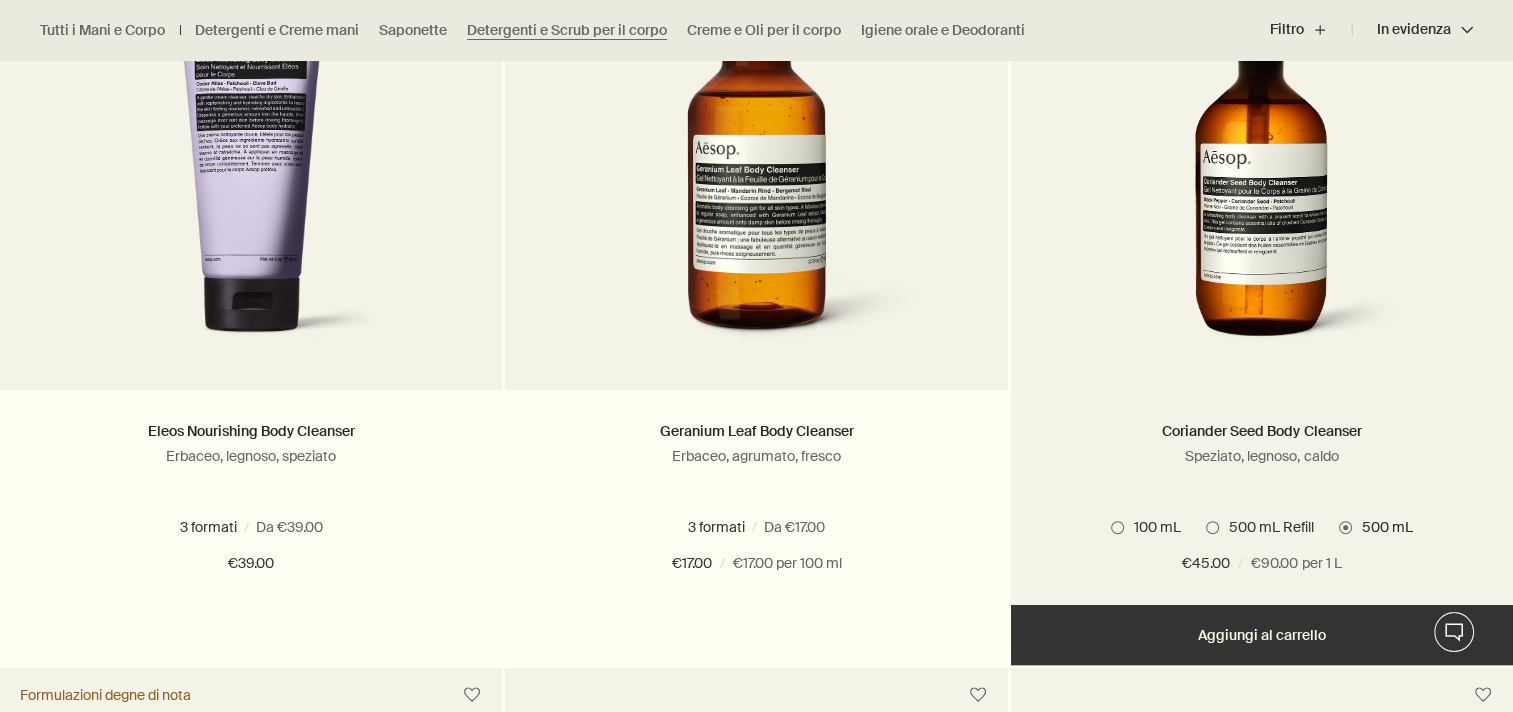 click on "500 mL Refill" at bounding box center [1260, 527] 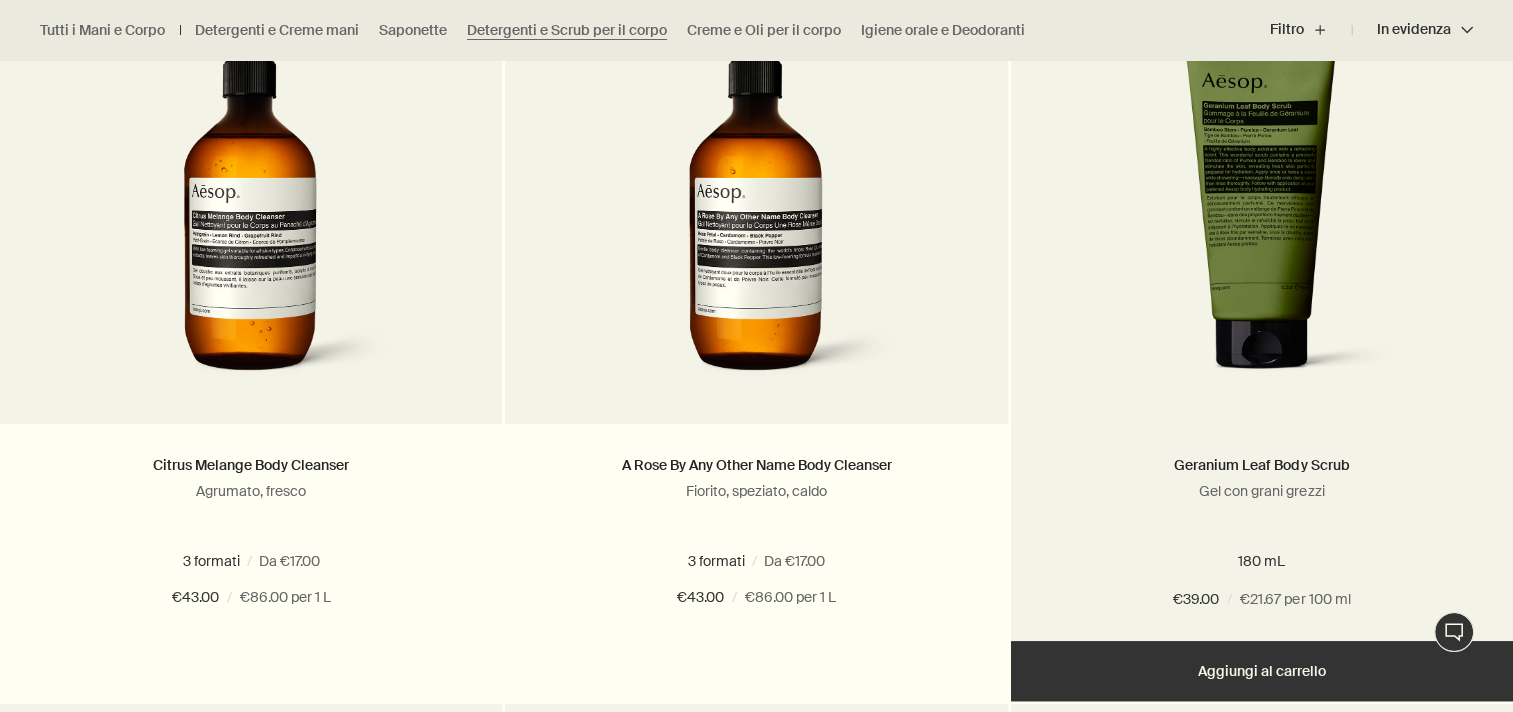 scroll, scrollTop: 1400, scrollLeft: 0, axis: vertical 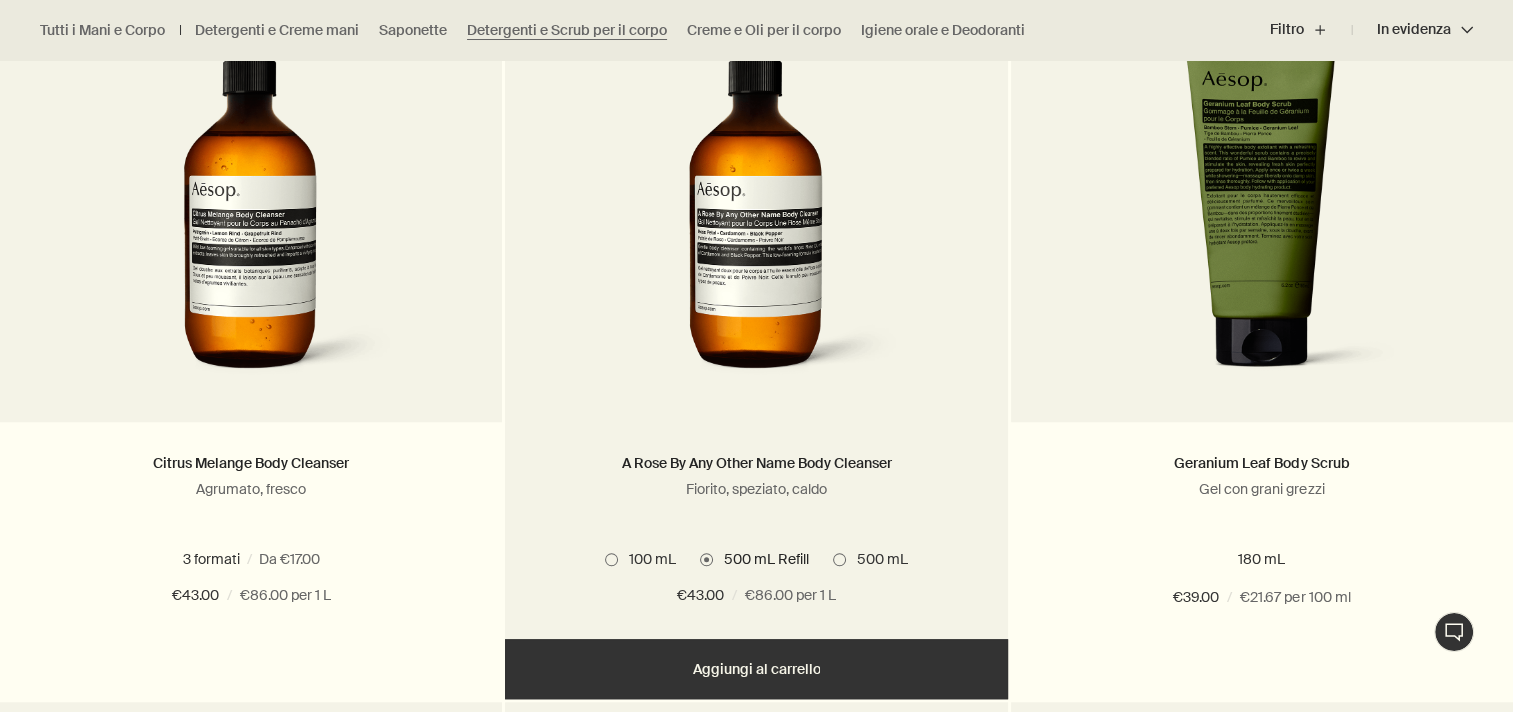 click on "Aggiungere Aggiungi al carrello" at bounding box center [756, 669] 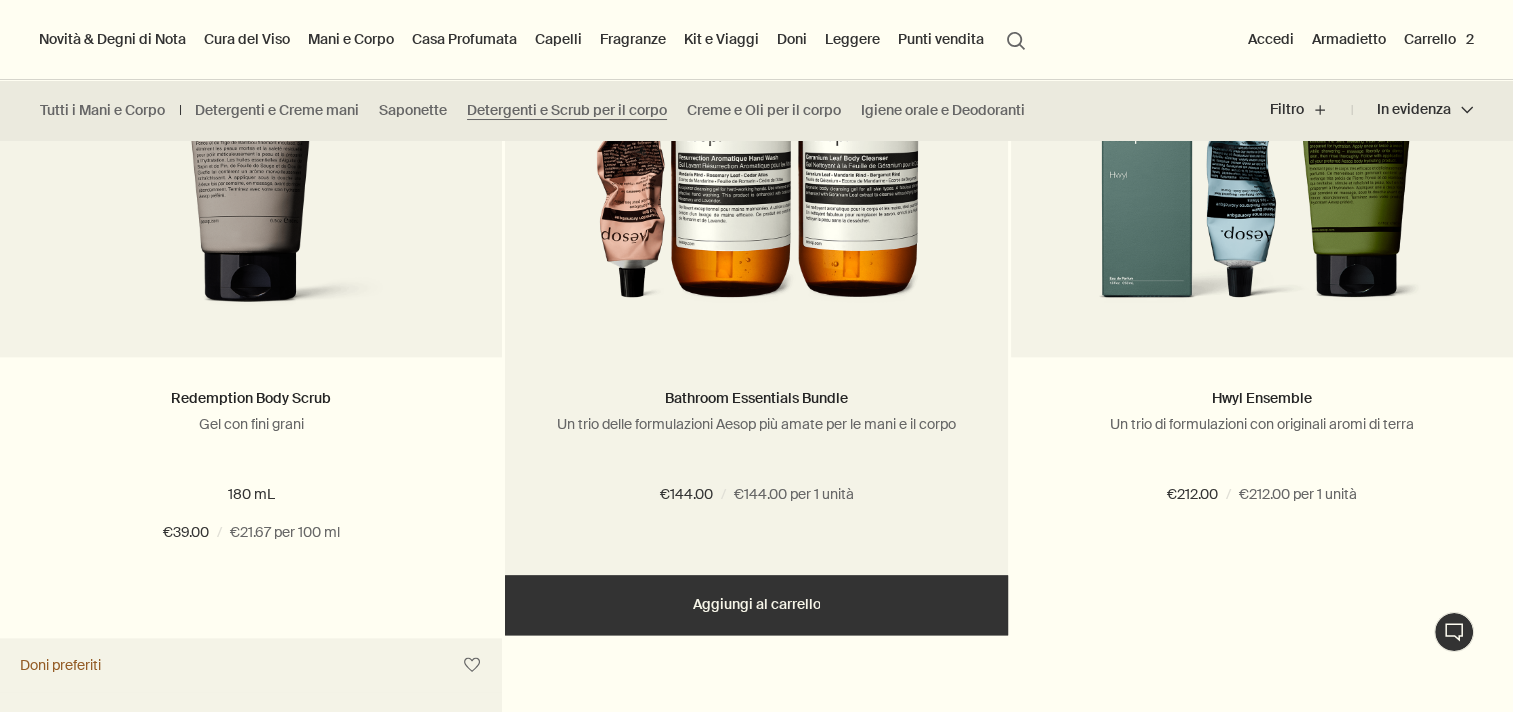 scroll, scrollTop: 2000, scrollLeft: 0, axis: vertical 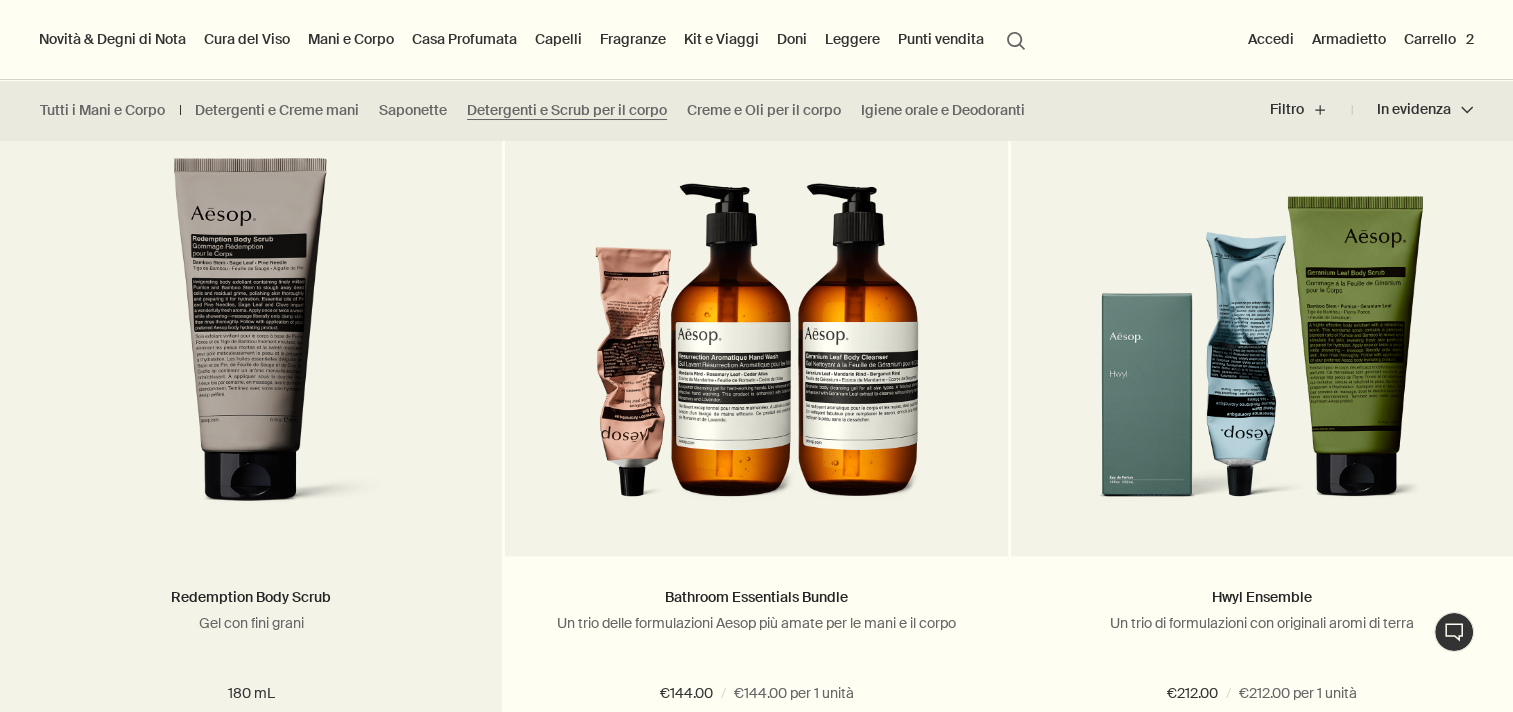 click at bounding box center [251, 342] 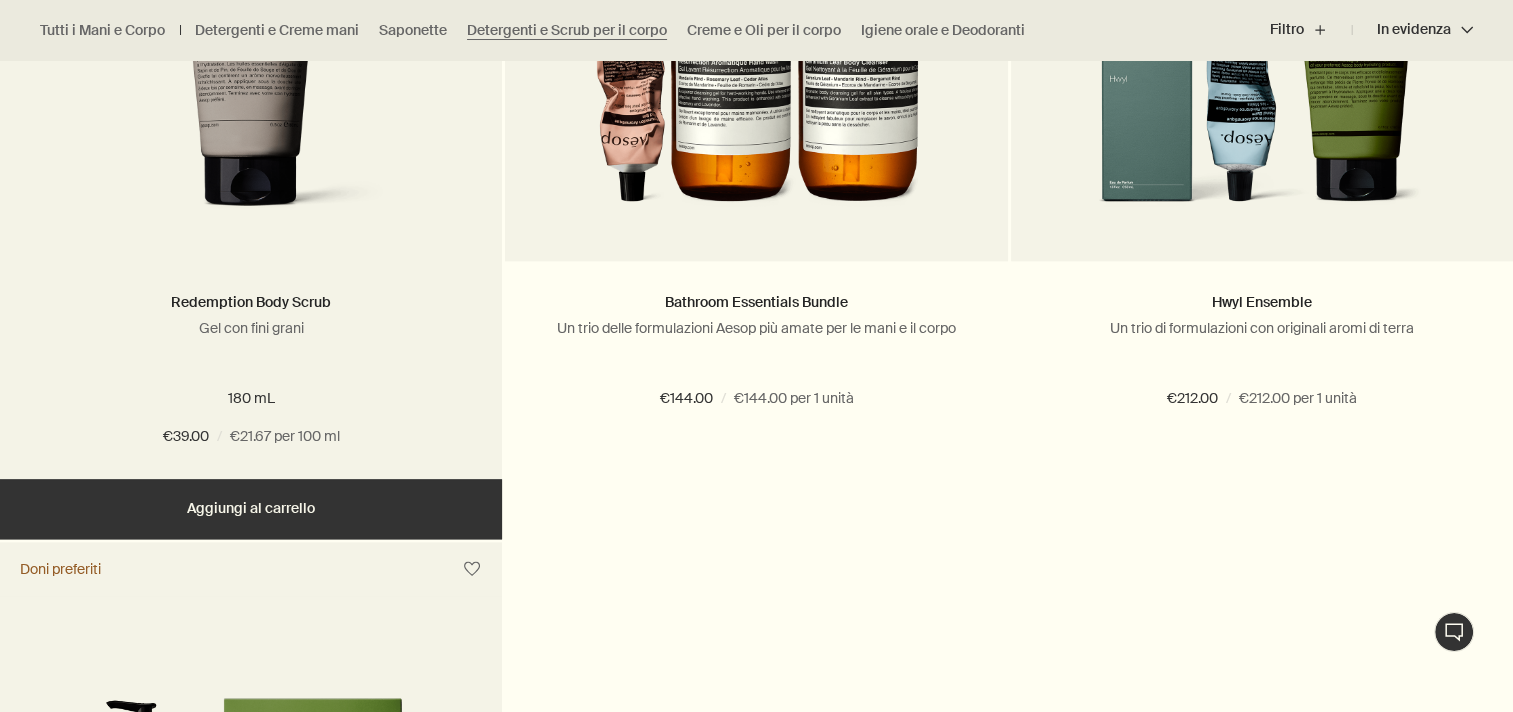scroll, scrollTop: 2300, scrollLeft: 0, axis: vertical 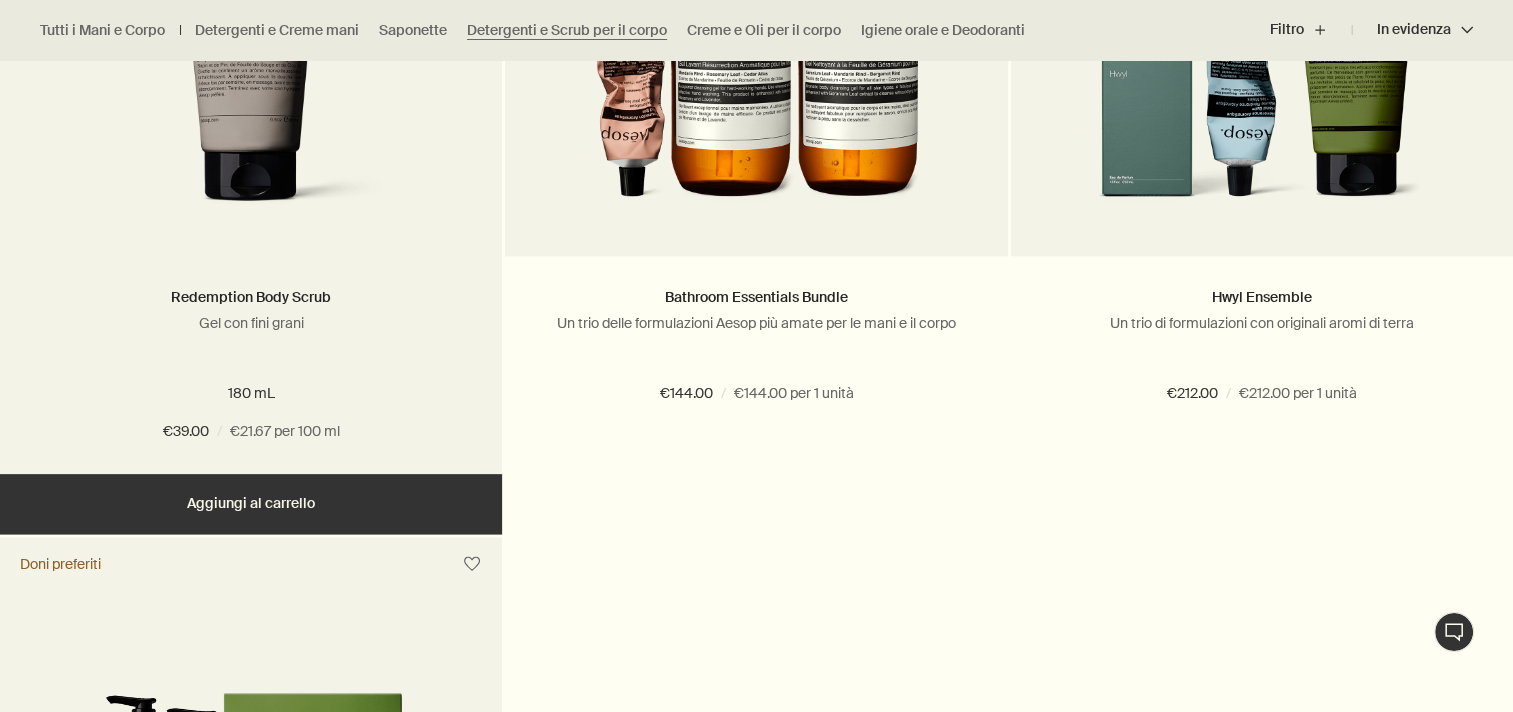 click on "Aggiungere Aggiungi al carrello" at bounding box center [251, 504] 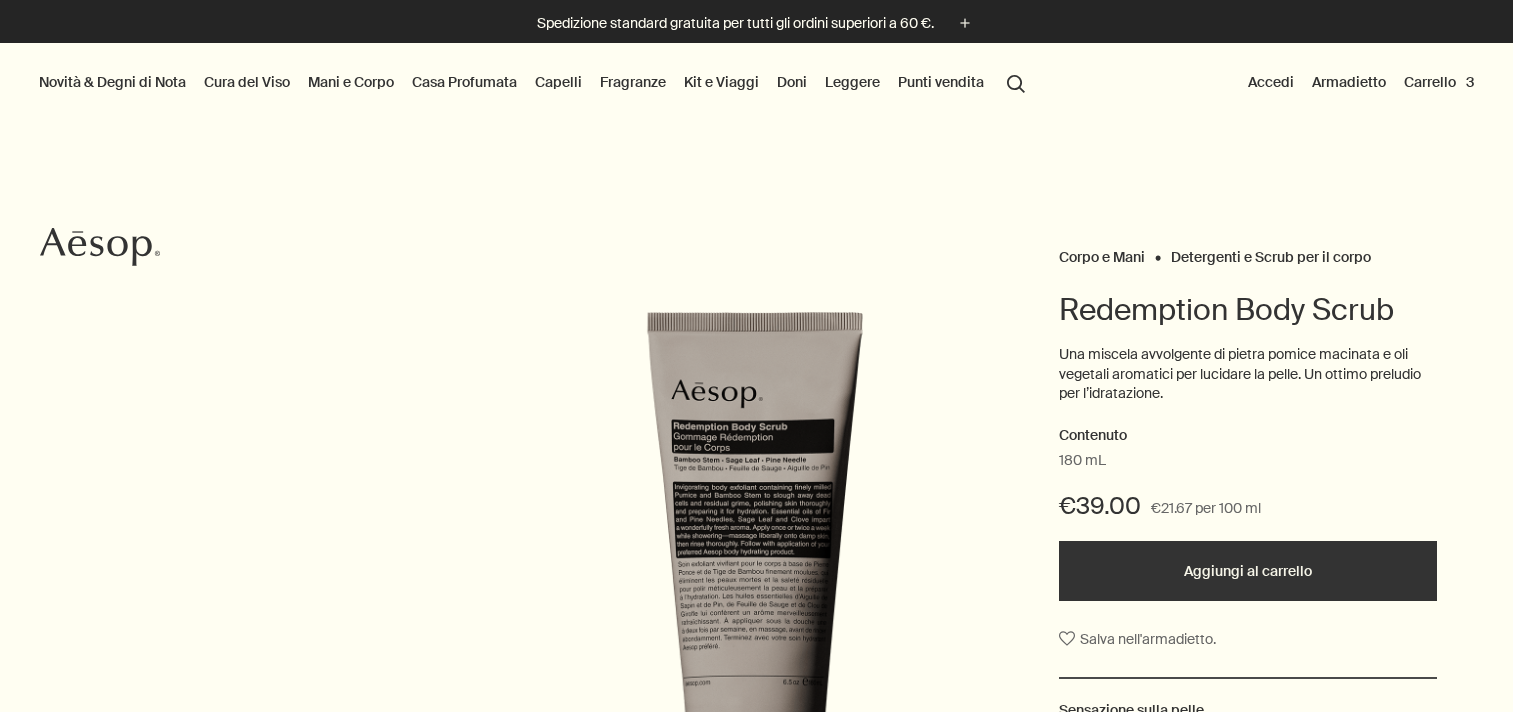 scroll, scrollTop: 0, scrollLeft: 0, axis: both 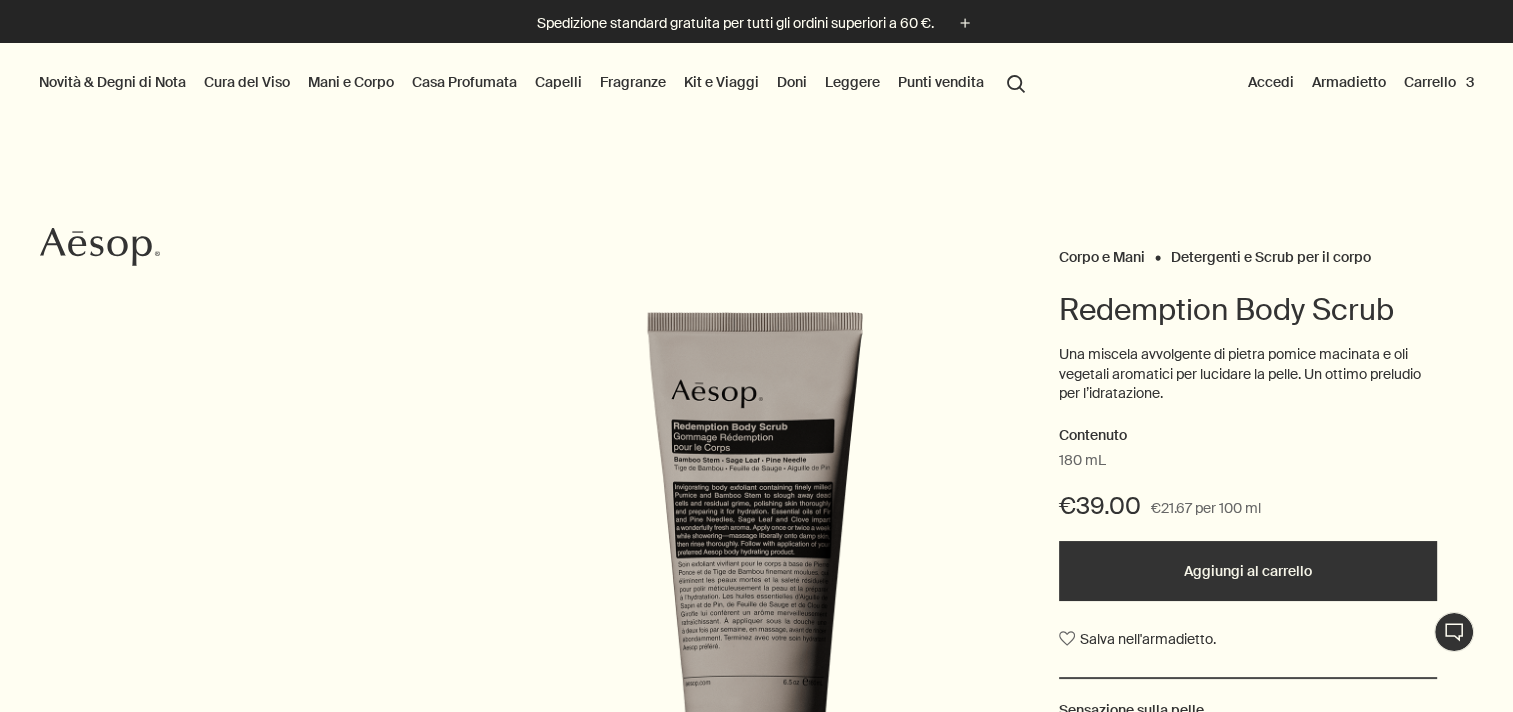 click on "Carrello 3" at bounding box center [1439, 82] 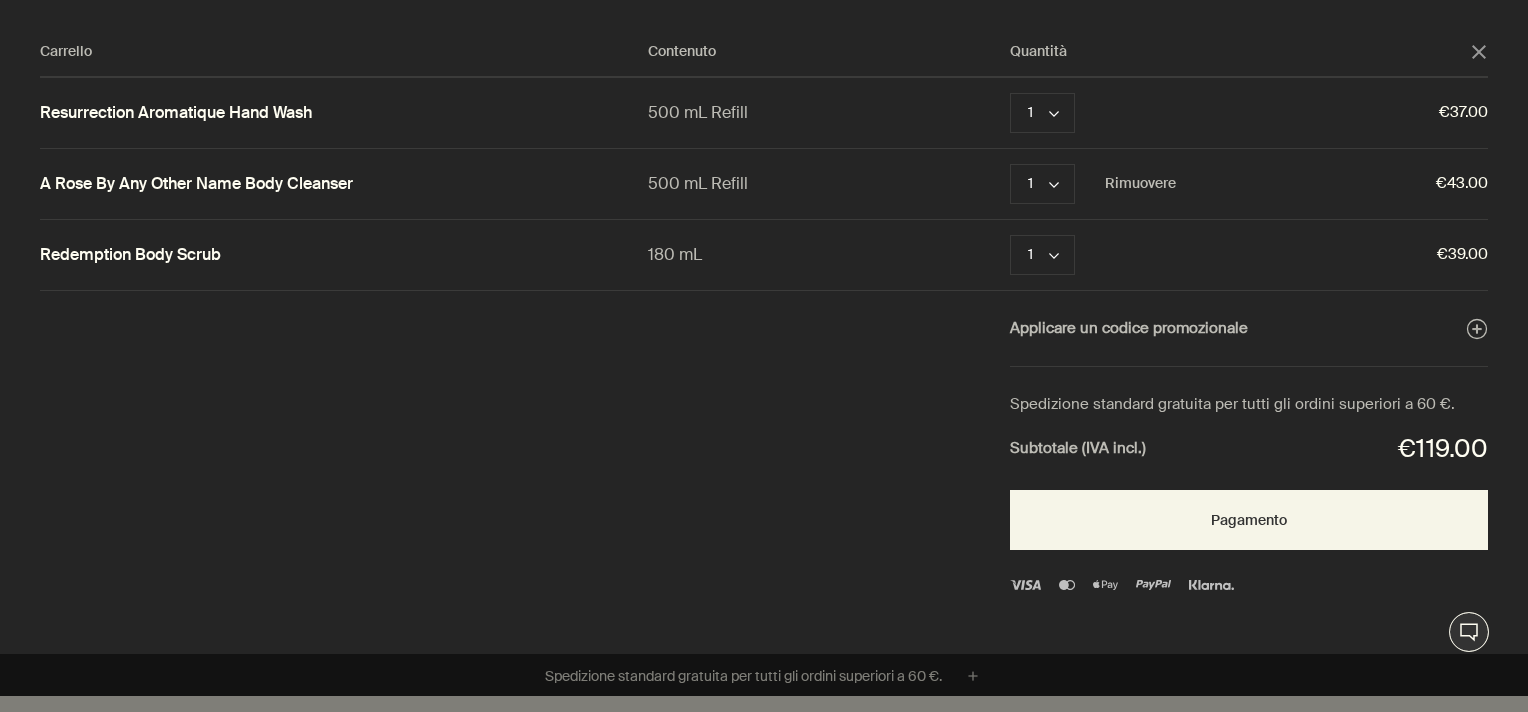 click on "A Rose By Any Other Name Body Cleanser" at bounding box center (196, 184) 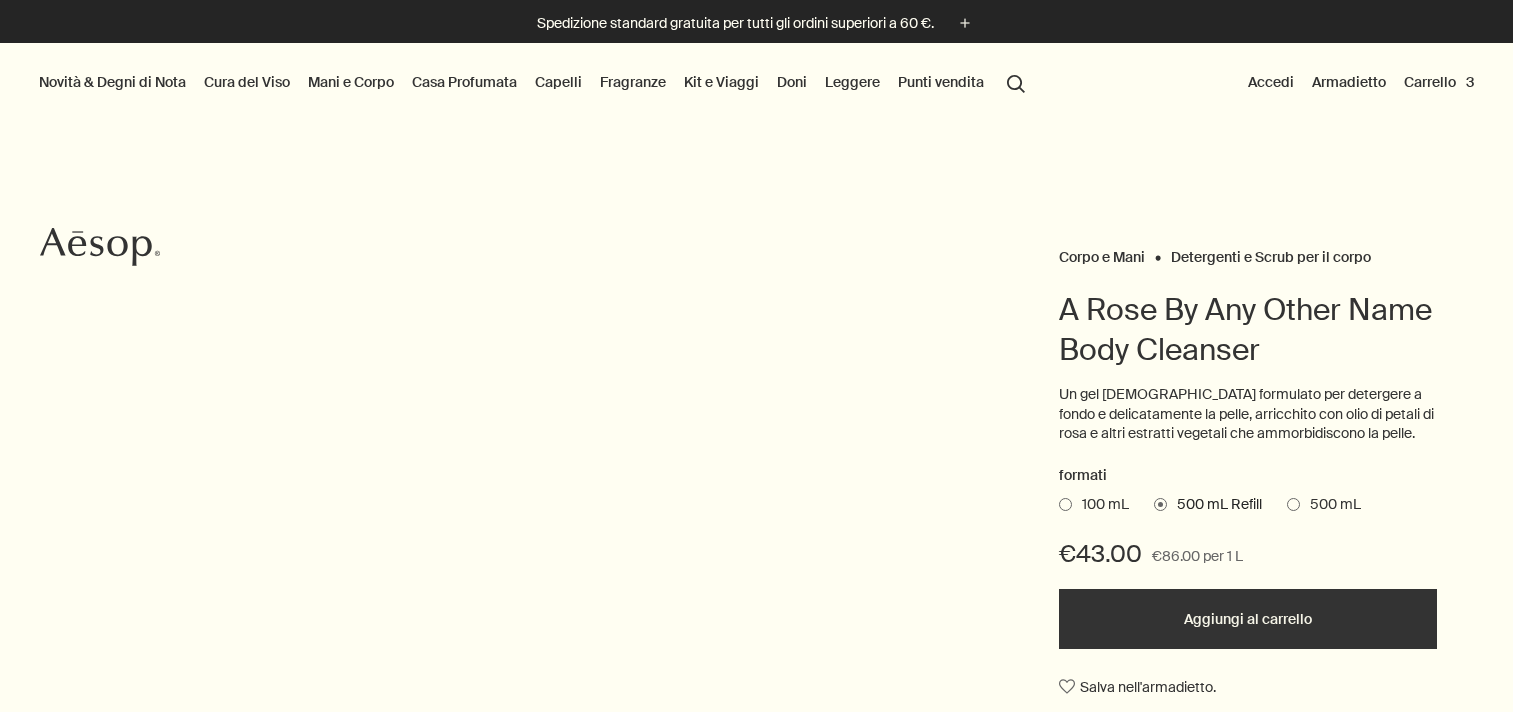 scroll, scrollTop: 0, scrollLeft: 0, axis: both 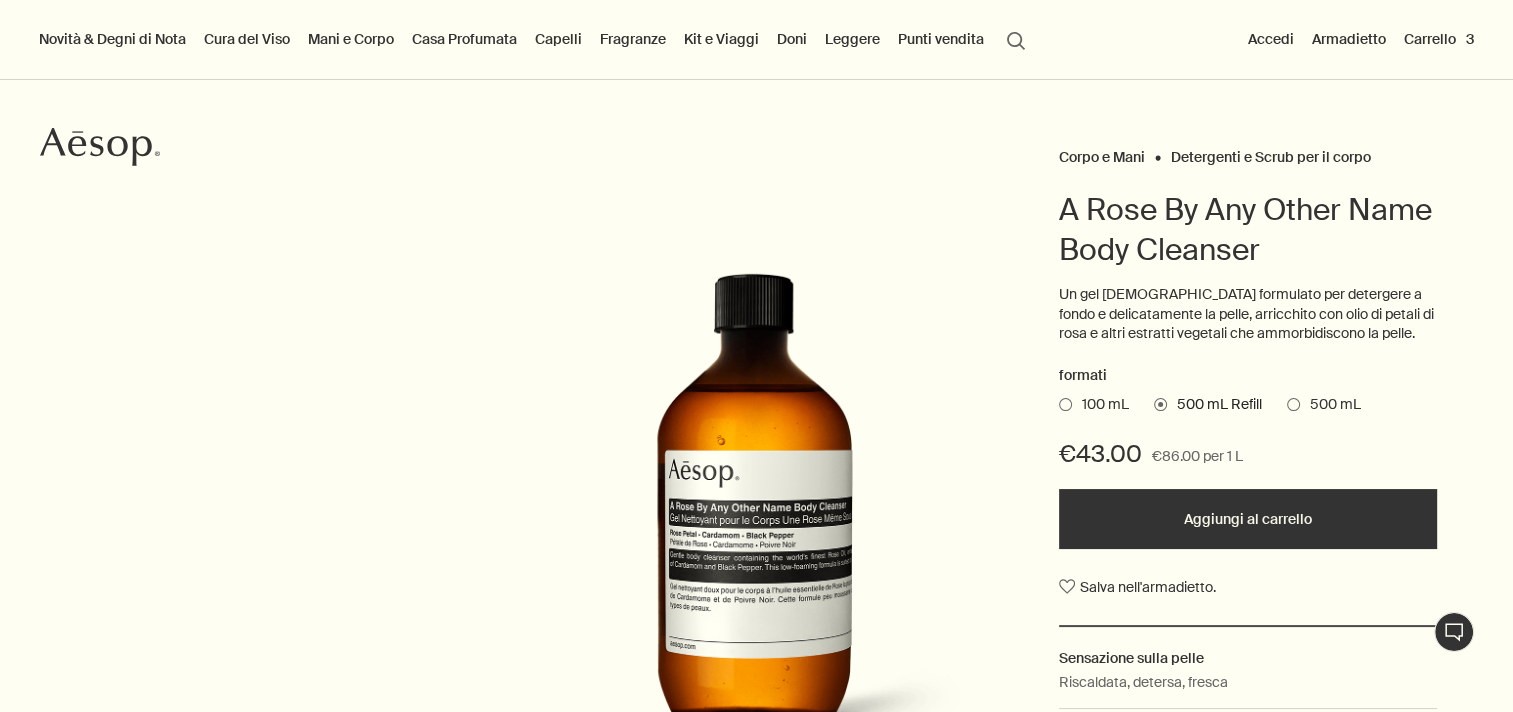 click on "Carrello 3" at bounding box center (1439, 39) 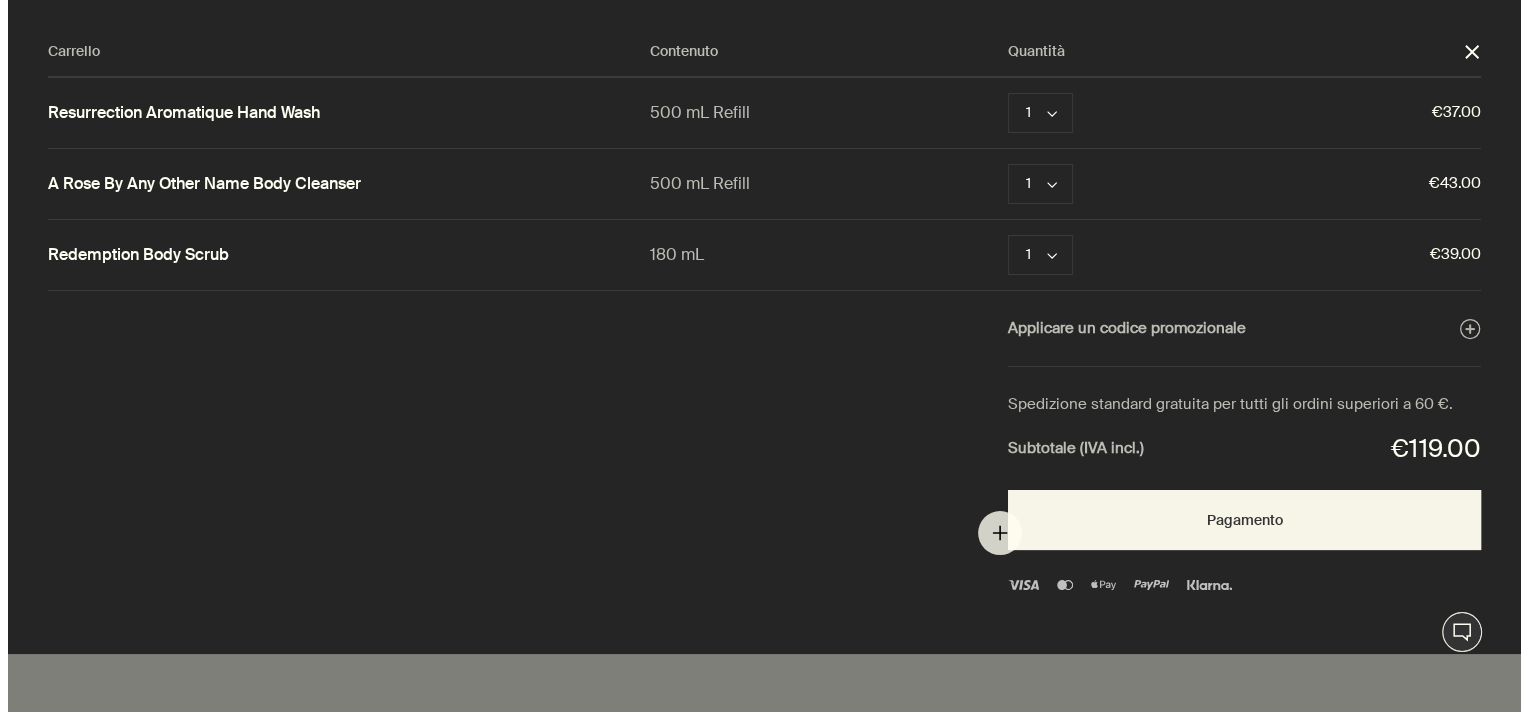 scroll, scrollTop: 0, scrollLeft: 0, axis: both 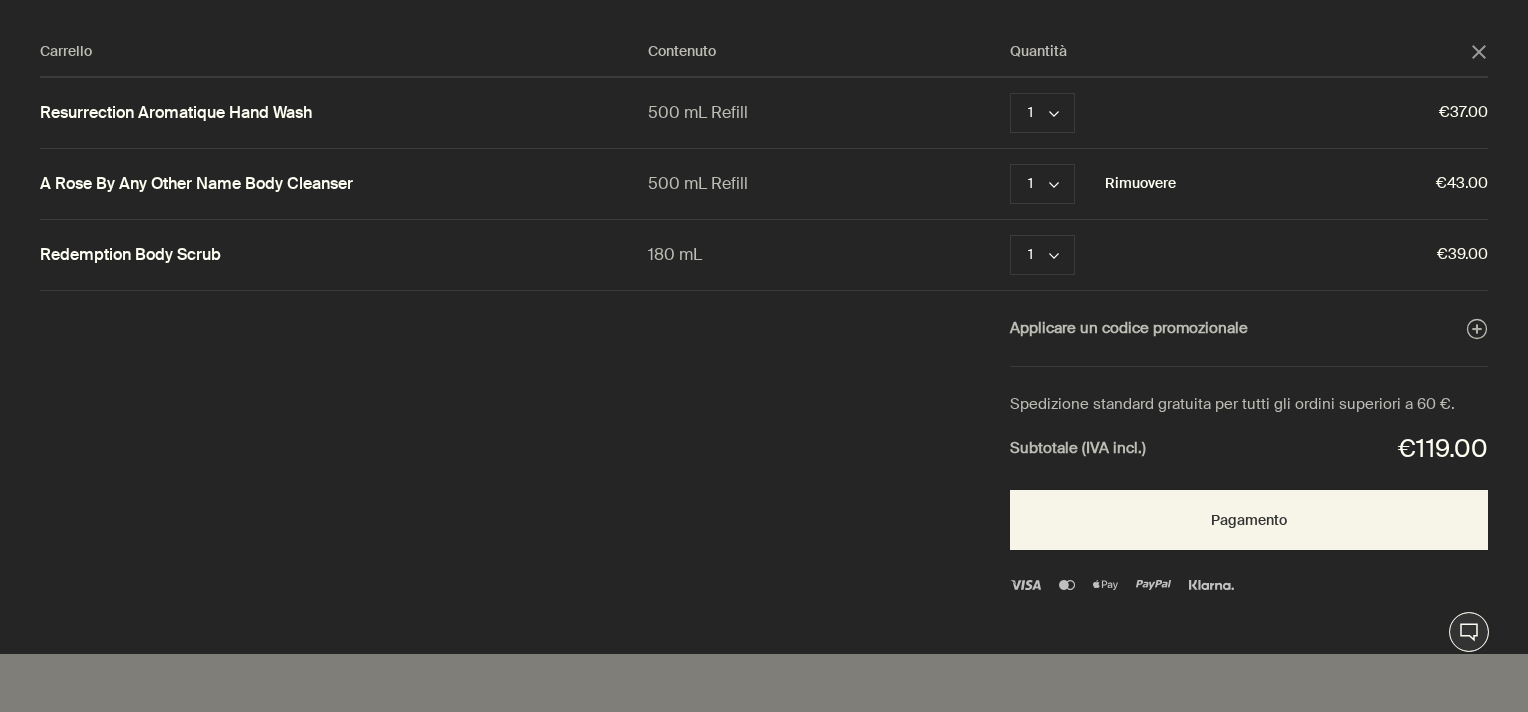 click on "Rimuovere" at bounding box center (1140, 184) 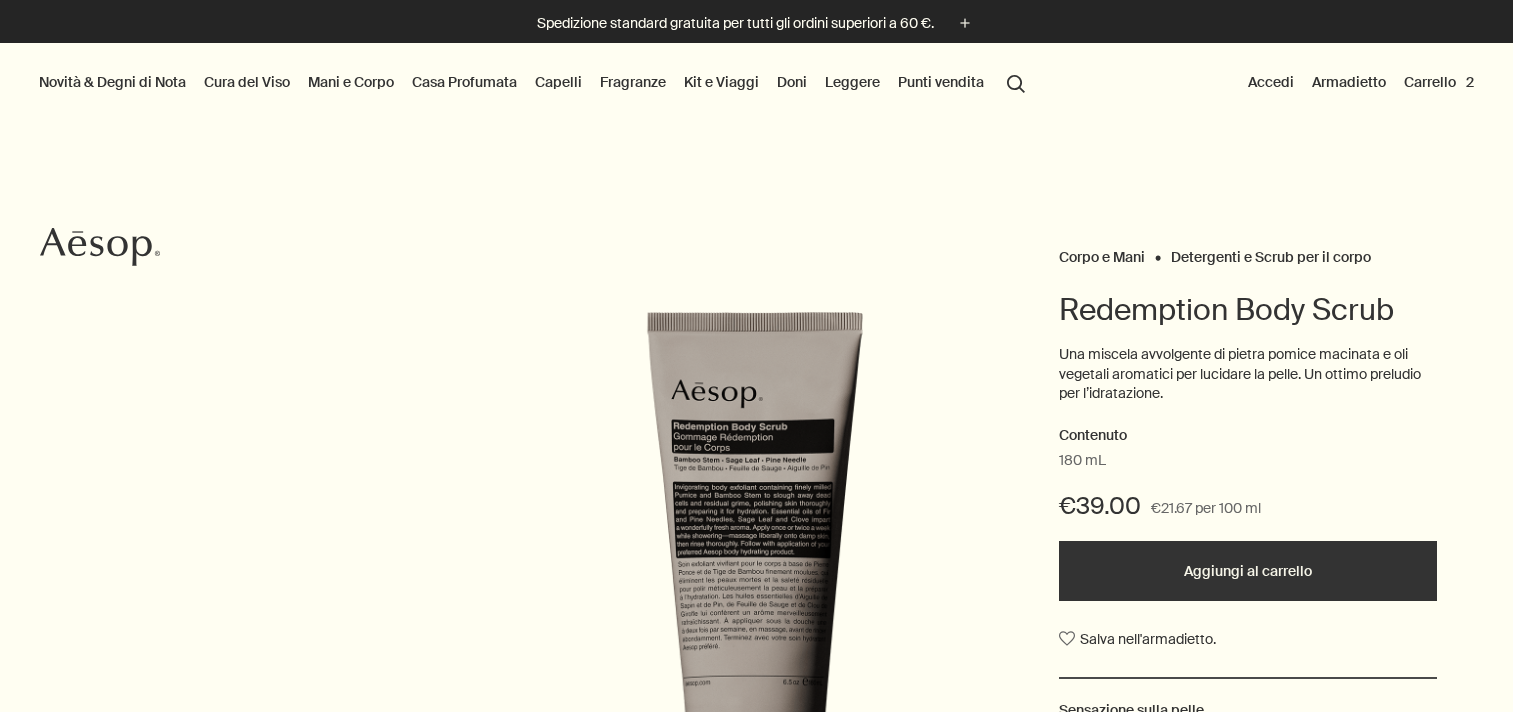 scroll, scrollTop: 0, scrollLeft: 0, axis: both 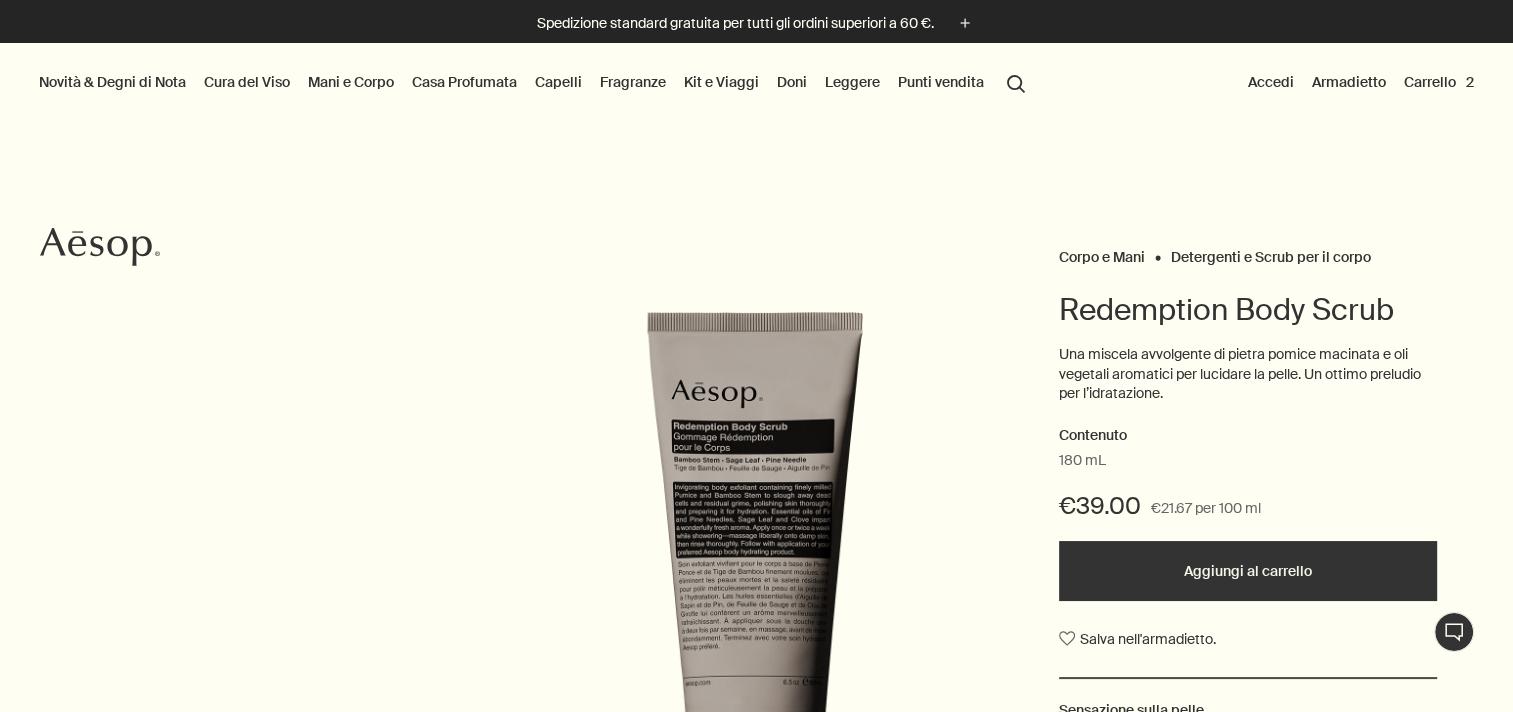 click on "Mani e Corpo" at bounding box center [351, 82] 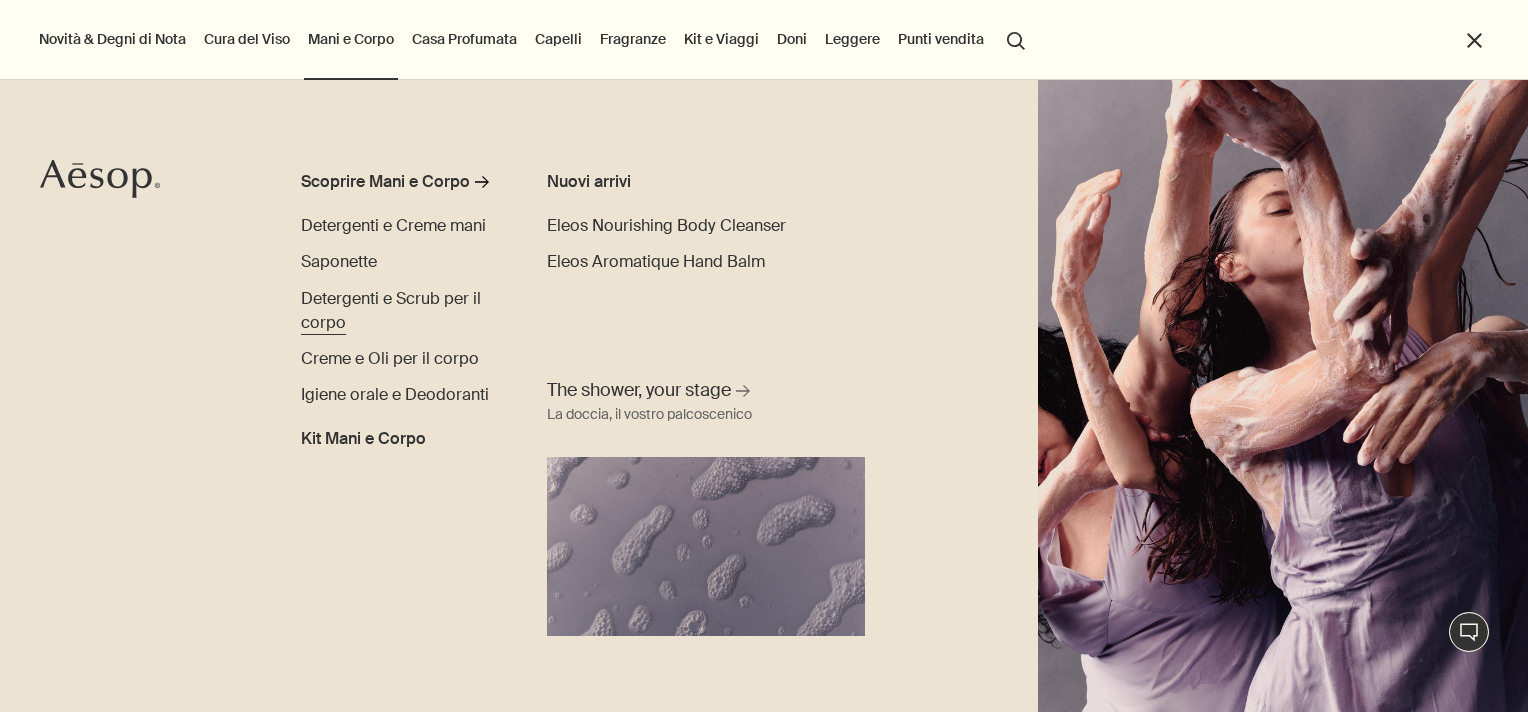 click on "Detergenti e Scrub per il corpo" at bounding box center (391, 310) 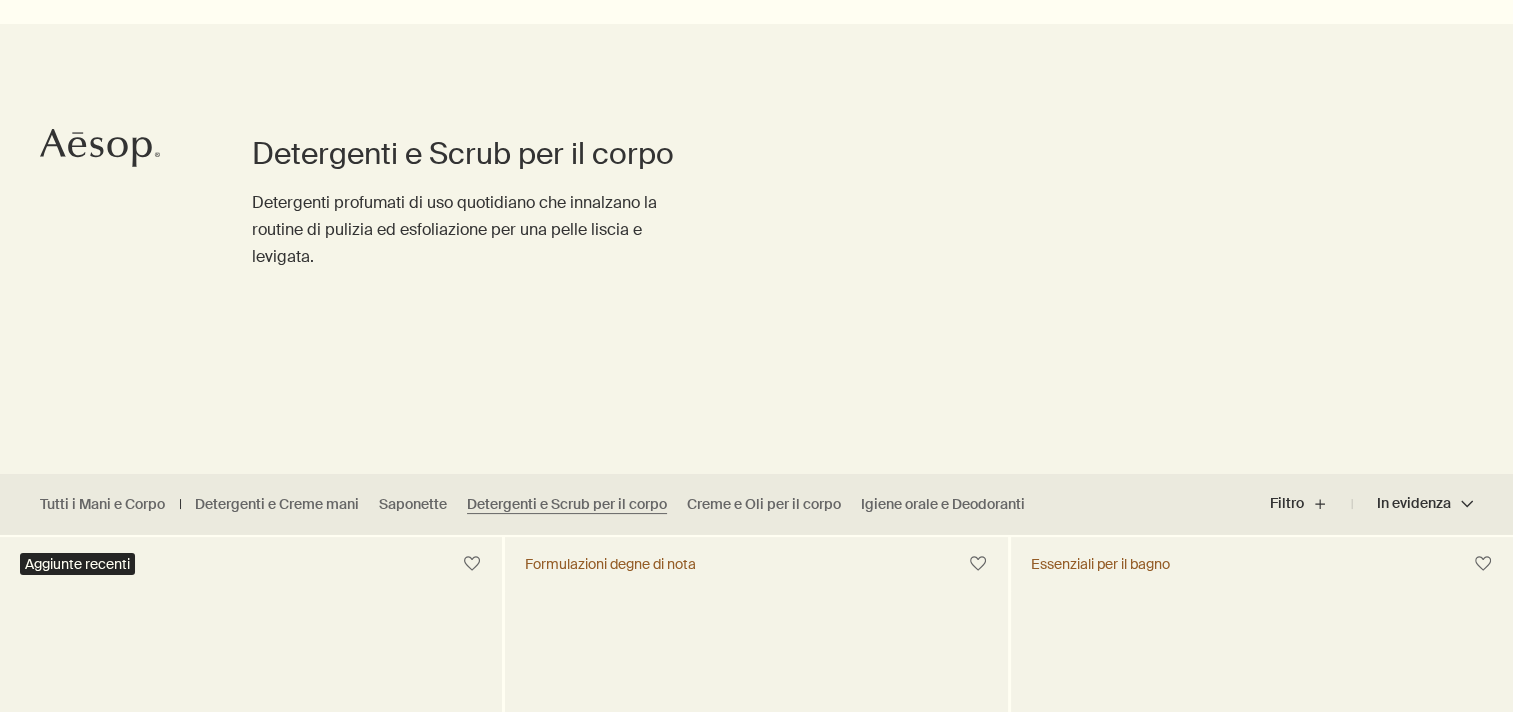 scroll, scrollTop: 0, scrollLeft: 0, axis: both 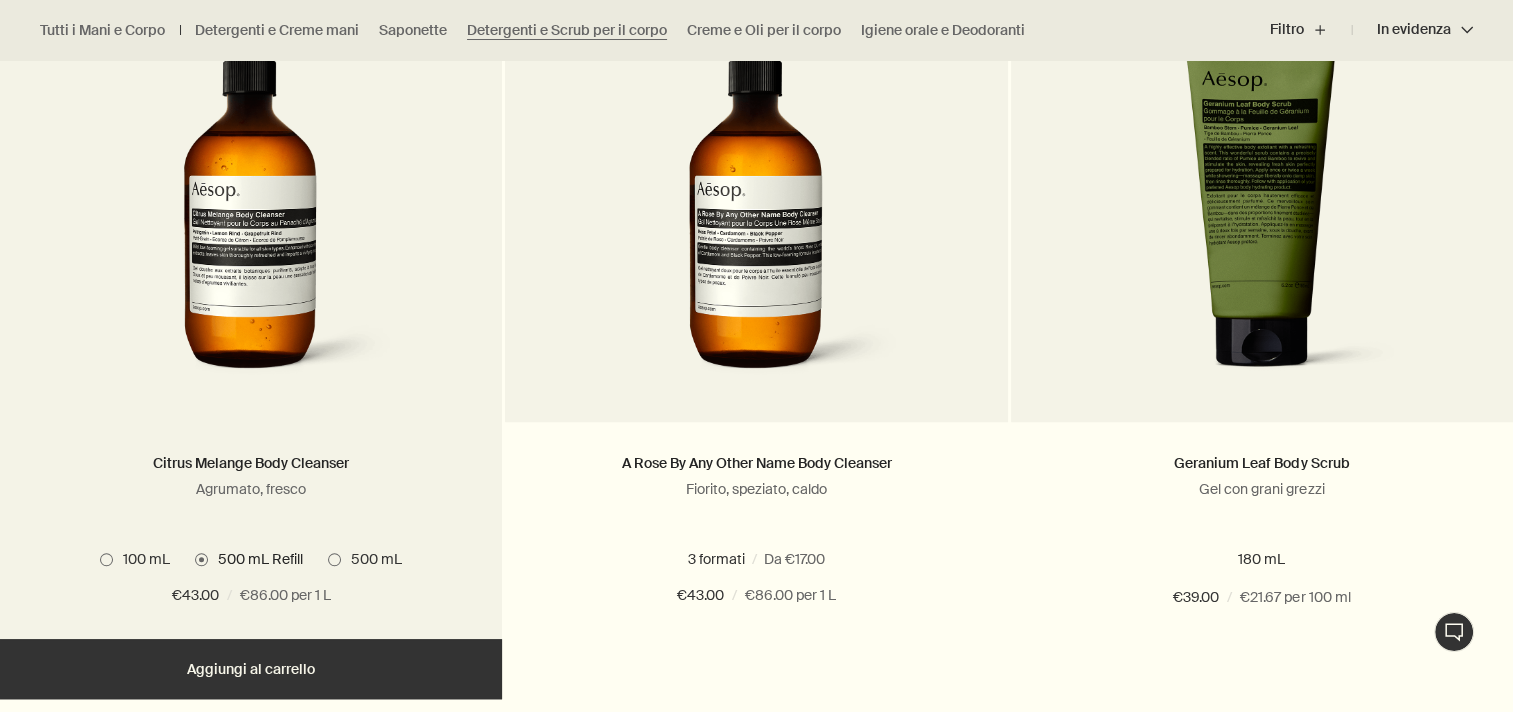 click on "Aggiungere Aggiungi al carrello" at bounding box center (251, 669) 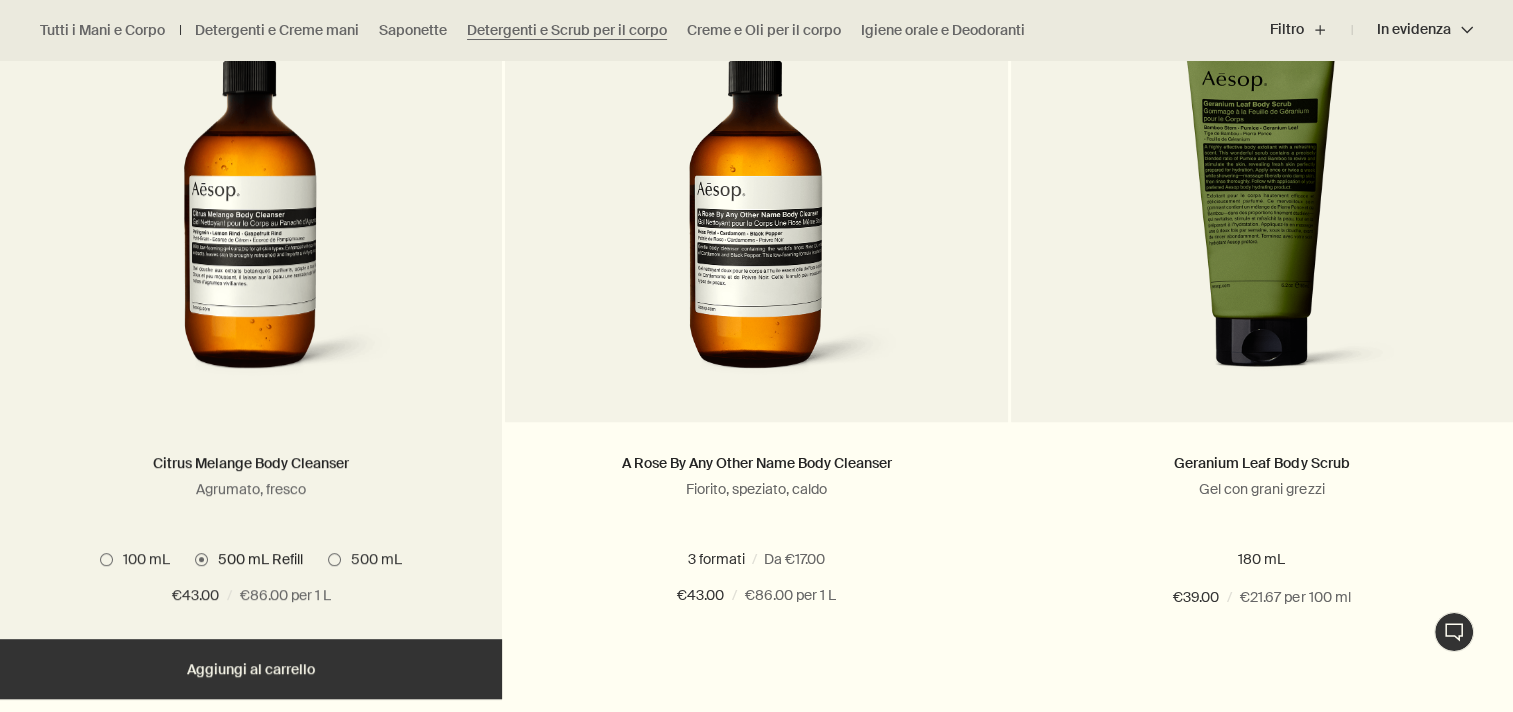 click on "Aggiunto Aggiunto al carrello Aggiungere Aggiungi al carrello" at bounding box center (251, 669) 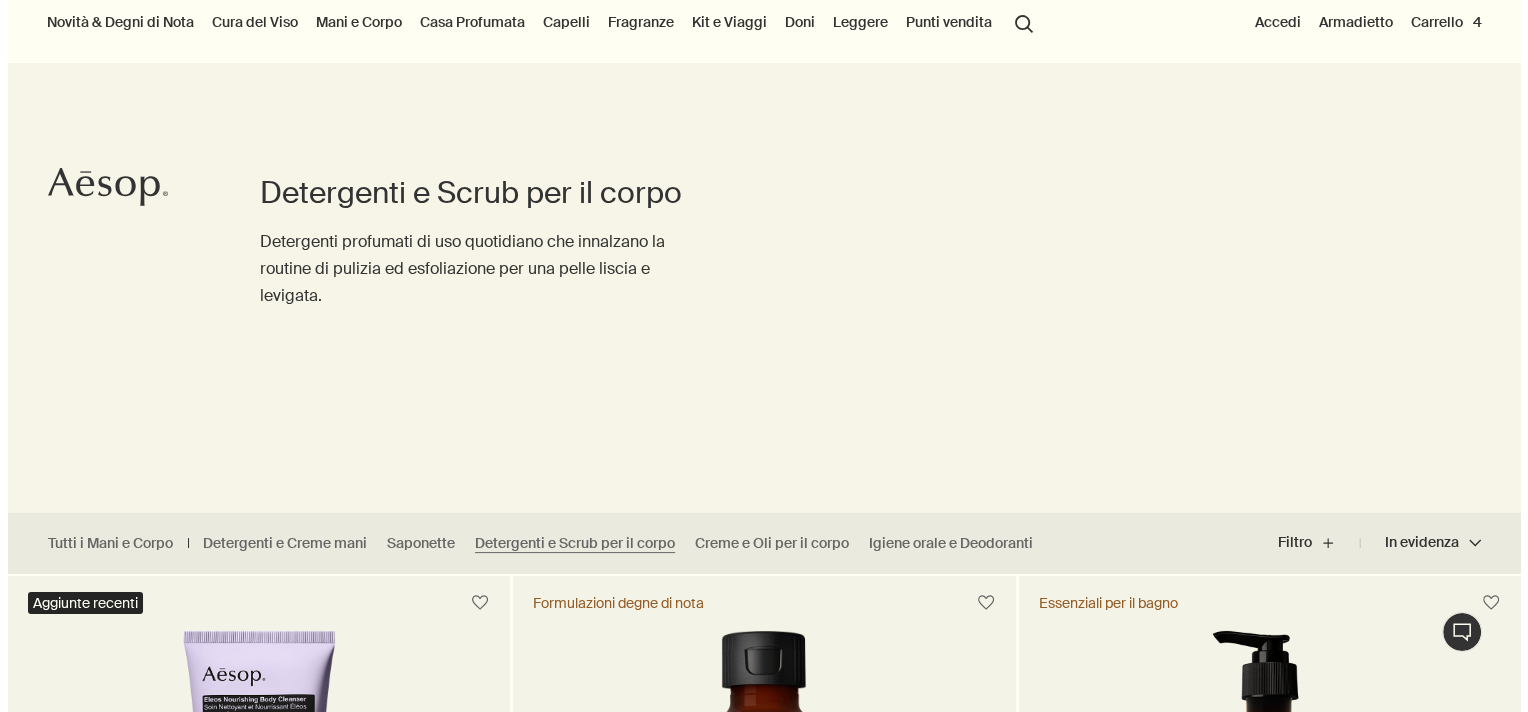 scroll, scrollTop: 0, scrollLeft: 0, axis: both 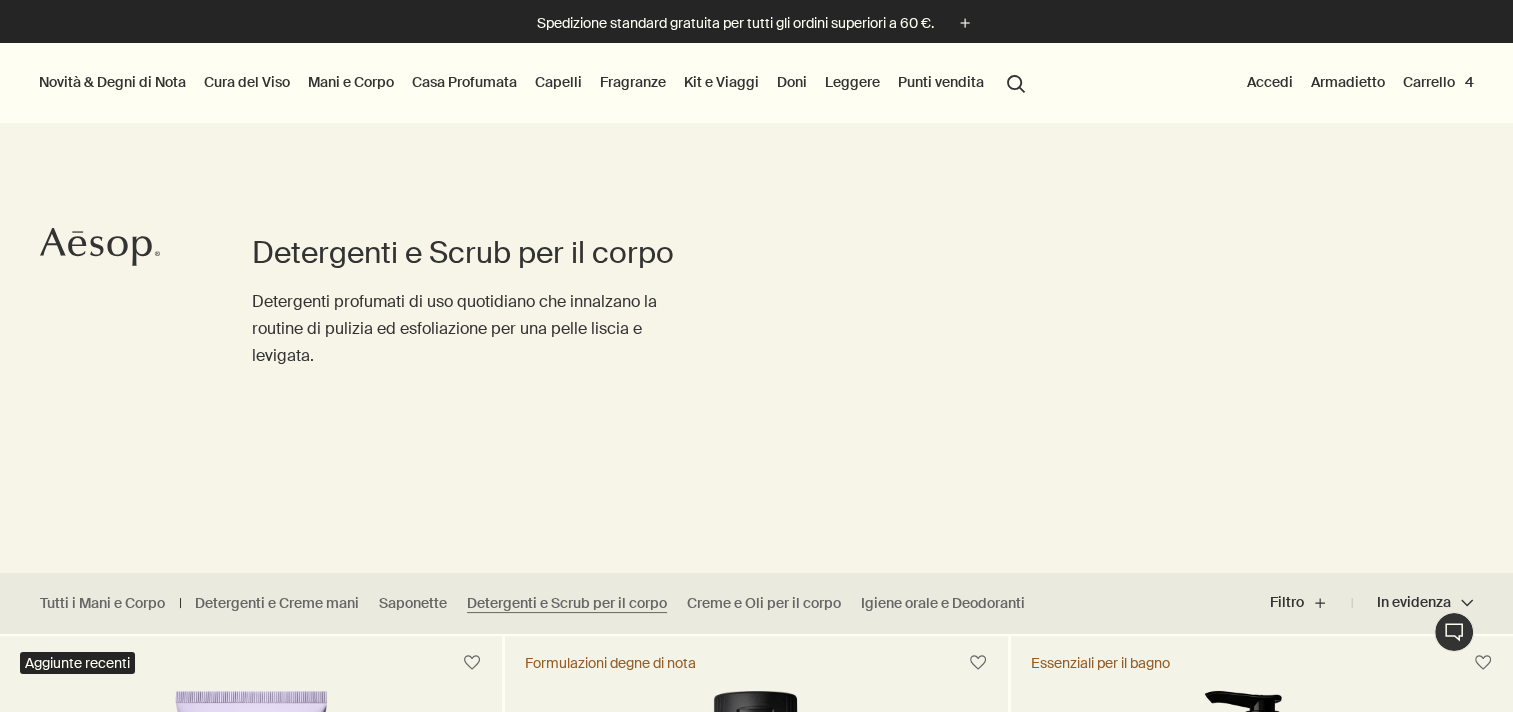 click on "Carrello 4" at bounding box center (1438, 82) 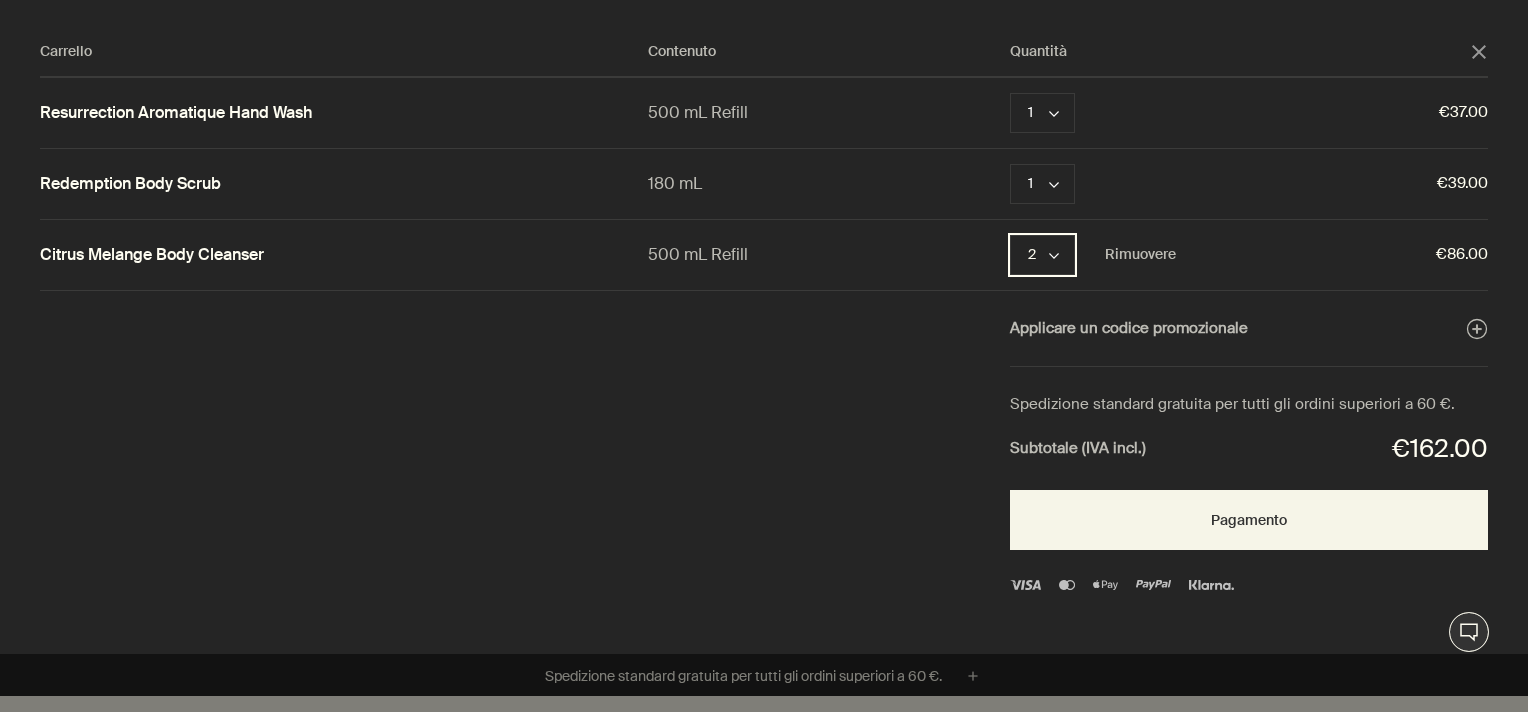 click on "2 chevron" at bounding box center (1042, 255) 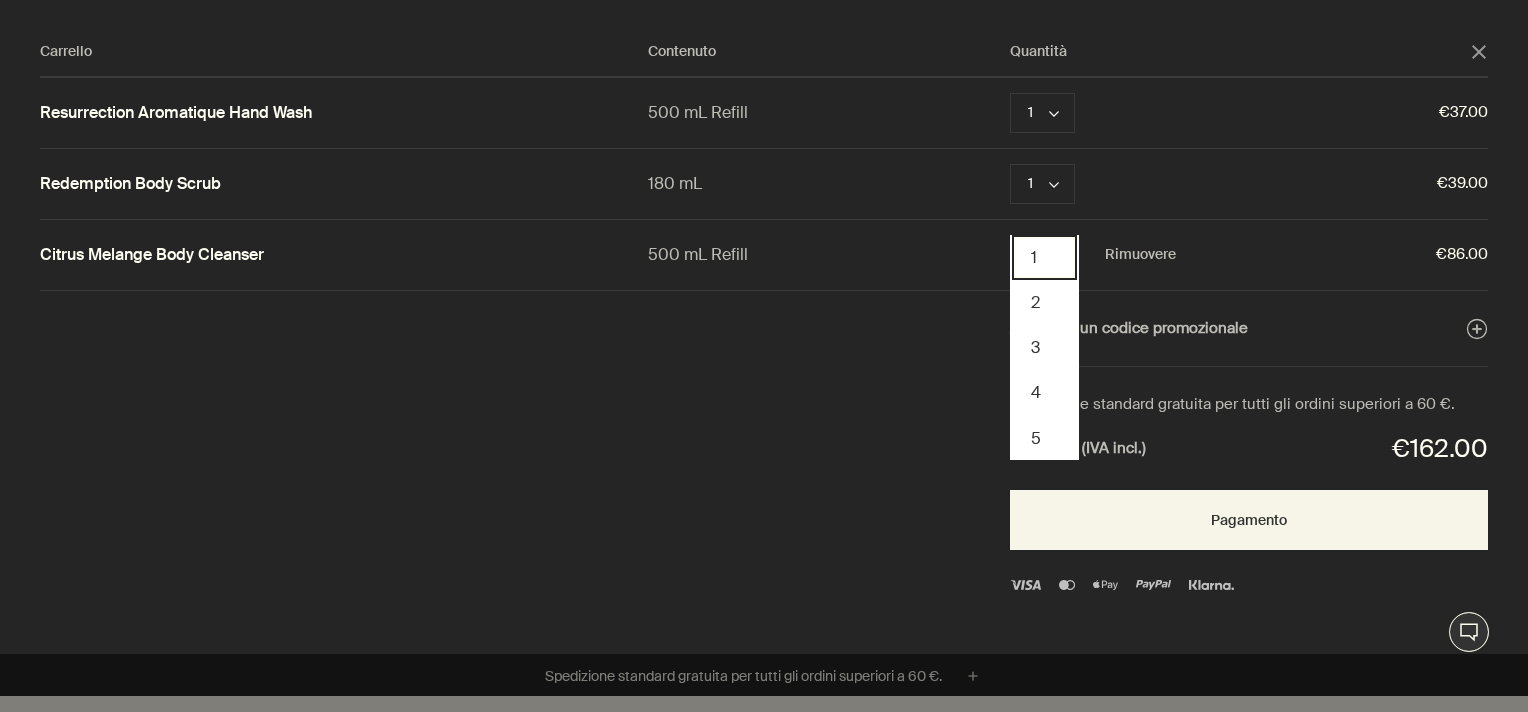 click on "1" at bounding box center [1044, 257] 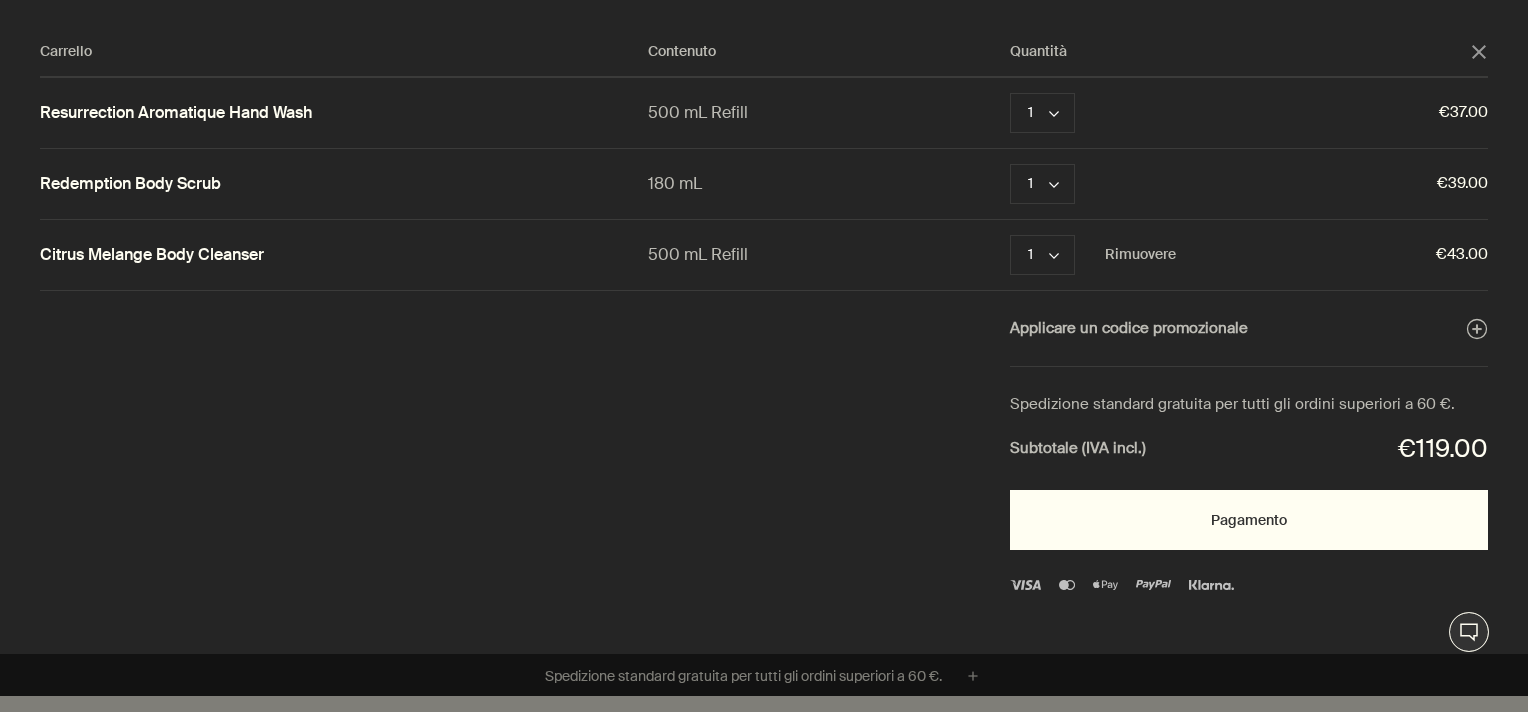 click on "Pagamento" at bounding box center (1249, 520) 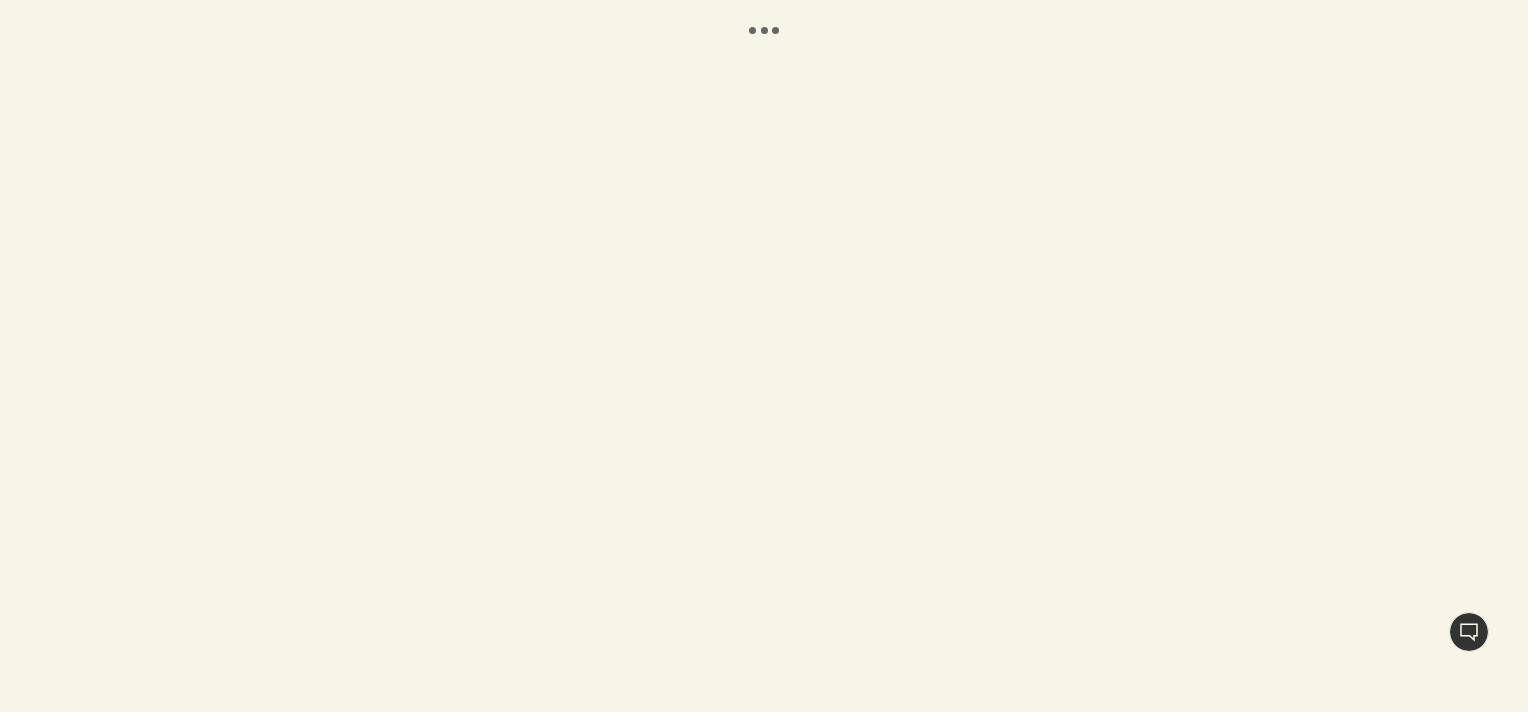 scroll, scrollTop: 0, scrollLeft: 0, axis: both 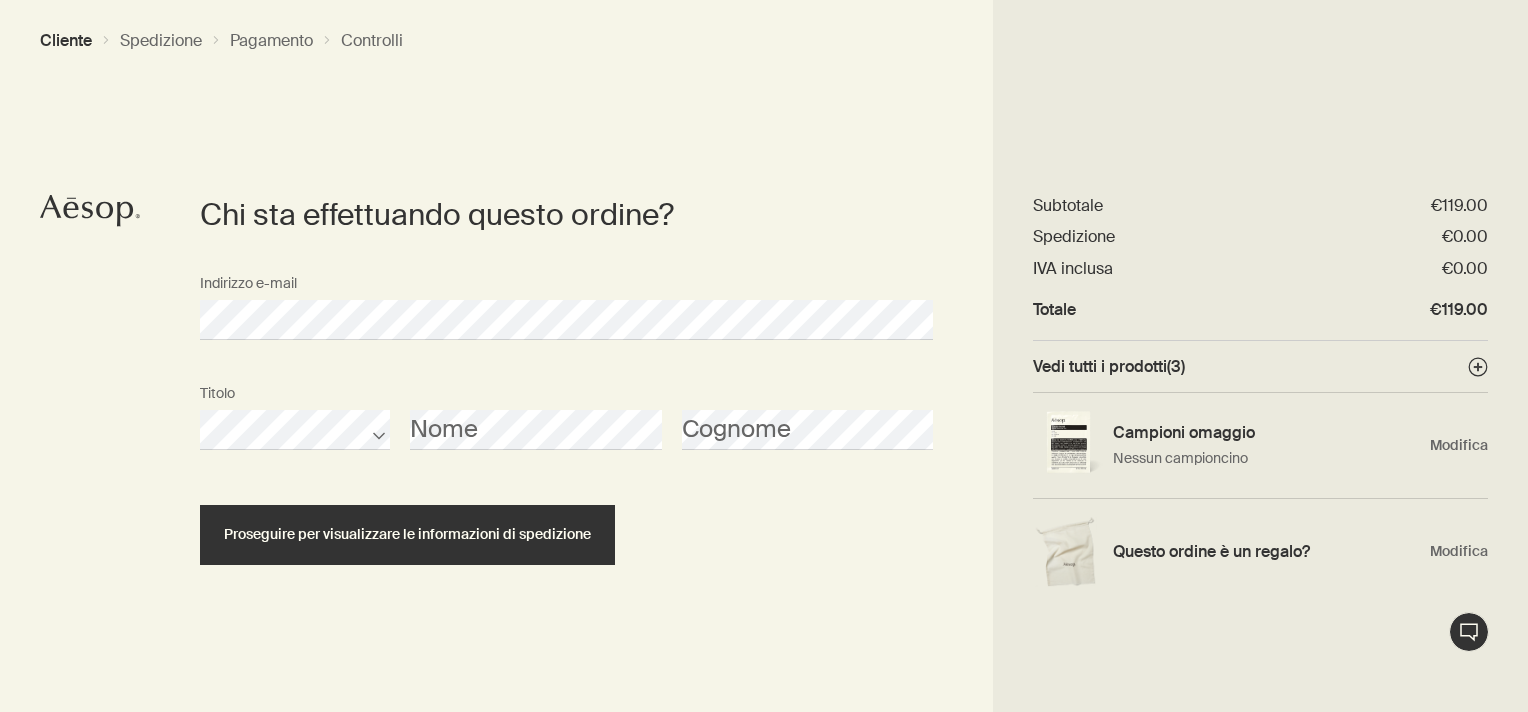 click on "Titolo Nome Cognome" at bounding box center (566, 430) 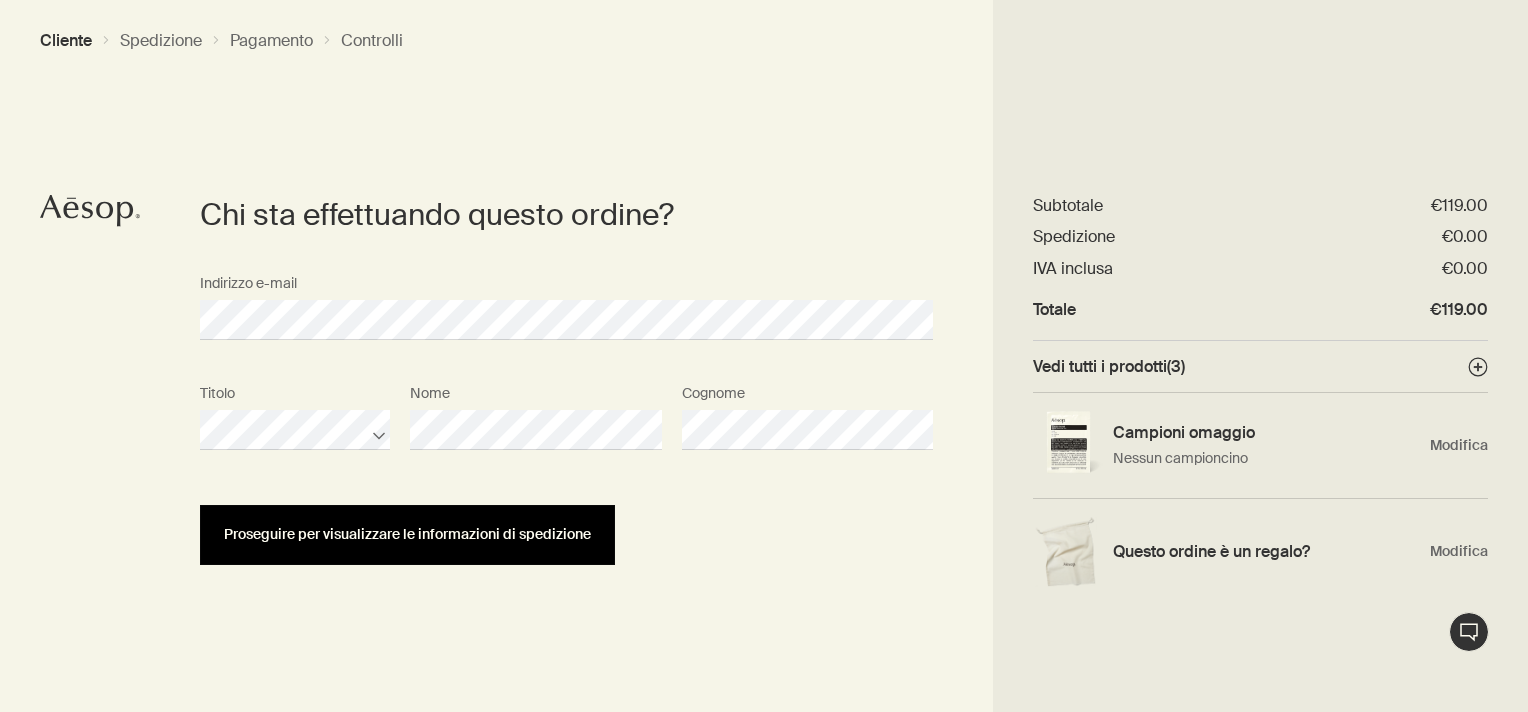 click on "Proseguire per visualizzare le informazioni di spedizione" at bounding box center (407, 535) 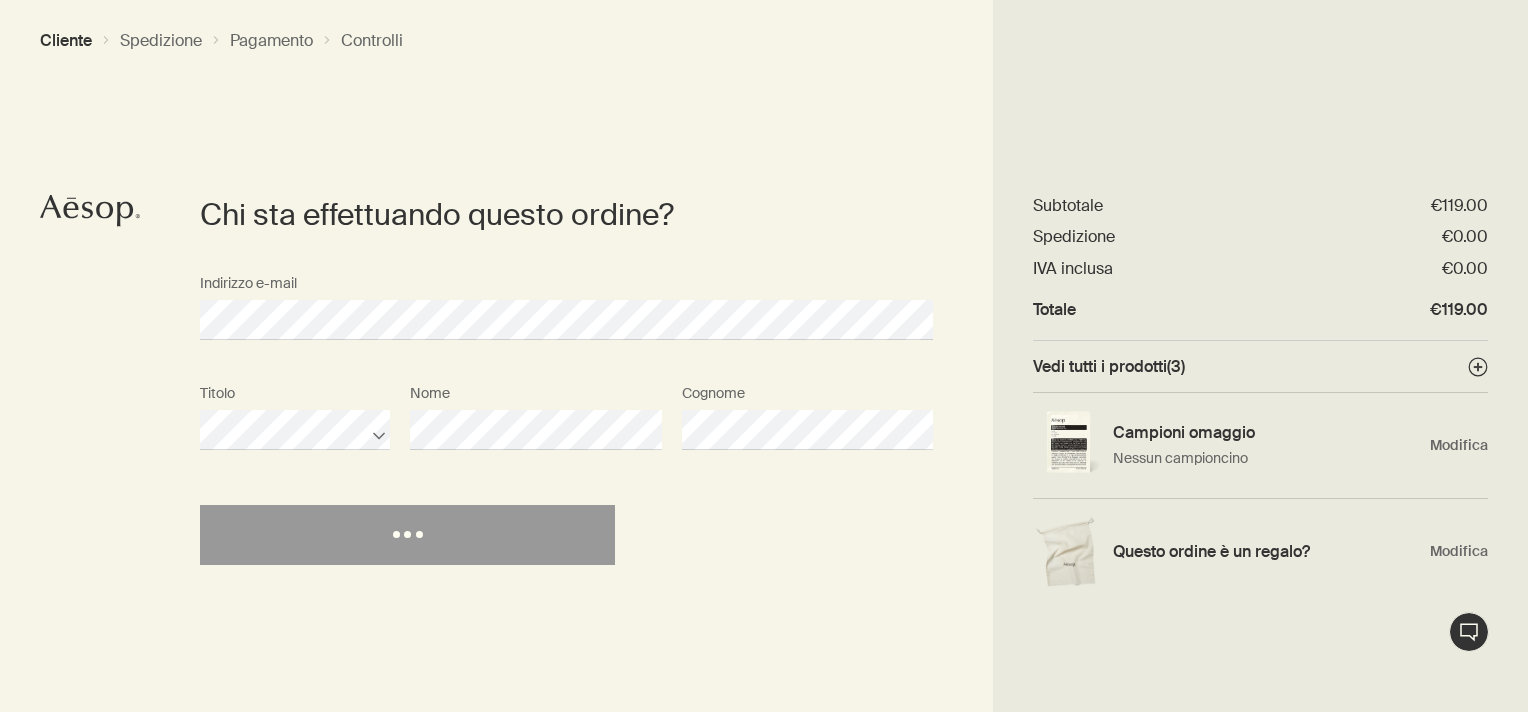 select on "IT" 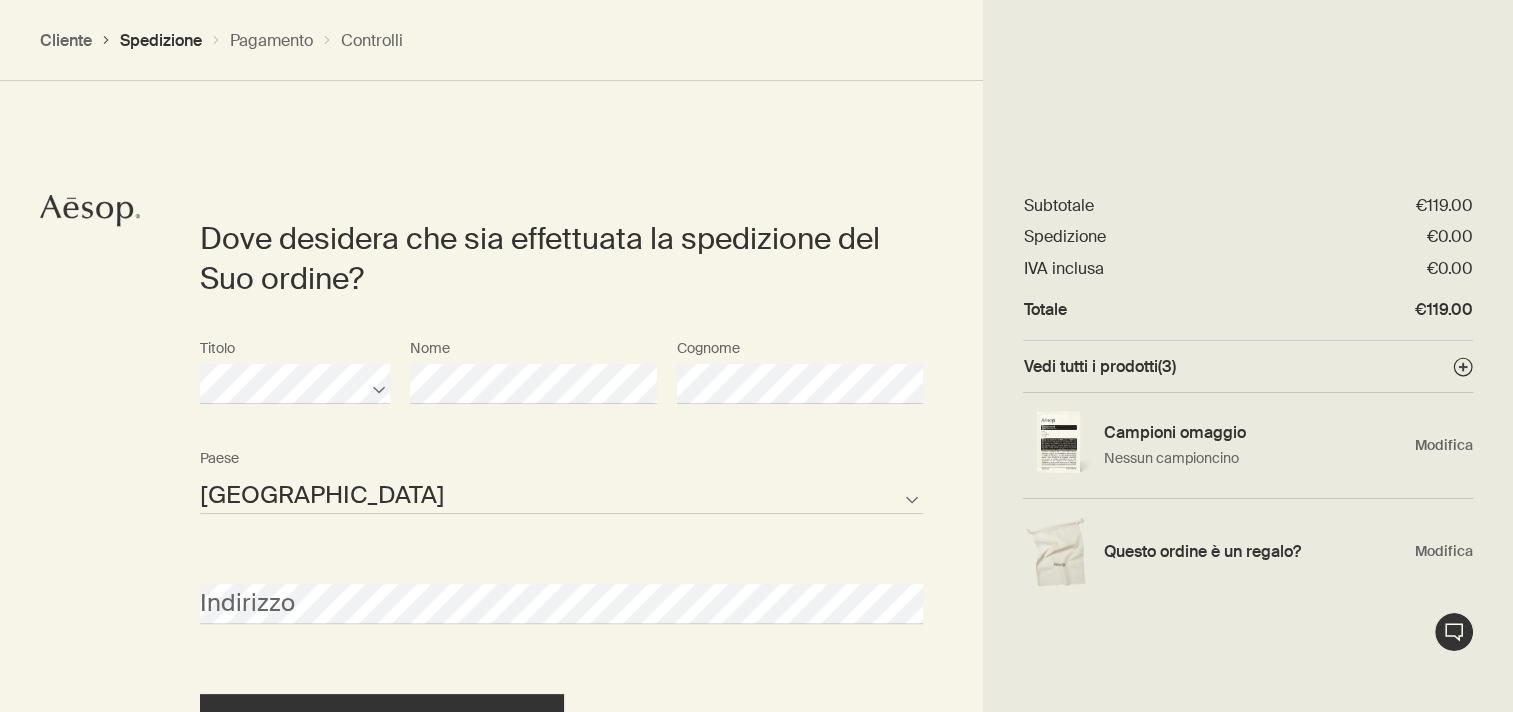 scroll, scrollTop: 448, scrollLeft: 0, axis: vertical 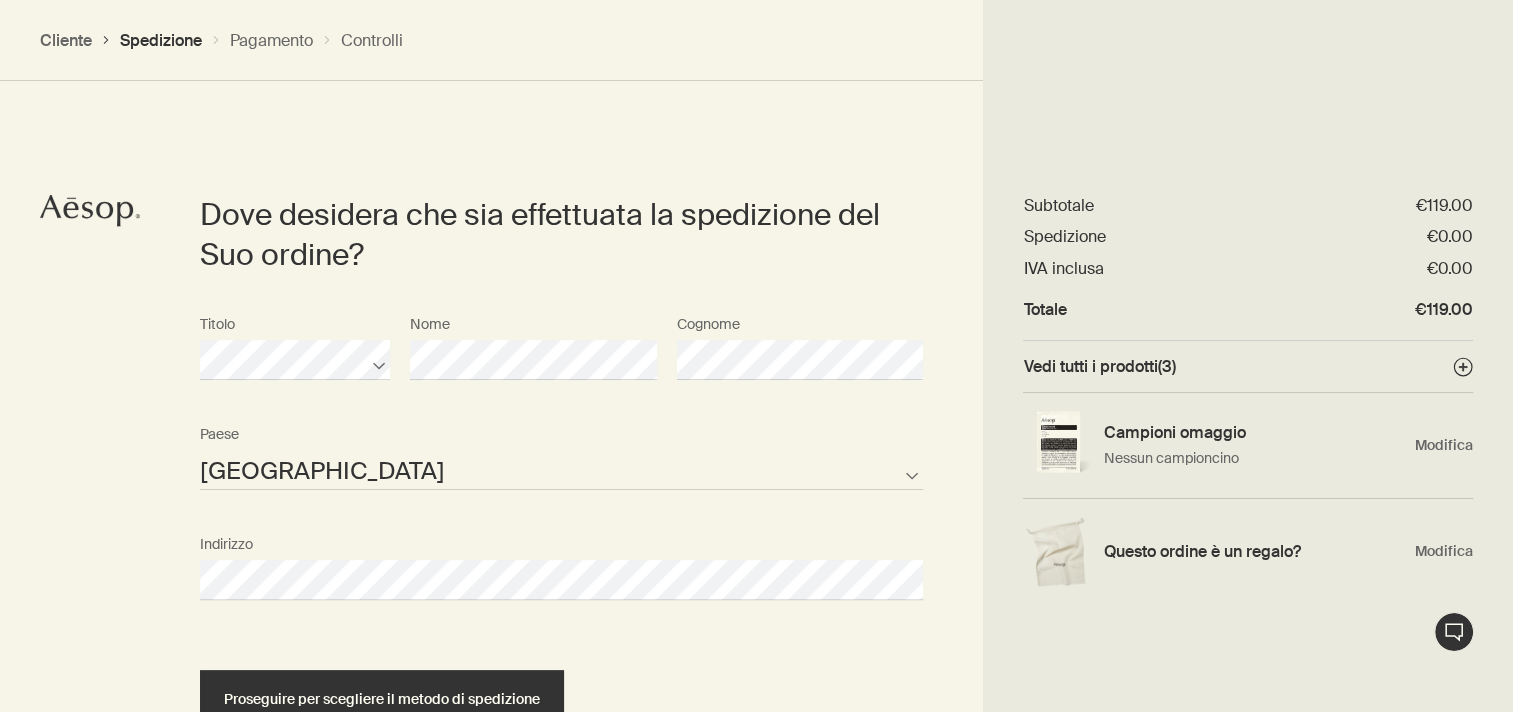 select on "IT" 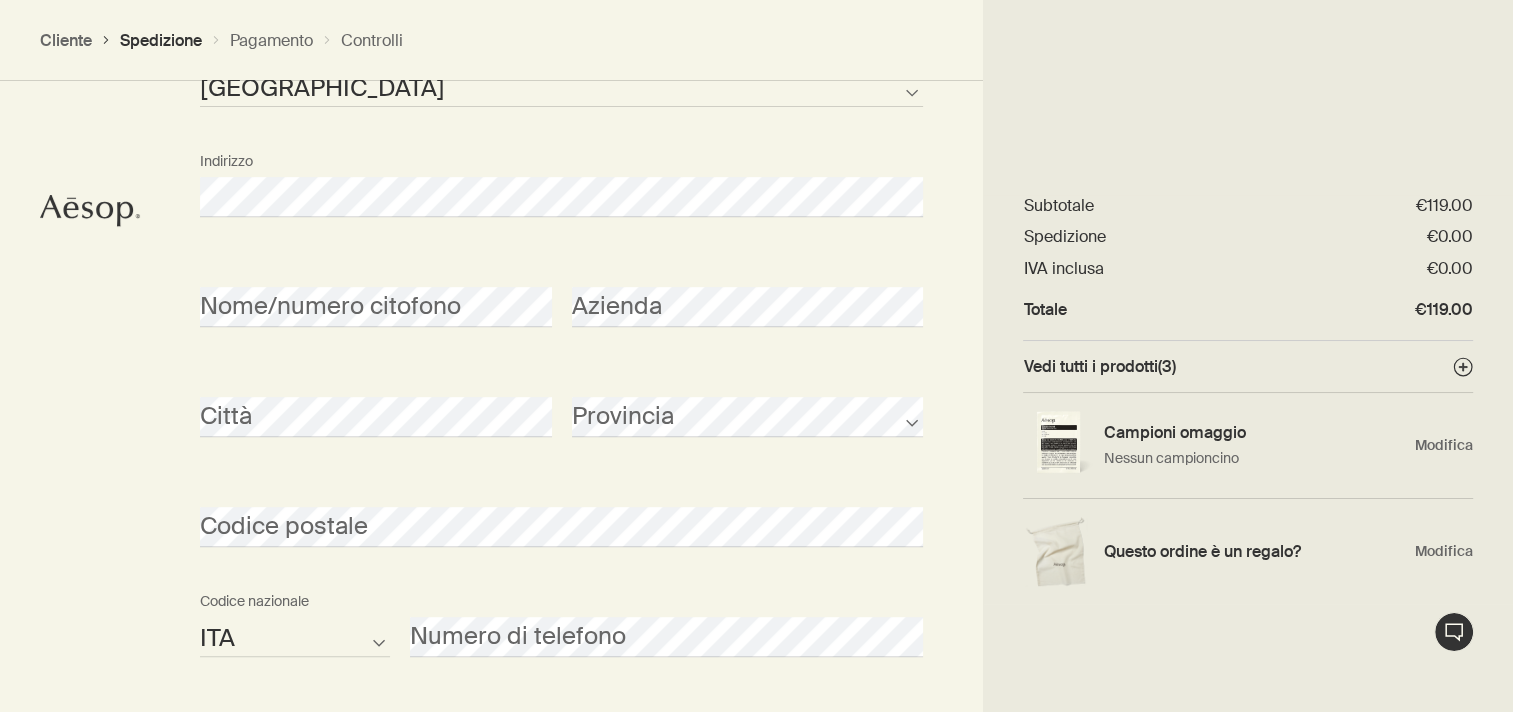 scroll, scrollTop: 848, scrollLeft: 0, axis: vertical 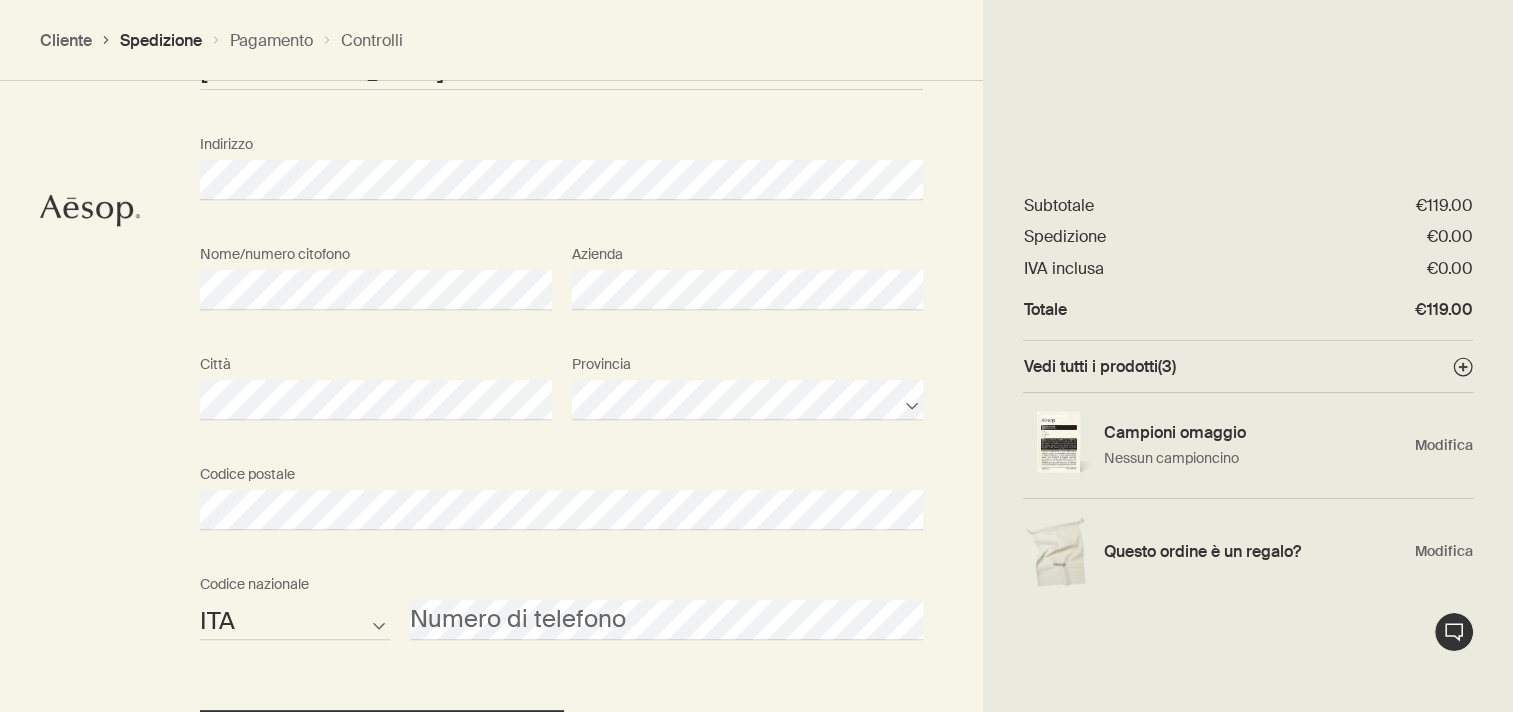 click on "Dove desidera che sia effettuata la spedizione del Suo ordine? Titolo Nome Cognome Italy Paese non presente [PERSON_NAME]’elenco Paese Indirizzo Nome/numero citofono Azienda Città Provincia Codice postale AFG ALB DZA ASM AND AGO AIA ATA ATG ARG ARM ABW AUS AUT AZE BHS BHR BGD BRB BLR BEL BLZ BEN BMU BTN BOL BIH BWA BRA IOT VGB BRN BGR BFA BDI KHM CMR CAN CPV CYM CAF TCD CHL CHN CXR CCK COL COM COK CRI HRV CUB CUW CYP CZE COD DNK DJI DMA DOM TLS ECU EGY SLV GNQ ERI EST ETH FLK FRO FJI FIN FRA PYF GAB GMB GEO DEU GHA GIB GRC GRL GRD GUM GTM GGY GIN GNB GUY HTI HND HKG HUN ISL IND IDN IRN IRQ IRL IMN ISR ITA CIV JAM JPN JEY JOR [PERSON_NAME] KIR XKX KWT KGZ LAO LVA LBN LSO LBR LBY LIE LTU LUX MAC MKD MDG MWI MYS MDV MLI MLT MHL MRT MUS MYT MEX FSM MDA MCO MNG MNE MSR MAR MOZ MMR NAM NRU NPL NLD ANT NCL NZL NIC NER [PERSON_NAME] PRK MNP NOR OMN PAK PLW PSE PAN PNG PRY PER PHL PCN POL PRT PRI QAT COG REU ROU RUS RWA BLM SHN KNA LCA MAF SPM VCT WSM SMR STP [PERSON_NAME] SRB SYC SLE SGP SXM SVK SVN SLB SOM KOR ZAF SSD ESP LKA SDN SUR SJM" at bounding box center (756, 282) 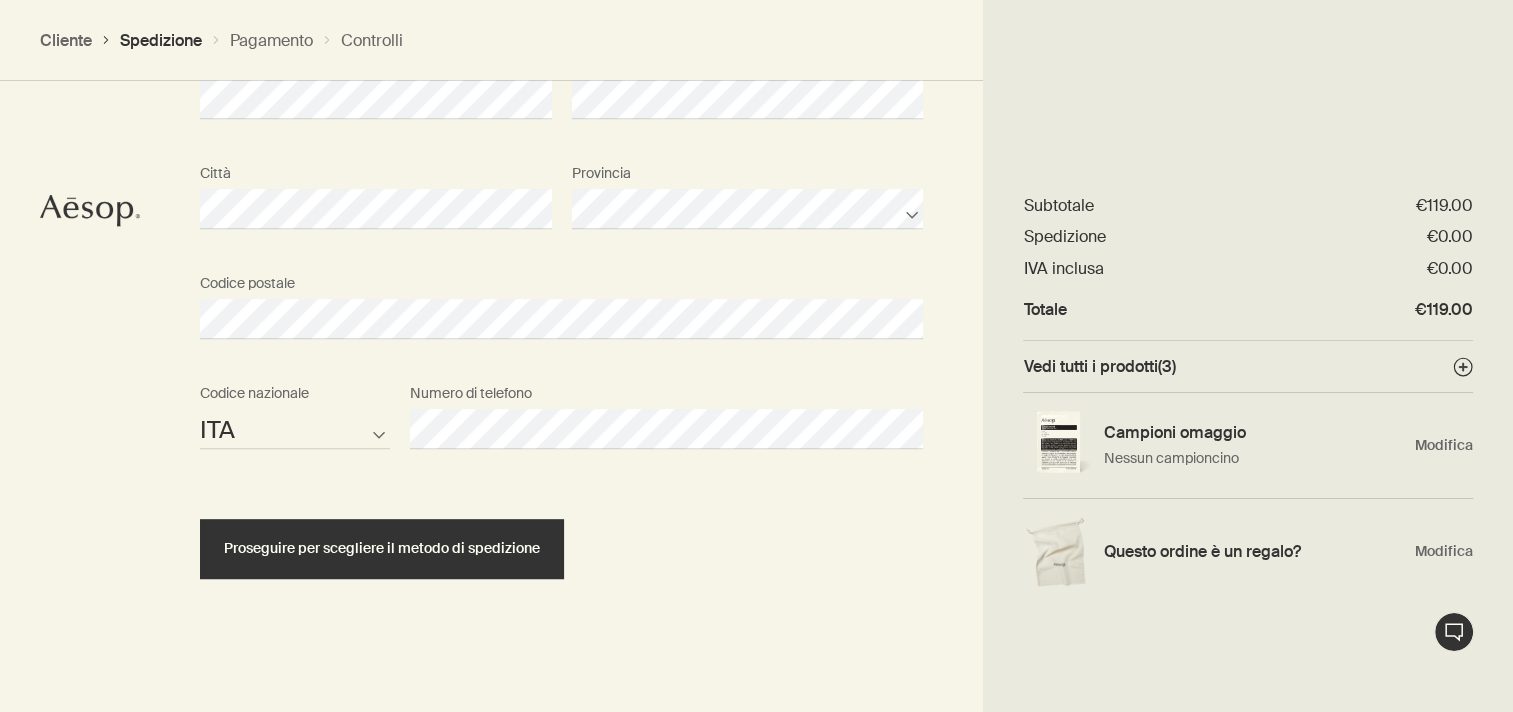 click on "Dove desidera che sia effettuata la spedizione del Suo ordine? Titolo Nome Cognome Italy Paese non presente [PERSON_NAME]’elenco Paese Indirizzo Nome/numero citofono Azienda Città Provincia Codice postale AFG ALB DZA ASM AND AGO AIA ATA ATG ARG ARM ABW AUS AUT AZE BHS BHR BGD BRB BLR BEL BLZ BEN BMU BTN BOL BIH BWA BRA IOT VGB BRN BGR BFA BDI KHM CMR CAN CPV CYM CAF TCD CHL CHN CXR CCK COL COM COK CRI HRV CUB CUW CYP CZE COD DNK DJI DMA DOM TLS ECU EGY SLV GNQ ERI EST ETH FLK FRO FJI FIN FRA PYF GAB GMB GEO DEU GHA GIB GRC GRL GRD GUM GTM GGY GIN GNB GUY HTI HND HKG HUN ISL IND IDN IRN IRQ IRL IMN ISR ITA CIV JAM JPN JEY JOR [PERSON_NAME] KIR XKX KWT KGZ LAO LVA LBN LSO LBR LBY LIE LTU LUX MAC MKD MDG MWI MYS MDV MLI MLT MHL MRT MUS MYT MEX FSM MDA MCO MNG MNE MSR MAR MOZ MMR NAM NRU NPL NLD ANT NCL NZL NIC NER [PERSON_NAME] PRK MNP NOR OMN PAK PLW PSE PAN PNG PRY PER PHL PCN POL PRT PRI QAT COG REU ROU RUS RWA BLM SHN KNA LCA MAF SPM VCT WSM SMR STP [PERSON_NAME] SRB SYC SLE SGP SXM SVK SVN SLB SOM KOR ZAF SSD ESP LKA SDN SUR SJM" at bounding box center (561, 91) 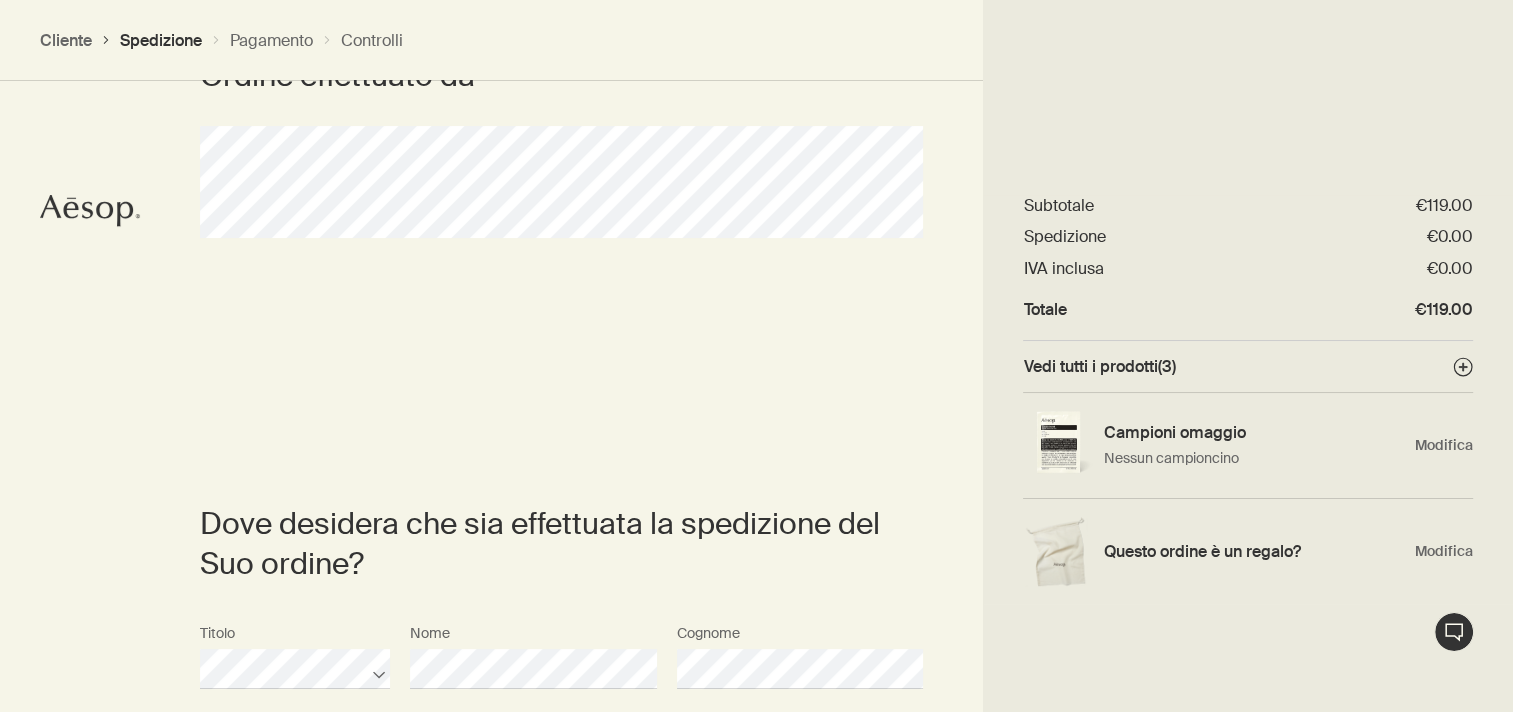 scroll, scrollTop: 0, scrollLeft: 0, axis: both 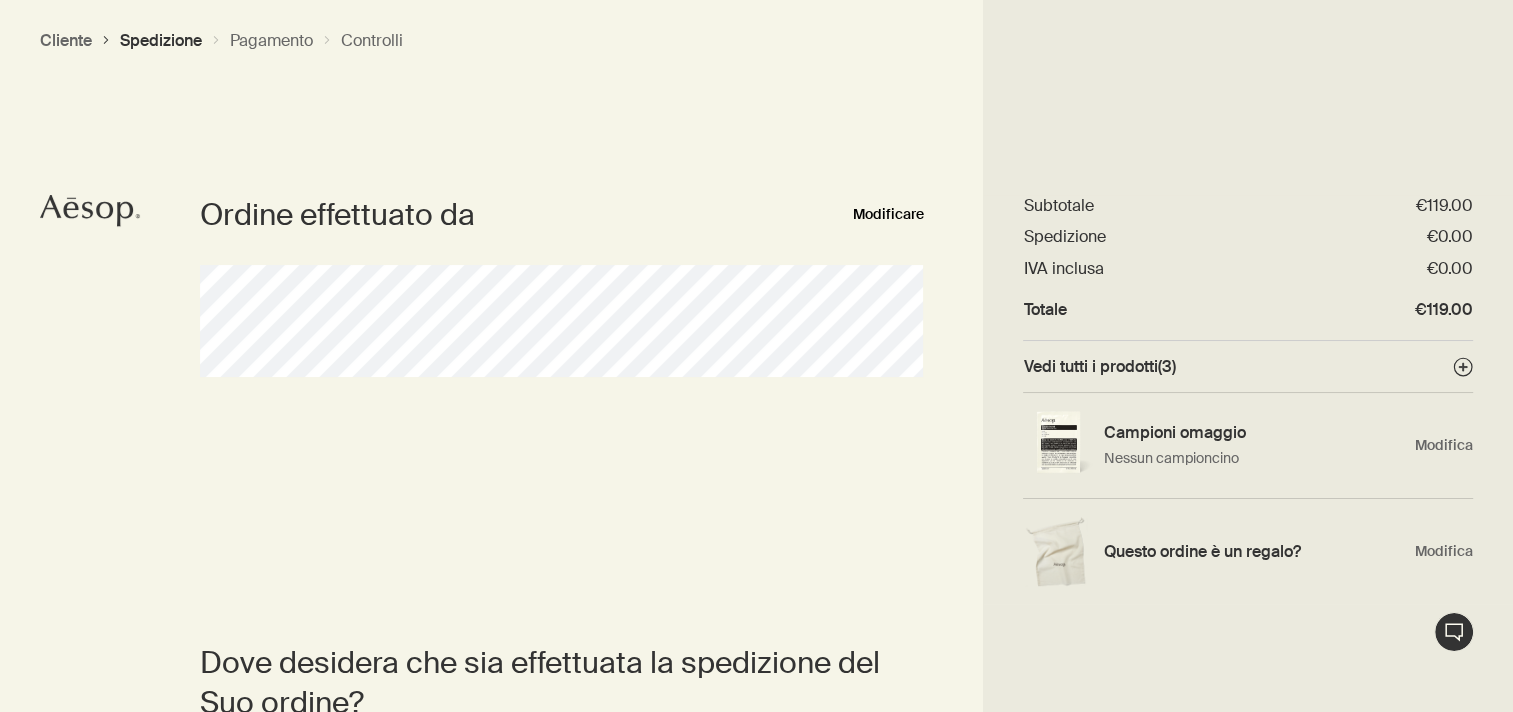 click on "Modificare" at bounding box center [887, 215] 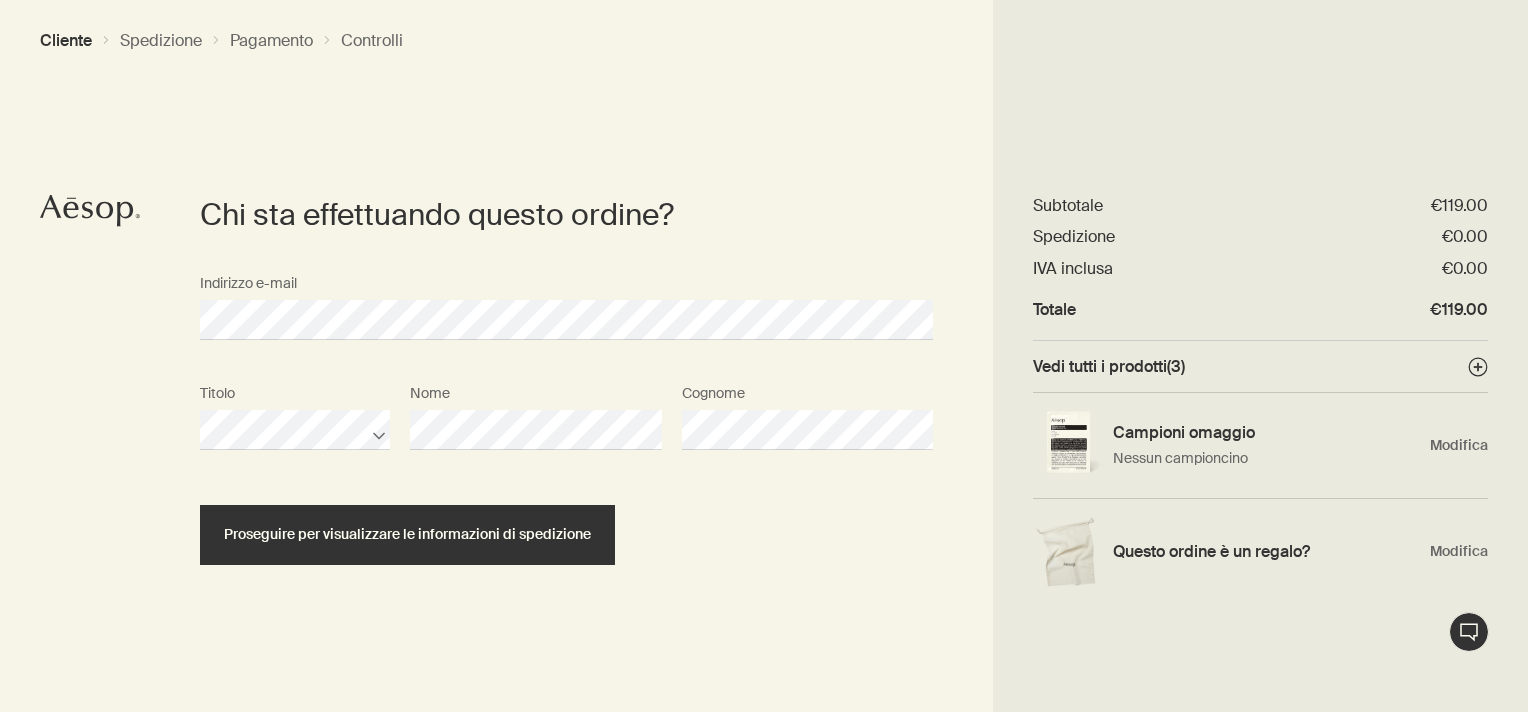 click on "Chi sta effettuando questo ordine? Indirizzo e-mail Titolo Nome Cognome Proseguire per visualizzare le informazioni di spedizione" at bounding box center (764, 356) 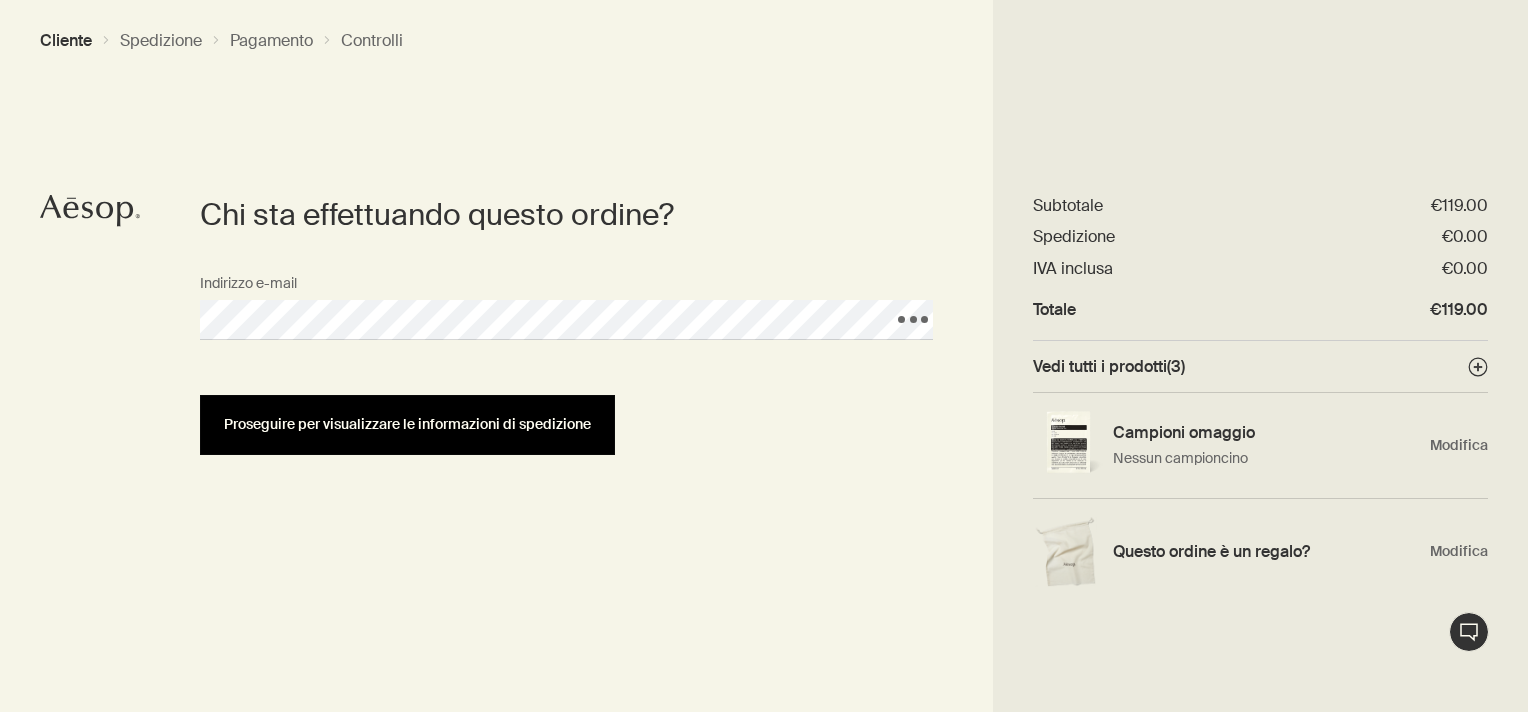 click on "Proseguire per visualizzare le informazioni di spedizione" at bounding box center (407, 424) 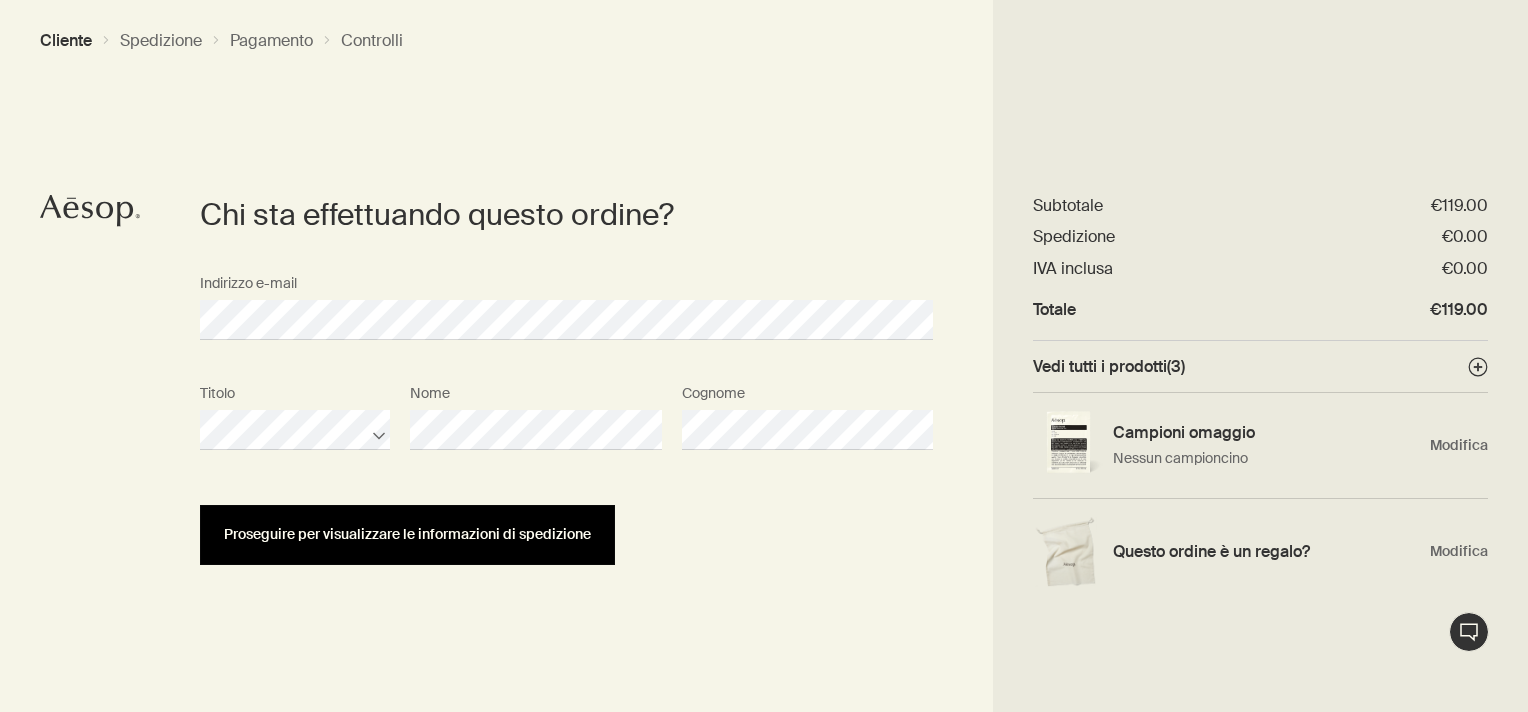 click on "Proseguire per visualizzare le informazioni di spedizione" at bounding box center (407, 534) 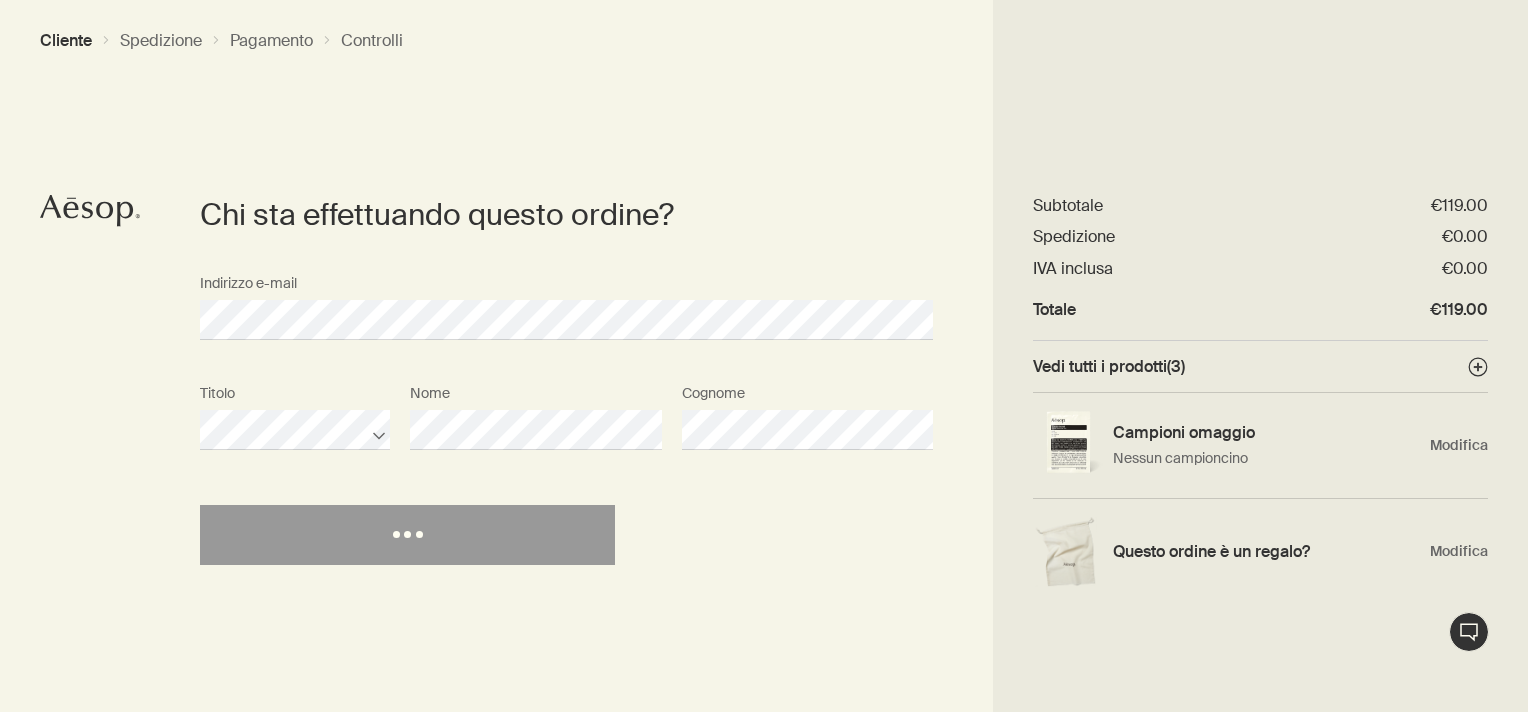select on "IT" 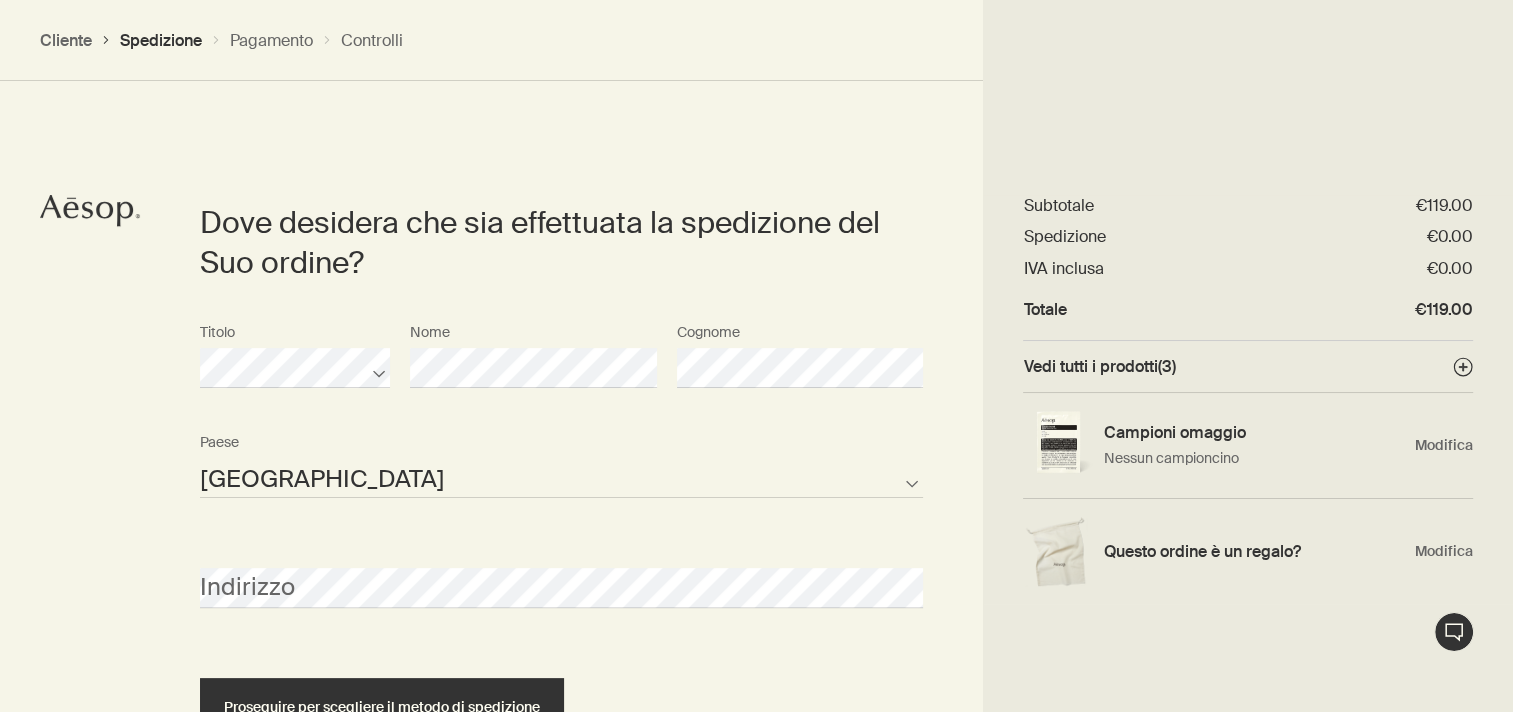 scroll, scrollTop: 448, scrollLeft: 0, axis: vertical 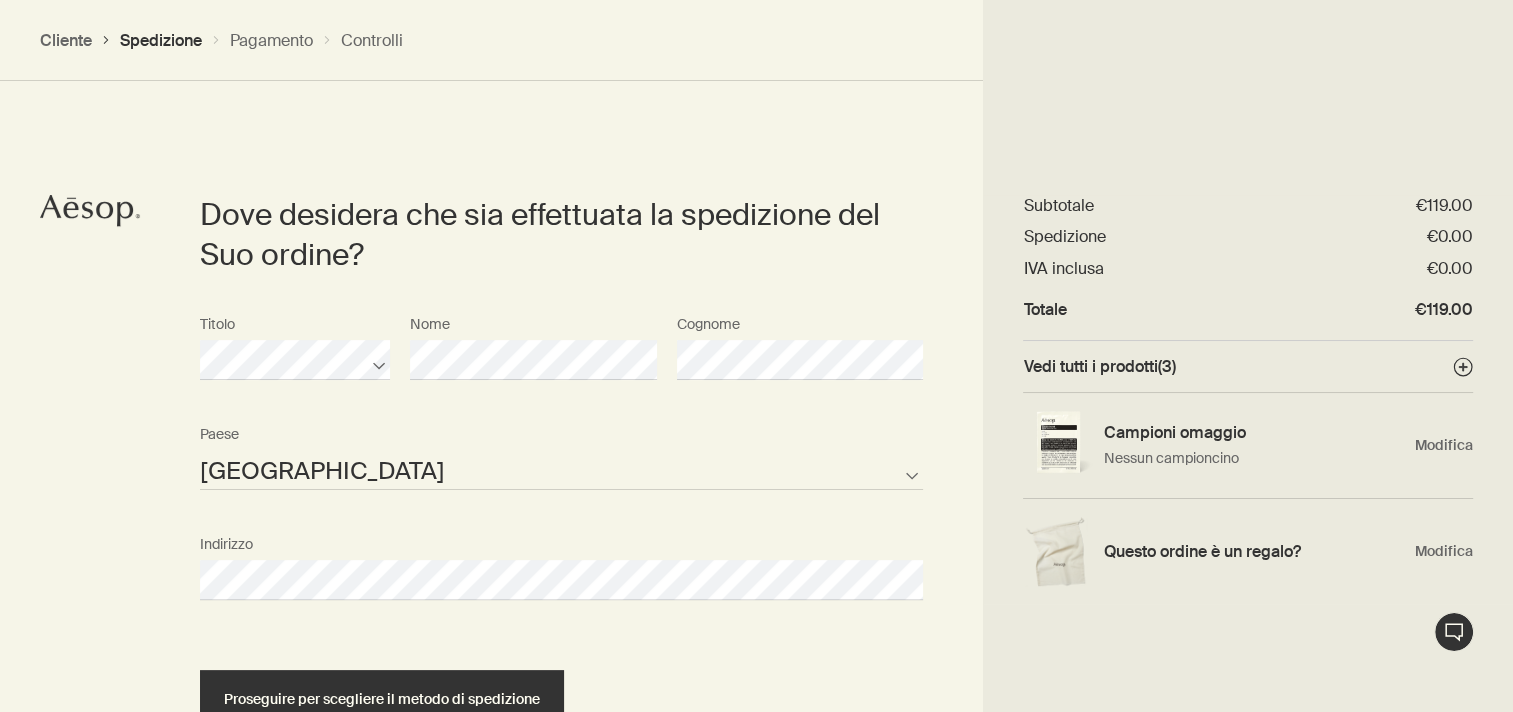 select on "IT" 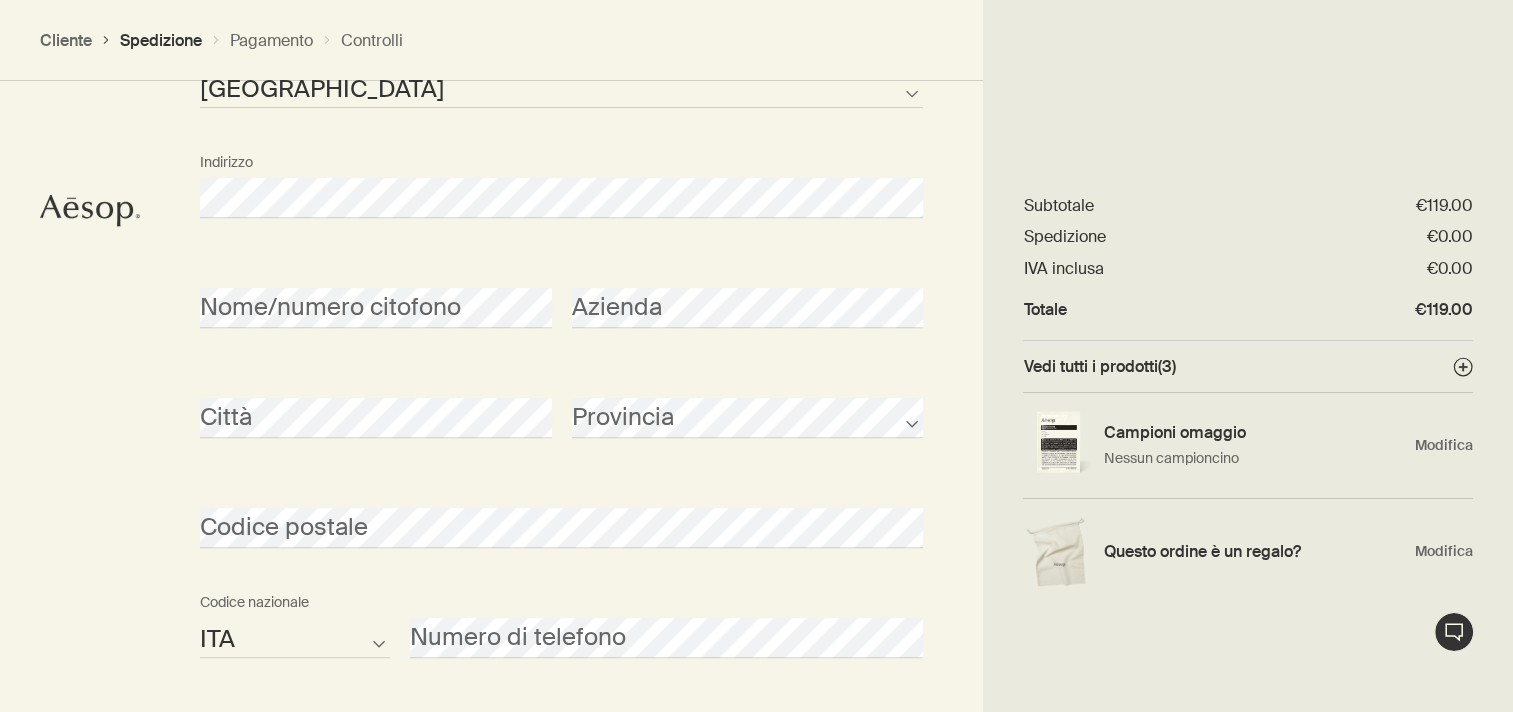 scroll, scrollTop: 848, scrollLeft: 0, axis: vertical 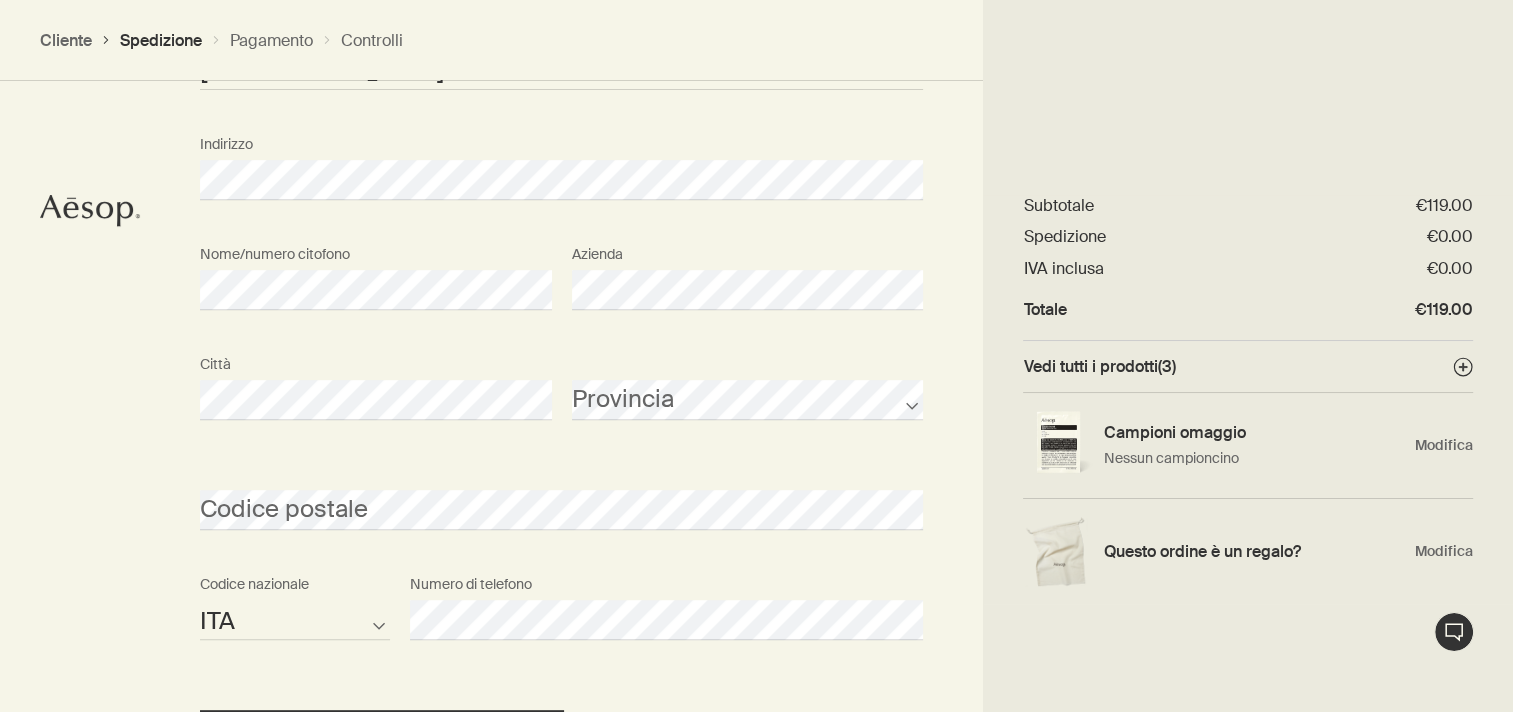 click on "Provincia" at bounding box center [748, 382] 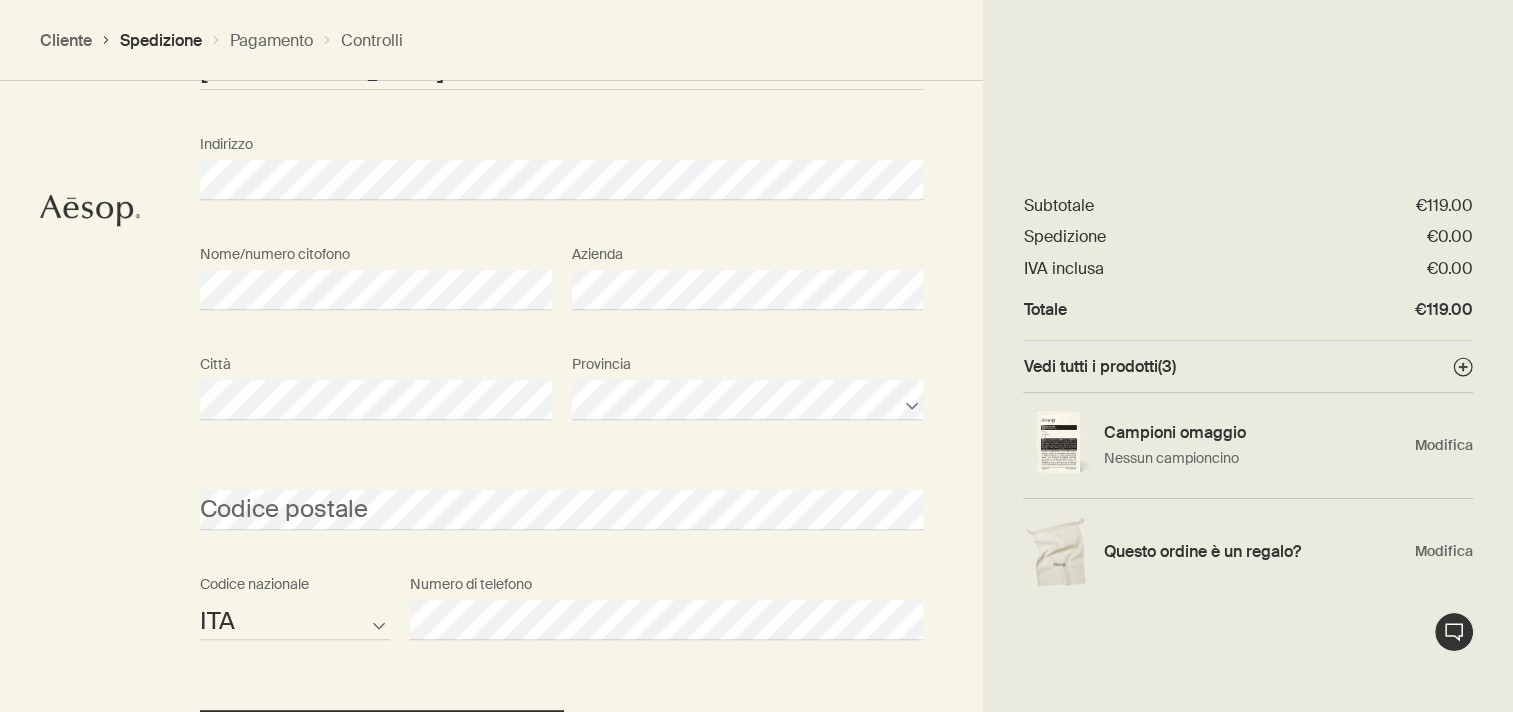 click on "Codice postale" at bounding box center [561, 492] 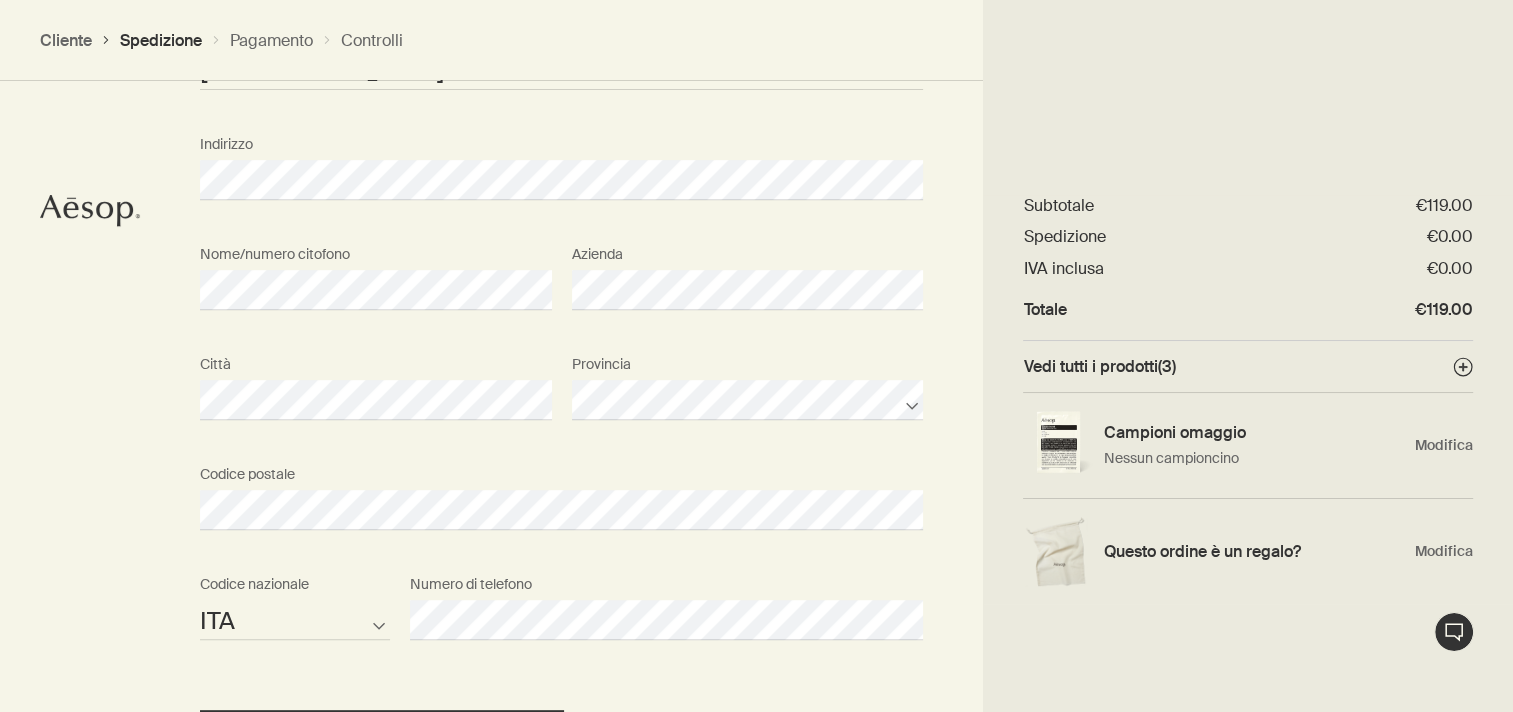 click on "AFG ALB DZA ASM AND AGO AIA ATA ATG ARG ARM ABW AUS AUT AZE BHS BHR BGD BRB BLR BEL BLZ BEN BMU BTN BOL BIH BWA BRA IOT VGB BRN BGR BFA BDI KHM CMR CAN CPV CYM CAF TCD CHL CHN CXR CCK COL COM COK CRI HRV CUB CUW CYP CZE COD DNK DJI DMA DOM TLS ECU EGY SLV GNQ ERI EST ETH FLK FRO FJI FIN FRA PYF GAB GMB GEO DEU GHA GIB GRC GRL GRD GUM GTM GGY GIN GNB GUY HTI HND HKG HUN ISL IND IDN IRN IRQ IRL IMN ISR ITA CIV JAM JPN JEY JOR [PERSON_NAME] KIR XKX KWT KGZ LAO LVA LBN LSO LBR LBY LIE LTU LUX MAC MKD MDG MWI MYS MDV MLI MLT MHL MRT MUS MYT MEX FSM MDA MCO MNG MNE MSR MAR MOZ MMR NAM NRU NPL NLD ANT NCL NZL NIC NER [PERSON_NAME] PRK MNP NOR OMN PAK PLW PSE PAN PNG PRY PER PHL PCN POL PRT PRI QAT COG REU ROU RUS RWA BLM SHN KNA LCA MAF SPM VCT WSM SMR STP [PERSON_NAME] SRB SYC SLE SGP SXM SVK SVN SLB SOM KOR ZAF SSD ESP LKA SDN SUR SJM SWZ SWE CHE SYR TWN TJK TZA THA TGO TKL TON TTO TUN TUR TKM TCA TUV VIR UGA UKR ARE GBR USA URY UZB VUT VAT VEN VNM WLF [PERSON_NAME] ZMB ZWE Codice nazionale Numero di telefono" at bounding box center [561, 620] 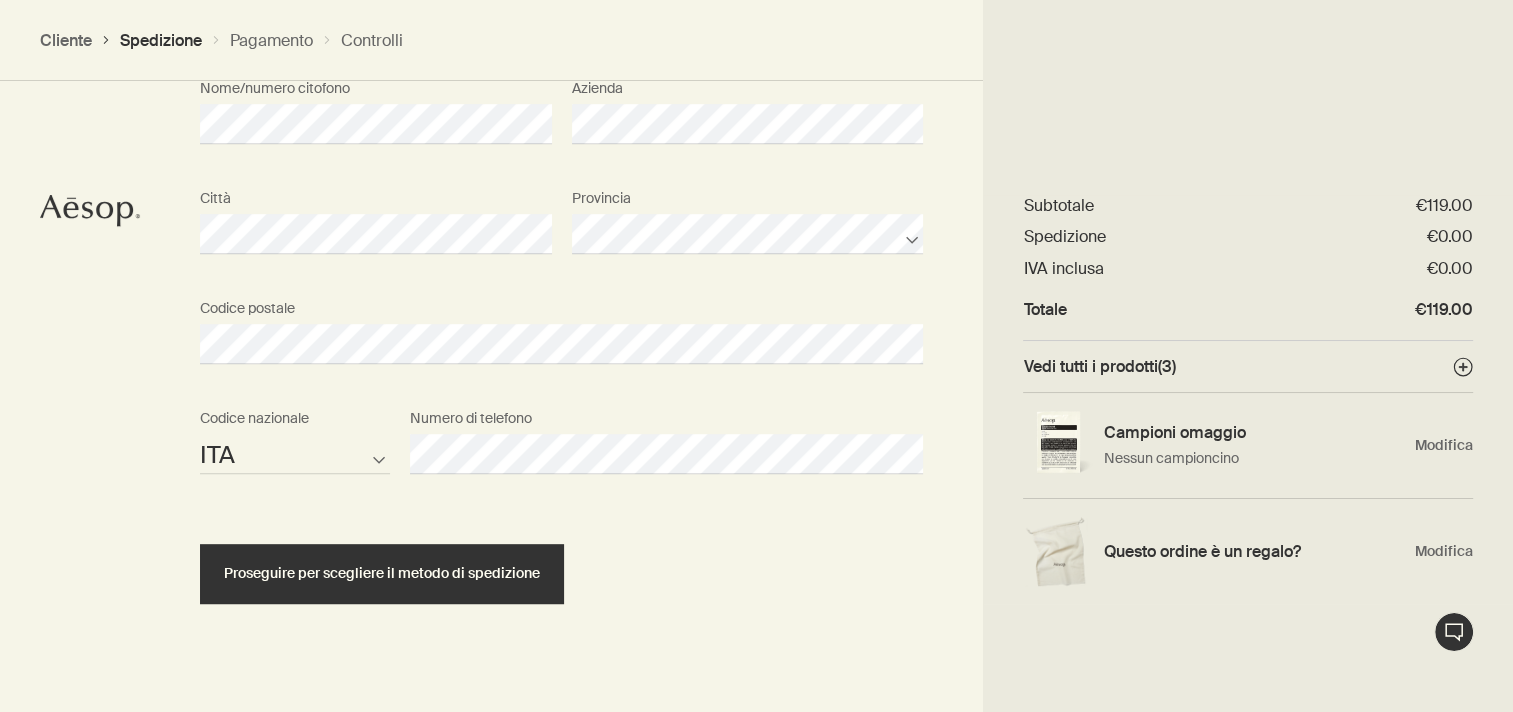 scroll, scrollTop: 1039, scrollLeft: 0, axis: vertical 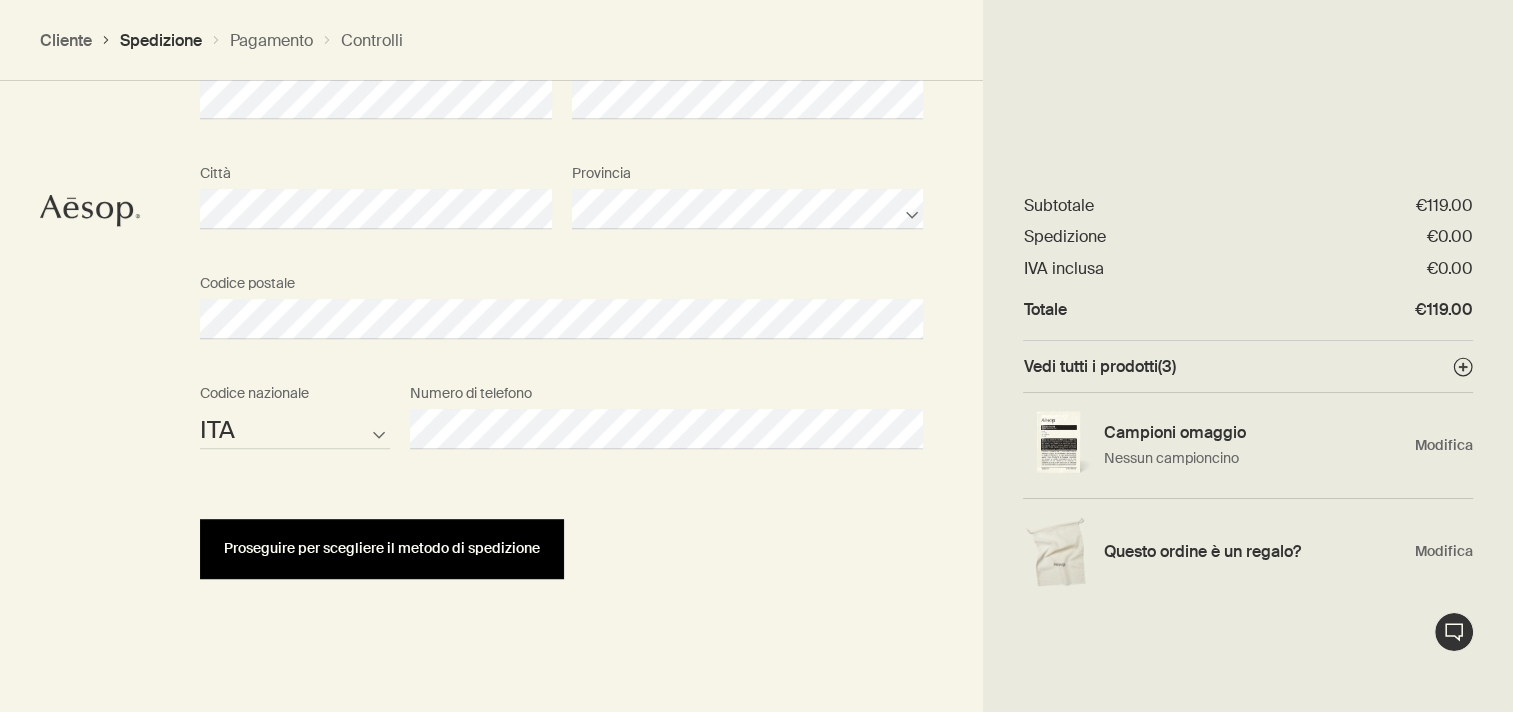 click on "Proseguire per scegliere il metodo di spedizione" at bounding box center [382, 549] 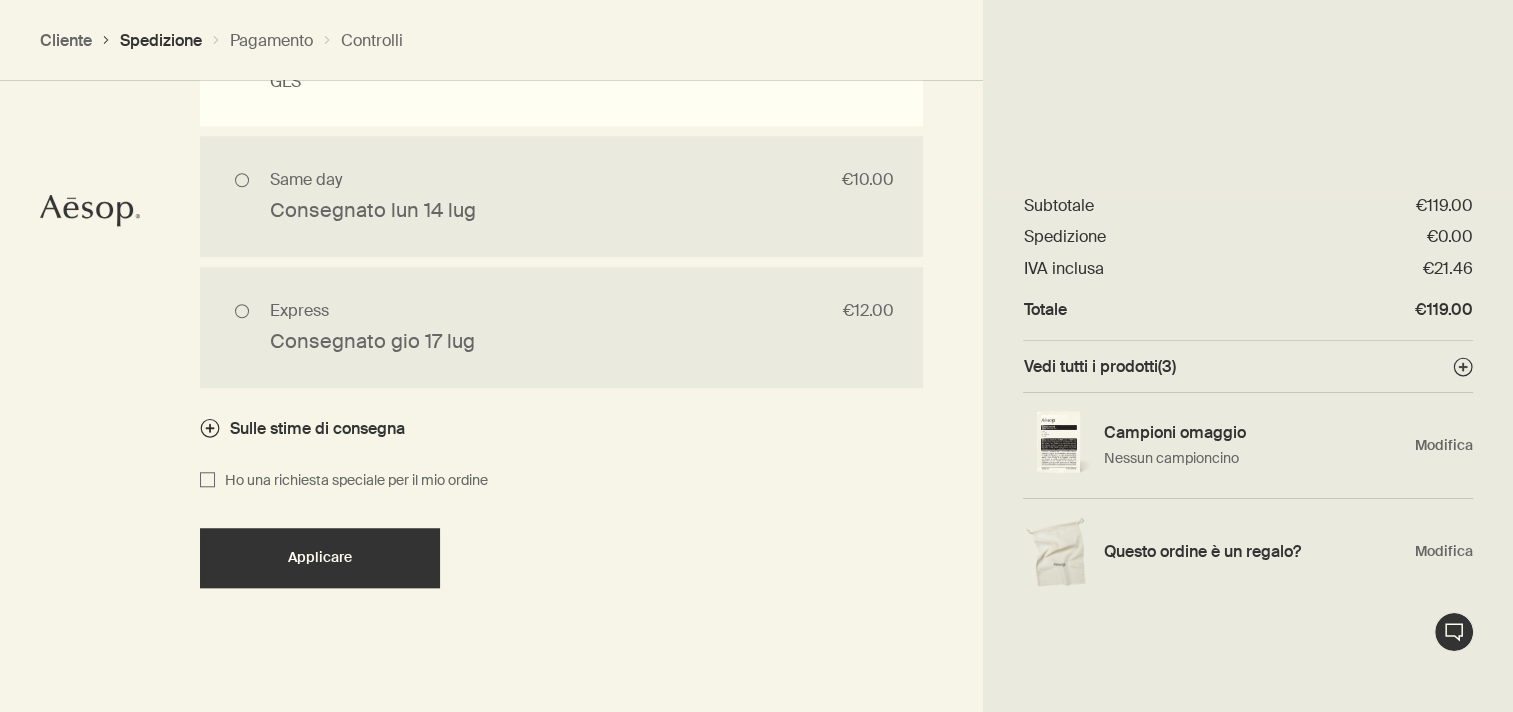 scroll, scrollTop: 1696, scrollLeft: 0, axis: vertical 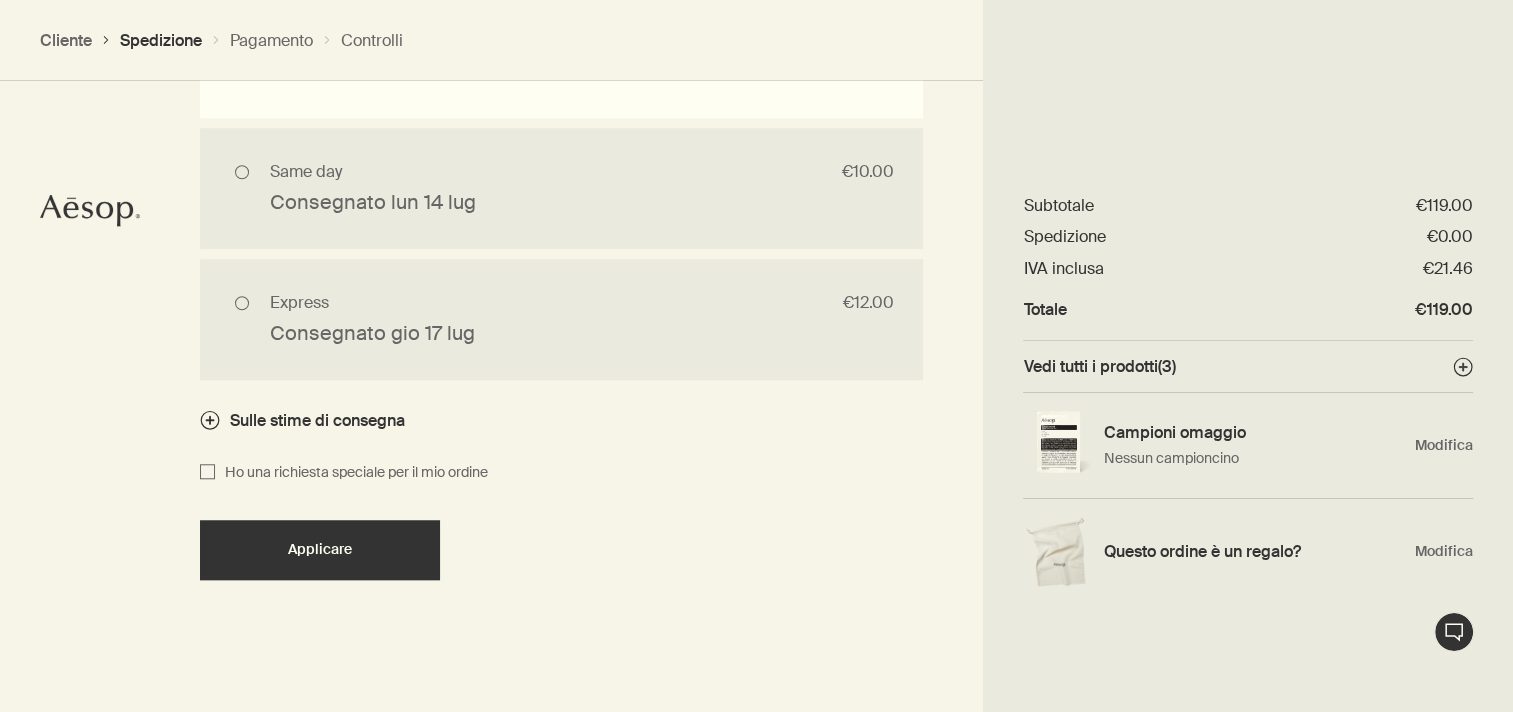 click on "Sulle stime di consegna" at bounding box center [317, 420] 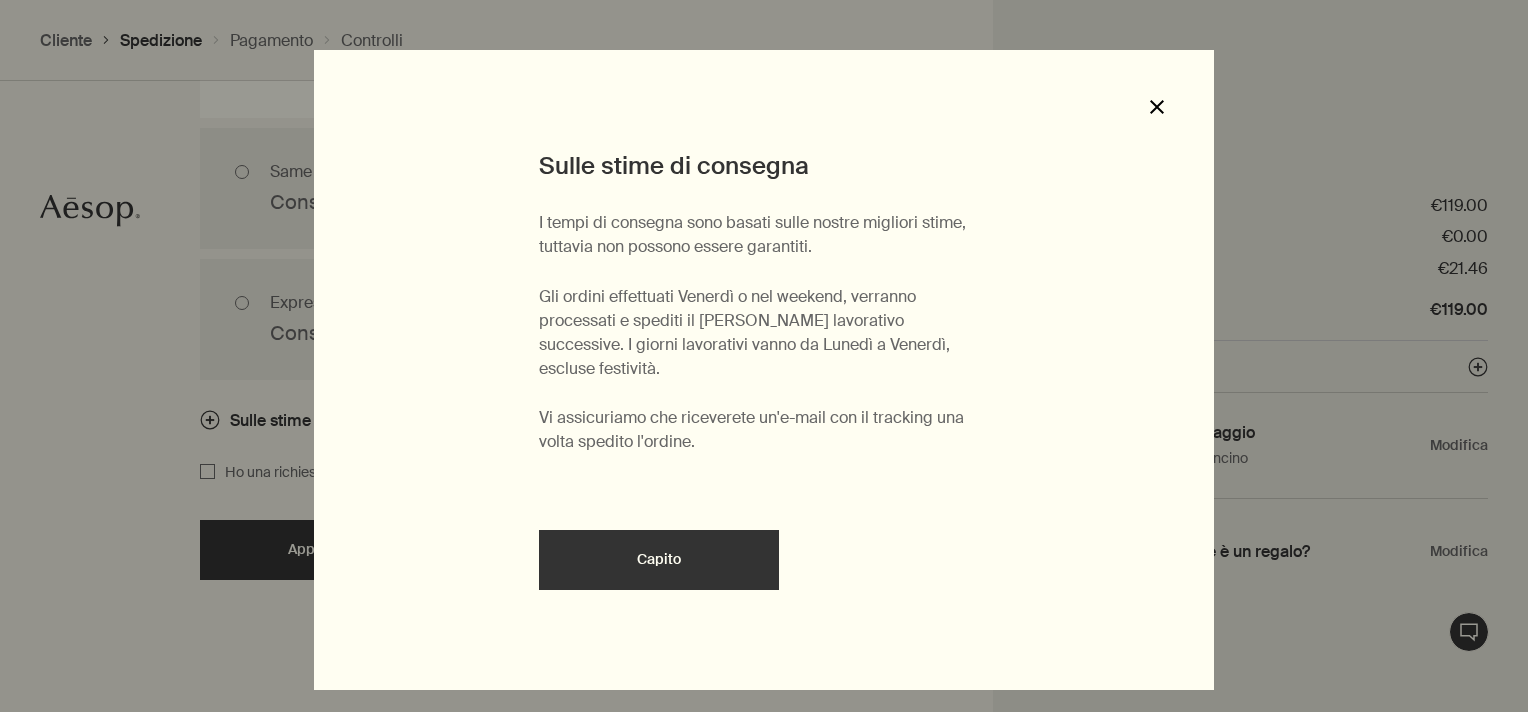 click 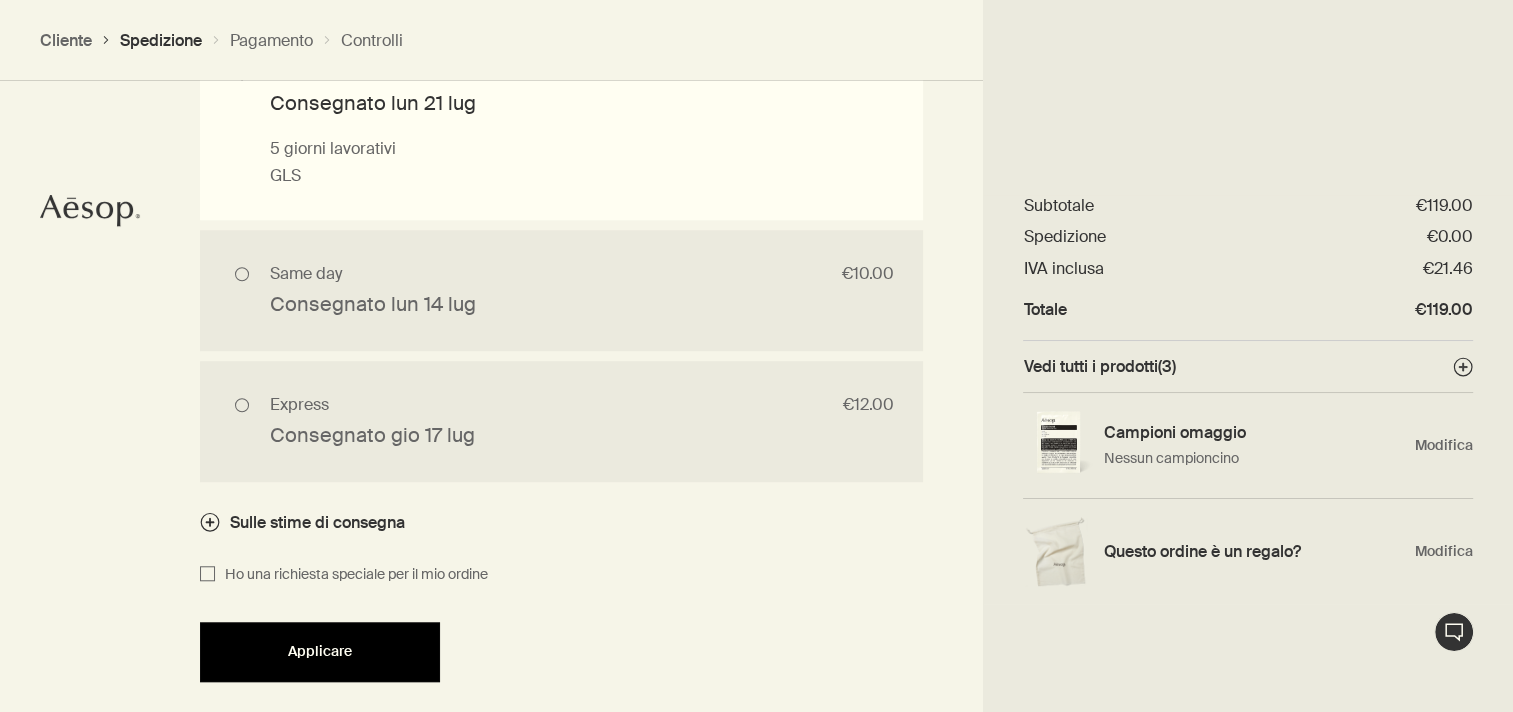 scroll, scrollTop: 1696, scrollLeft: 0, axis: vertical 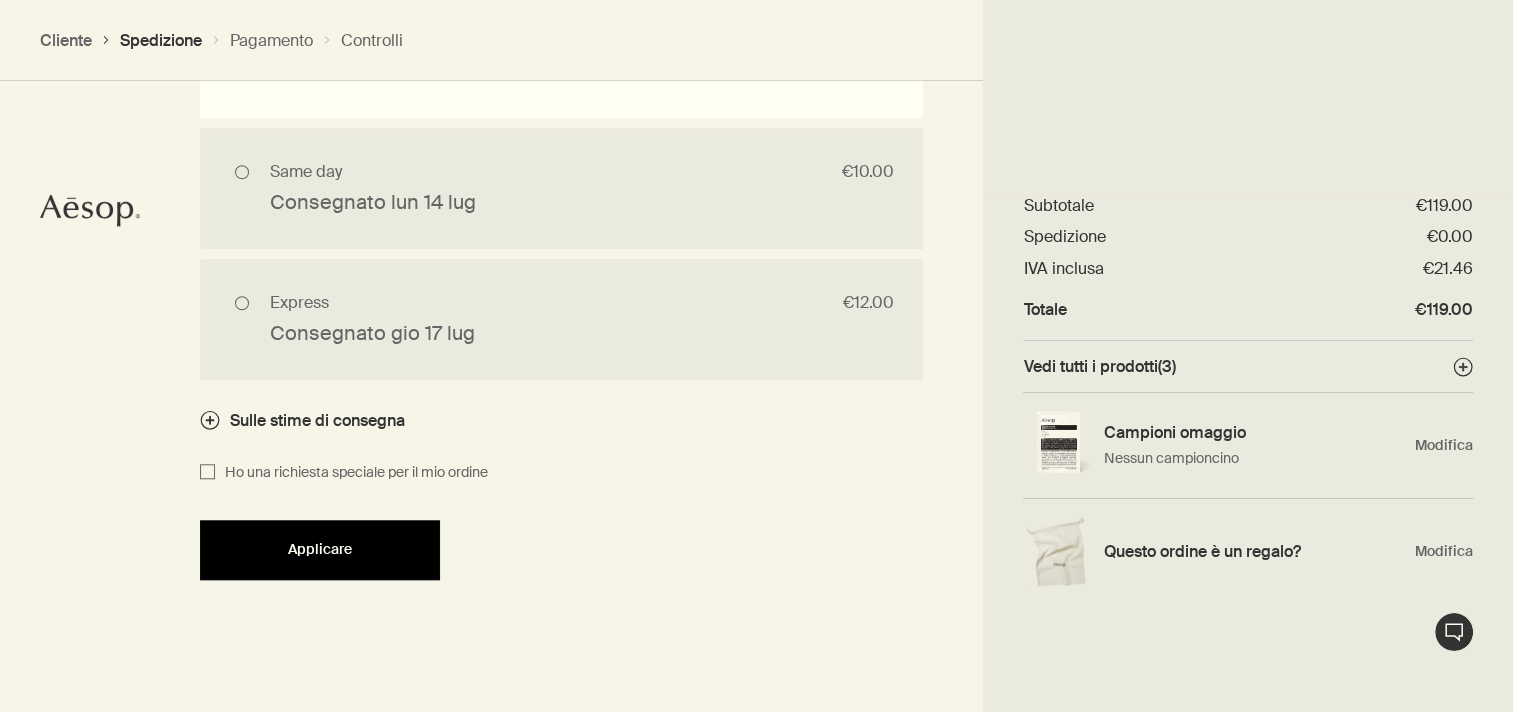 click on "Applicare" at bounding box center (320, 549) 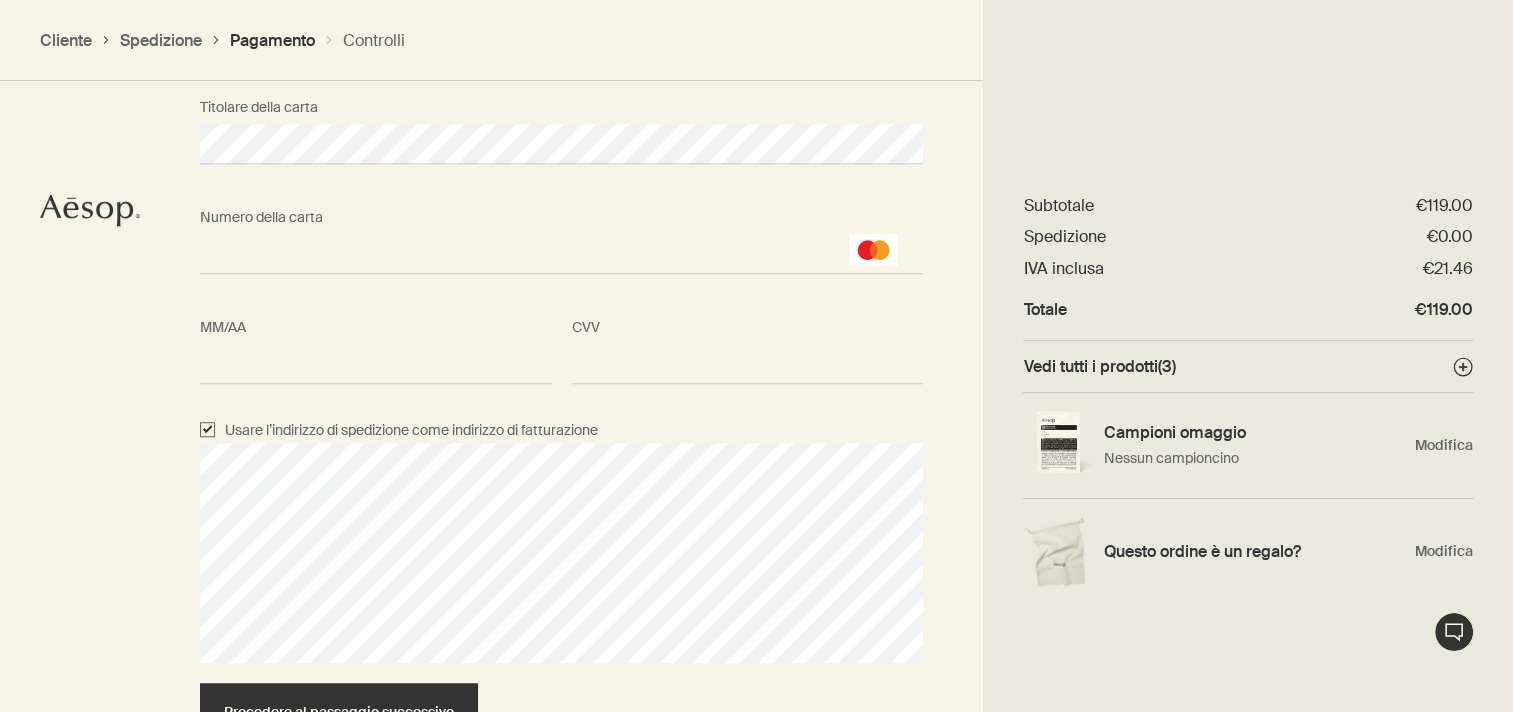 scroll, scrollTop: 1566, scrollLeft: 0, axis: vertical 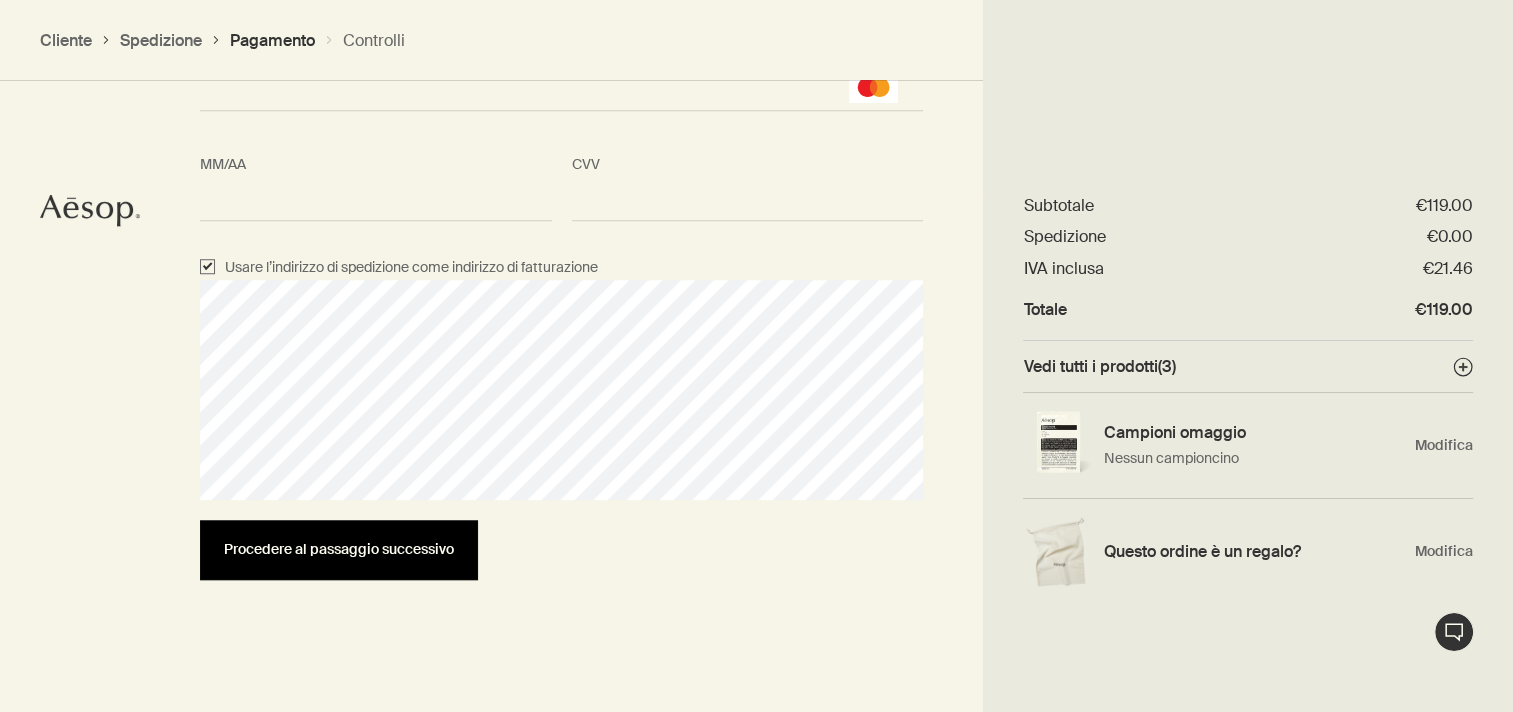 click on "Procedere al passaggio successivo" at bounding box center [339, 549] 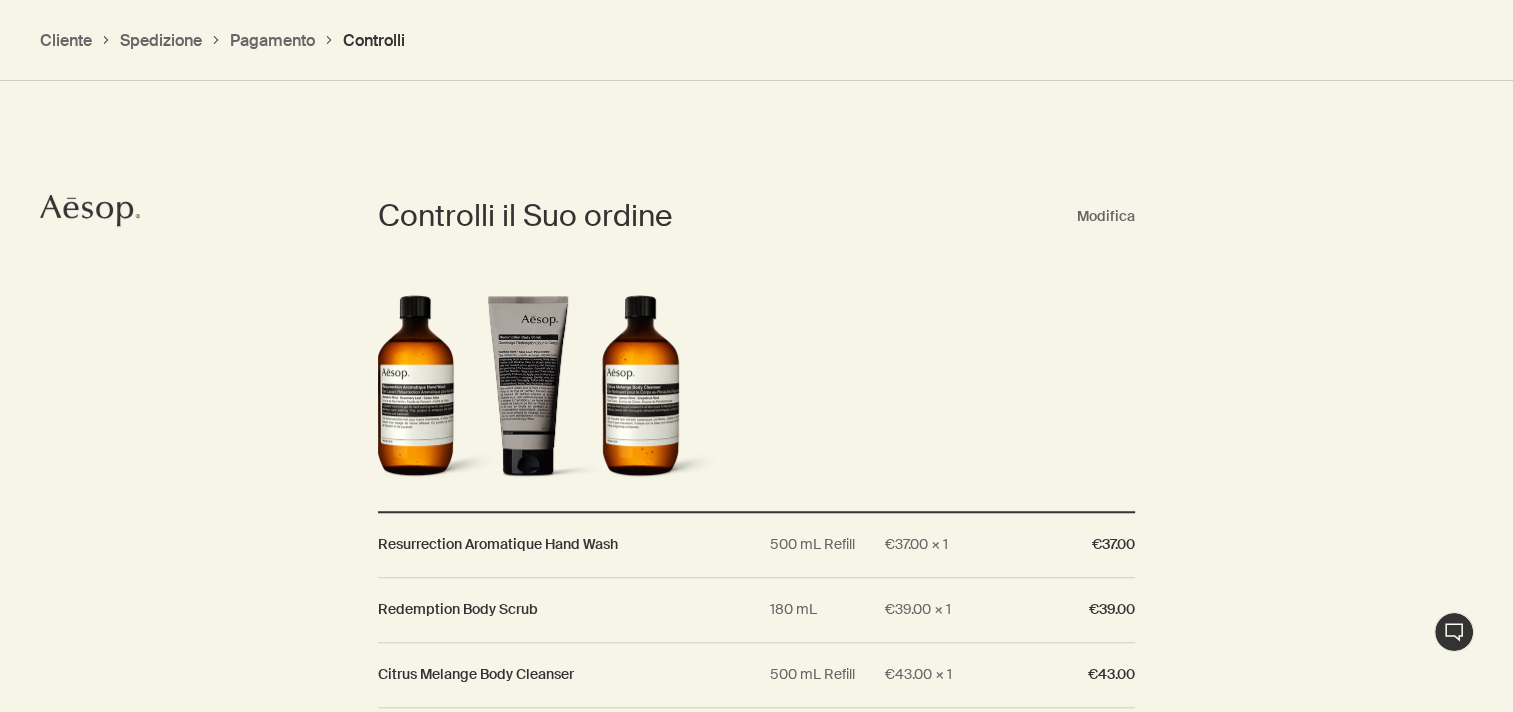 scroll, scrollTop: 1379, scrollLeft: 0, axis: vertical 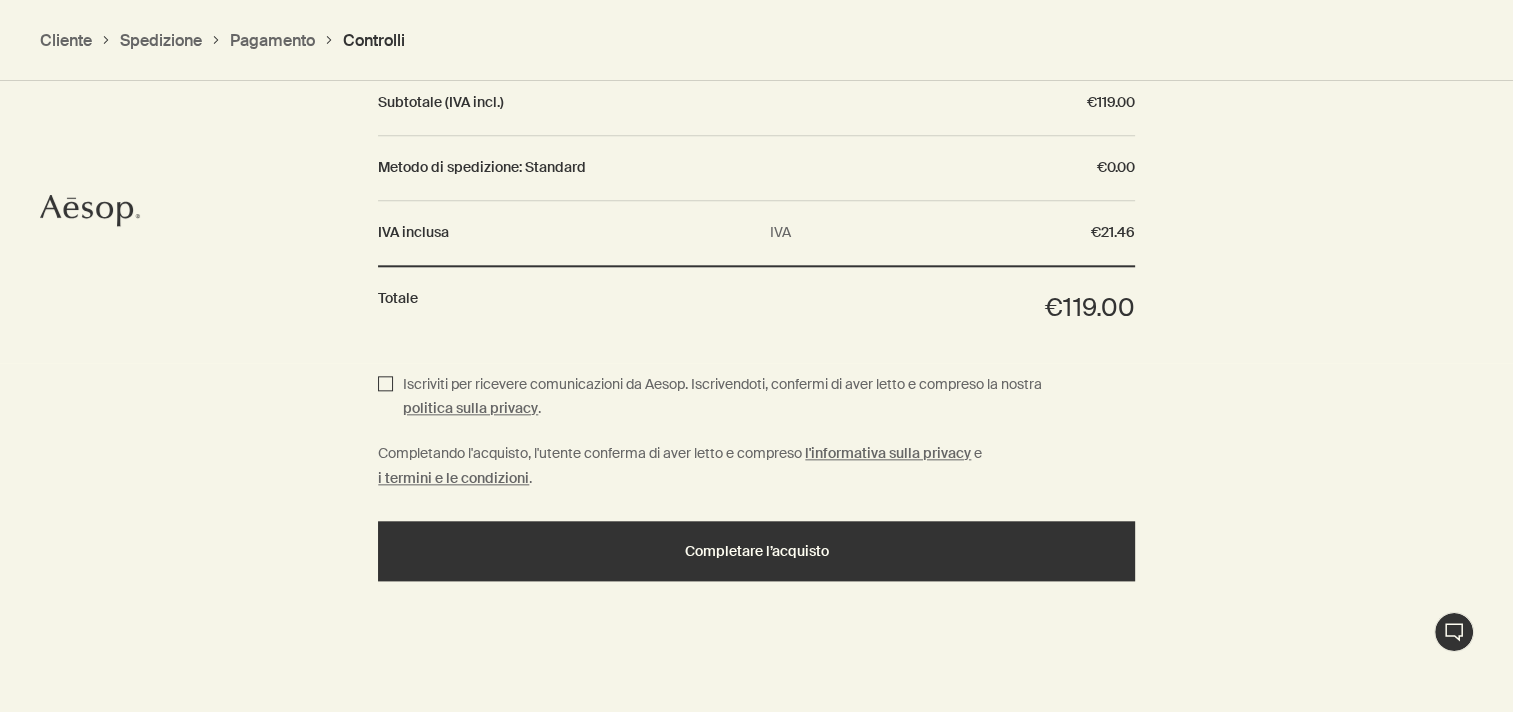 click on "Iscriviti per ricevere comunicazioni da Aesop. Iscrivendoti, confermi di aver letto e compreso la nostra  politica sulla privacy ." at bounding box center [385, 397] 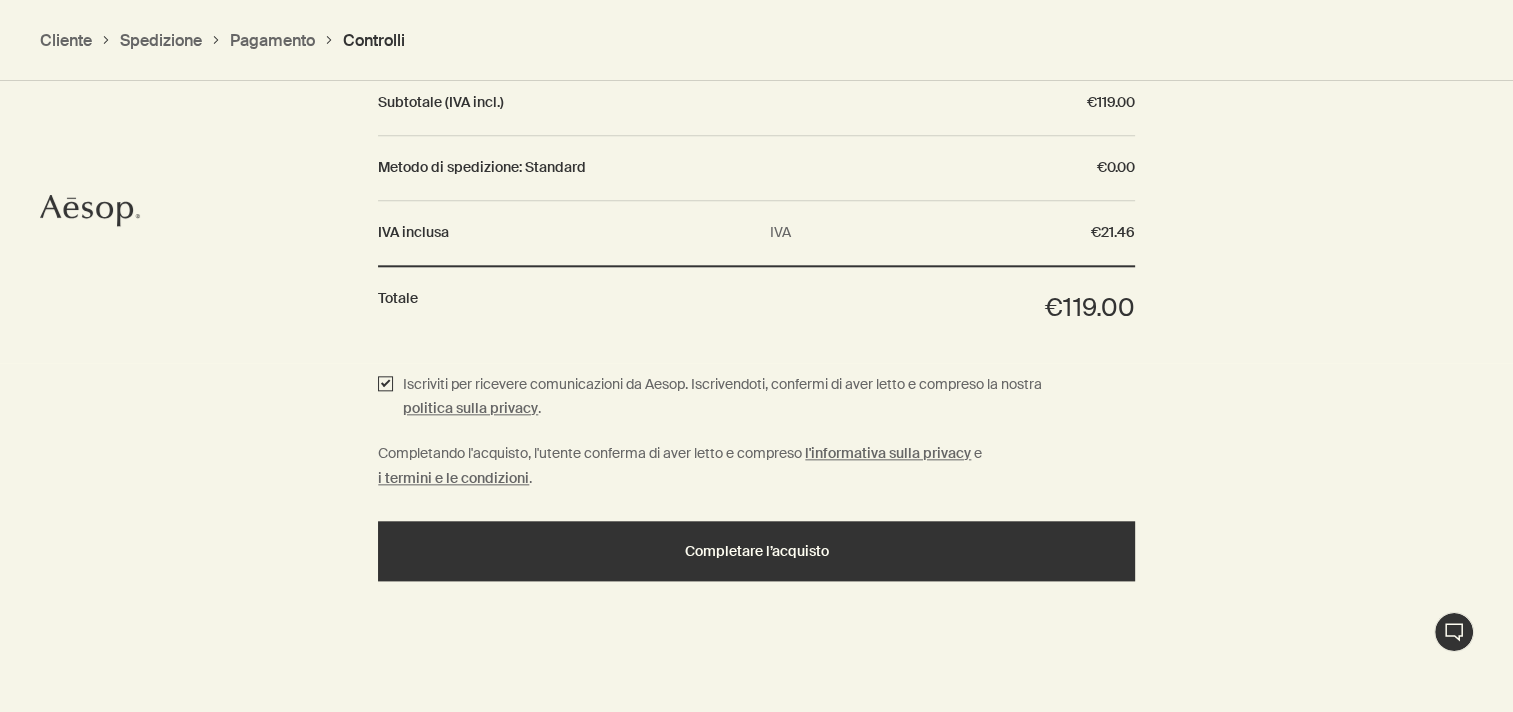 click on "Iscriviti per ricevere comunicazioni da Aesop. Iscrivendoti, confermi di aver letto e compreso la nostra  politica sulla privacy ." at bounding box center [385, 397] 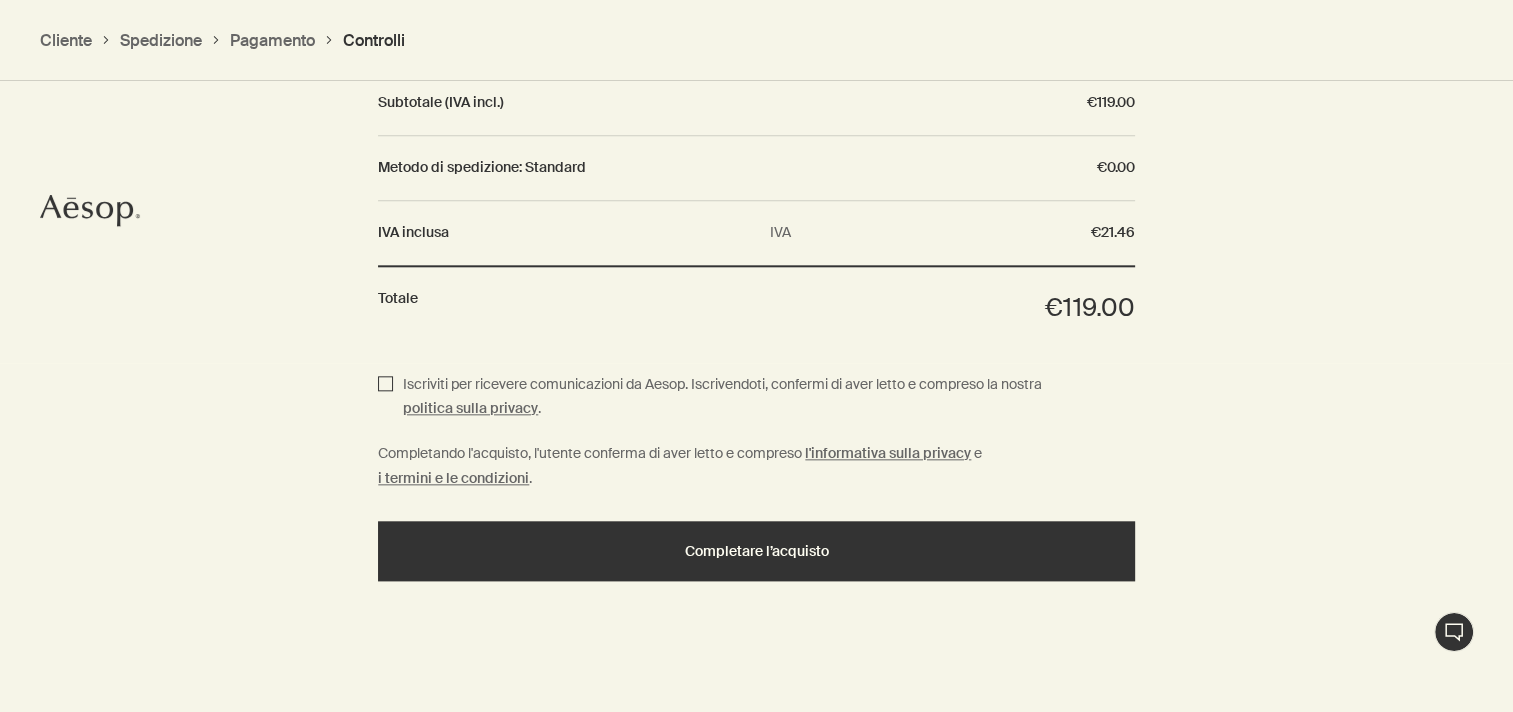 click on "Iscriviti per ricevere comunicazioni da Aesop. Iscrivendoti, confermi di aver letto e compreso la nostra  politica sulla privacy ." at bounding box center (385, 397) 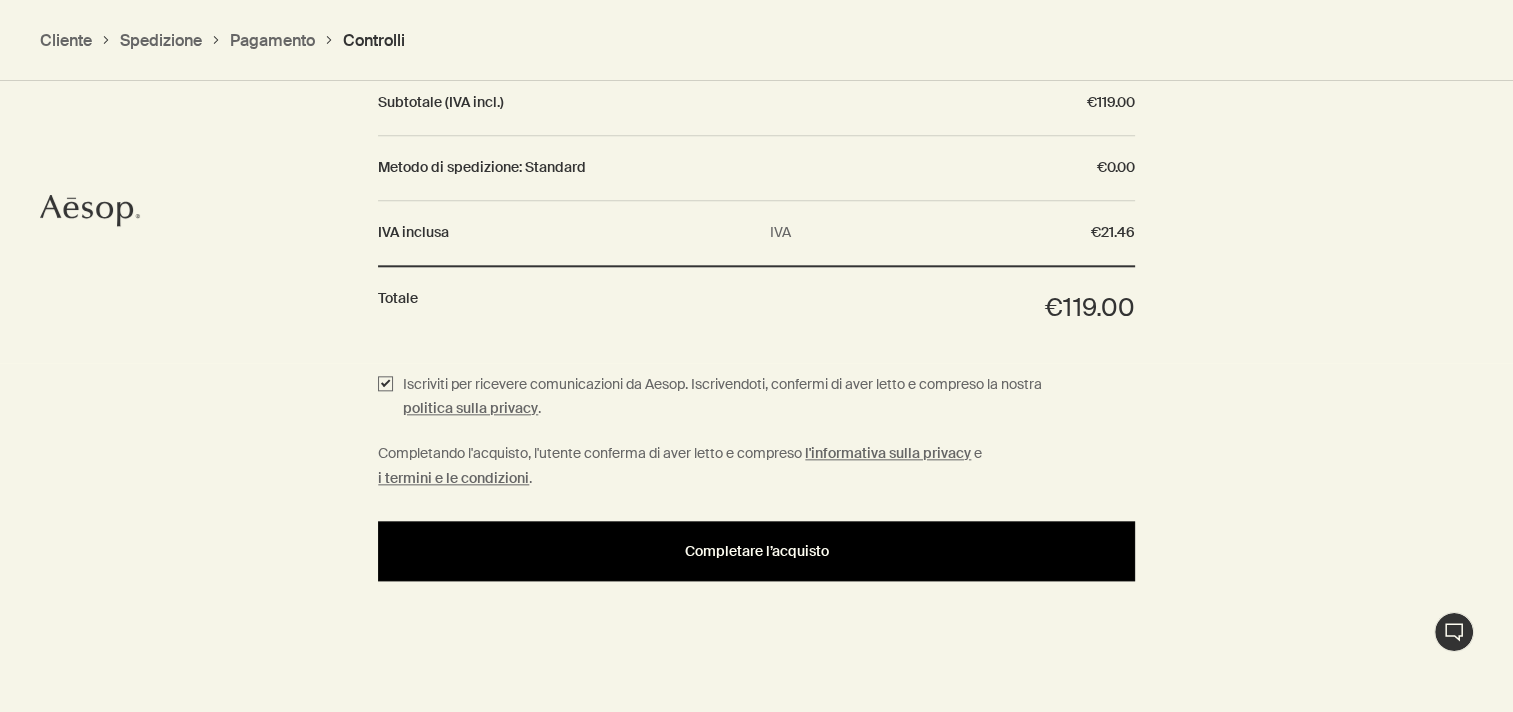 click on "Completare l’acquisto" at bounding box center [756, 551] 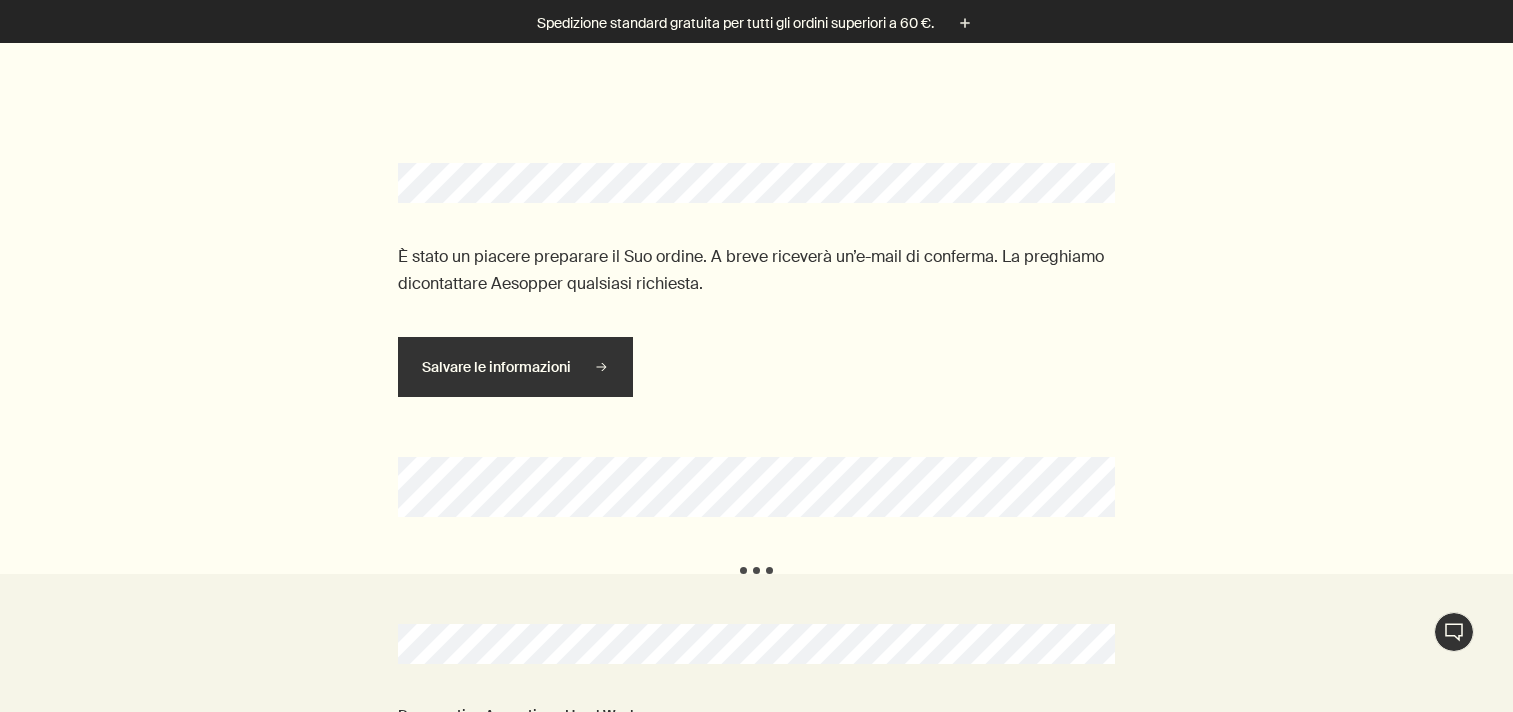 scroll, scrollTop: 0, scrollLeft: 0, axis: both 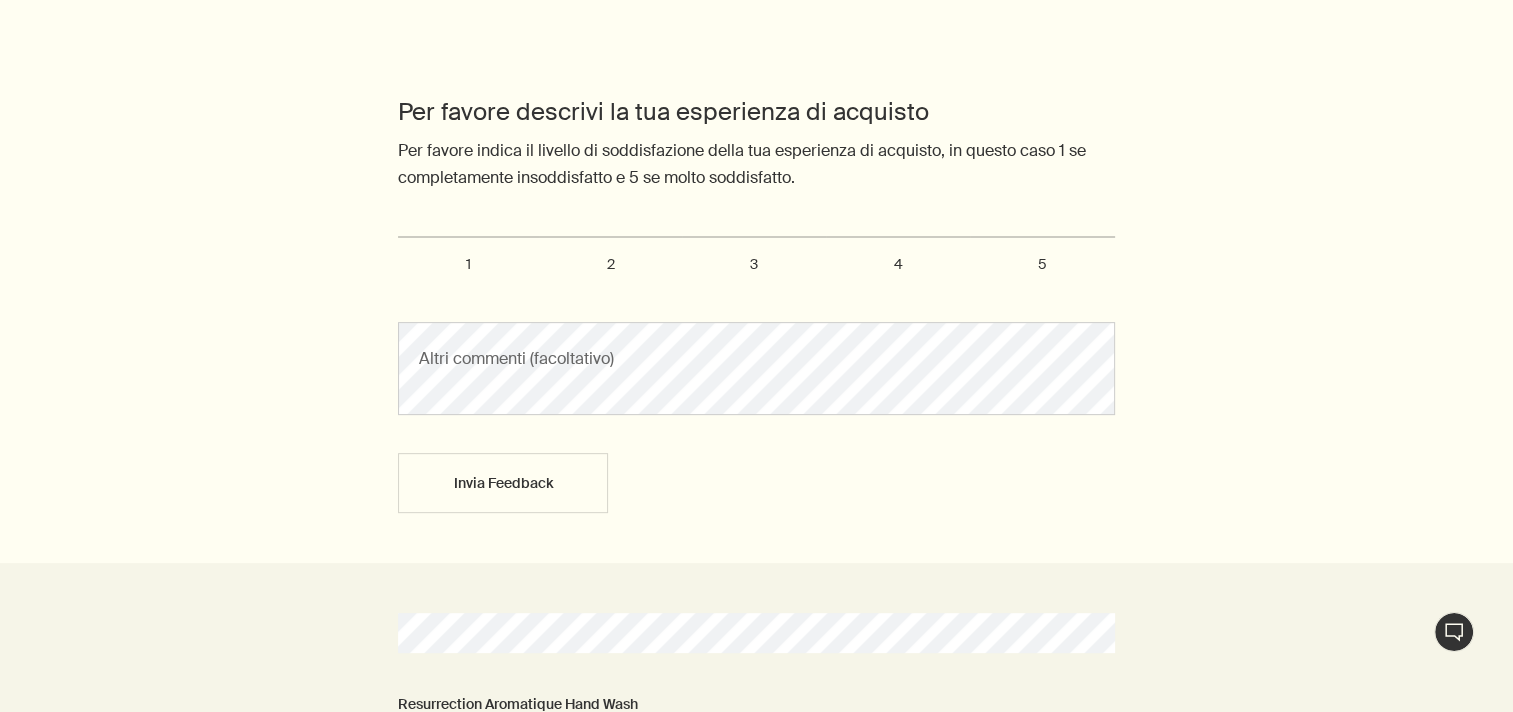 click on "5" at bounding box center [1042, 264] 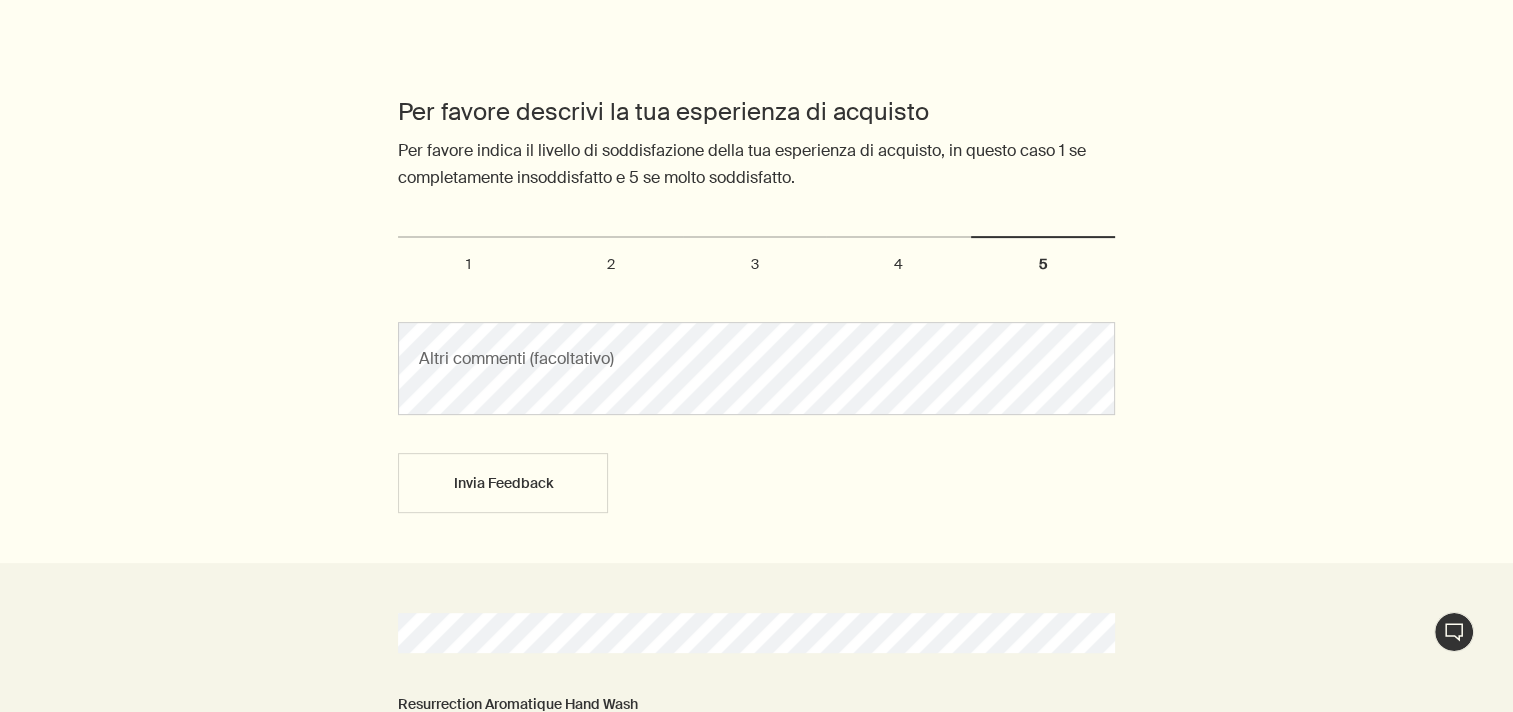 click on "5" at bounding box center [409, 245] 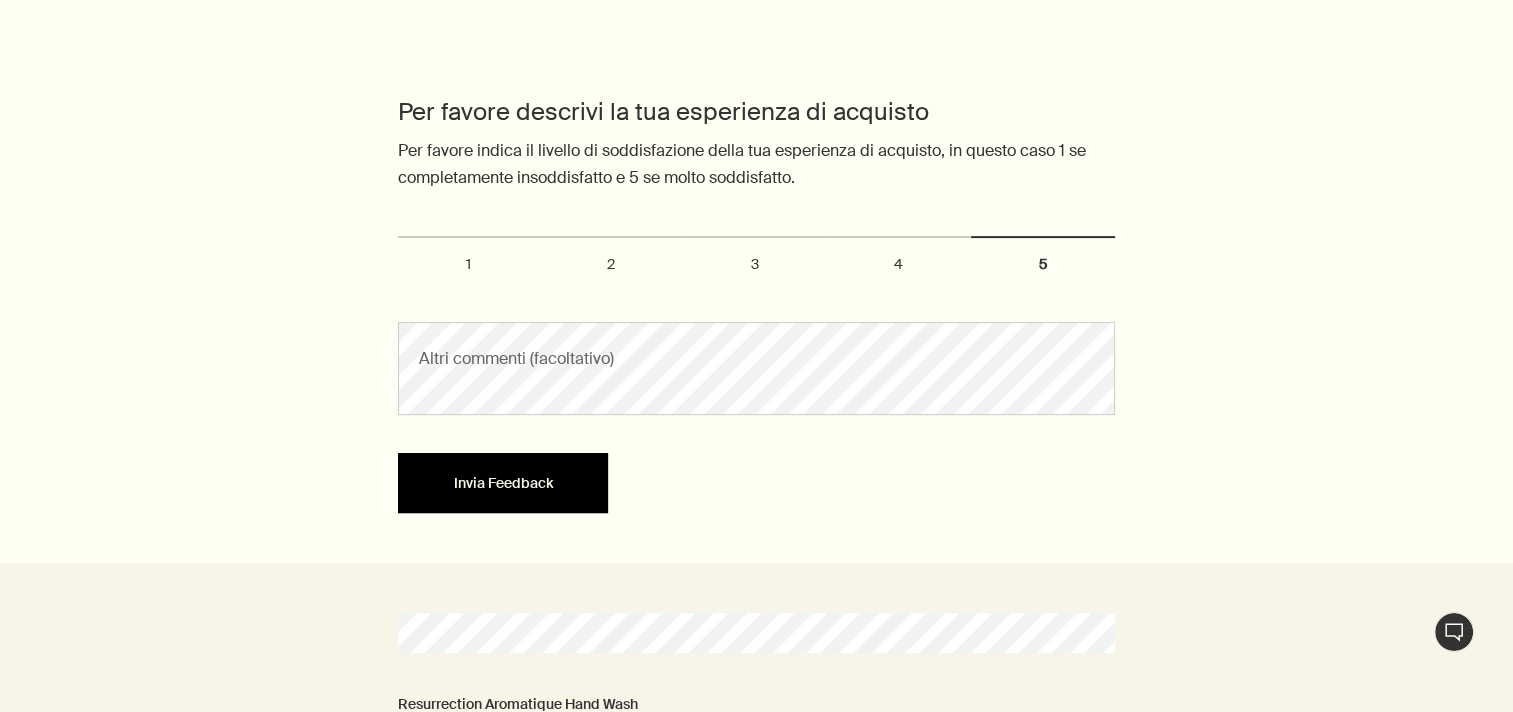 click on "Invia Feedback" at bounding box center [503, 483] 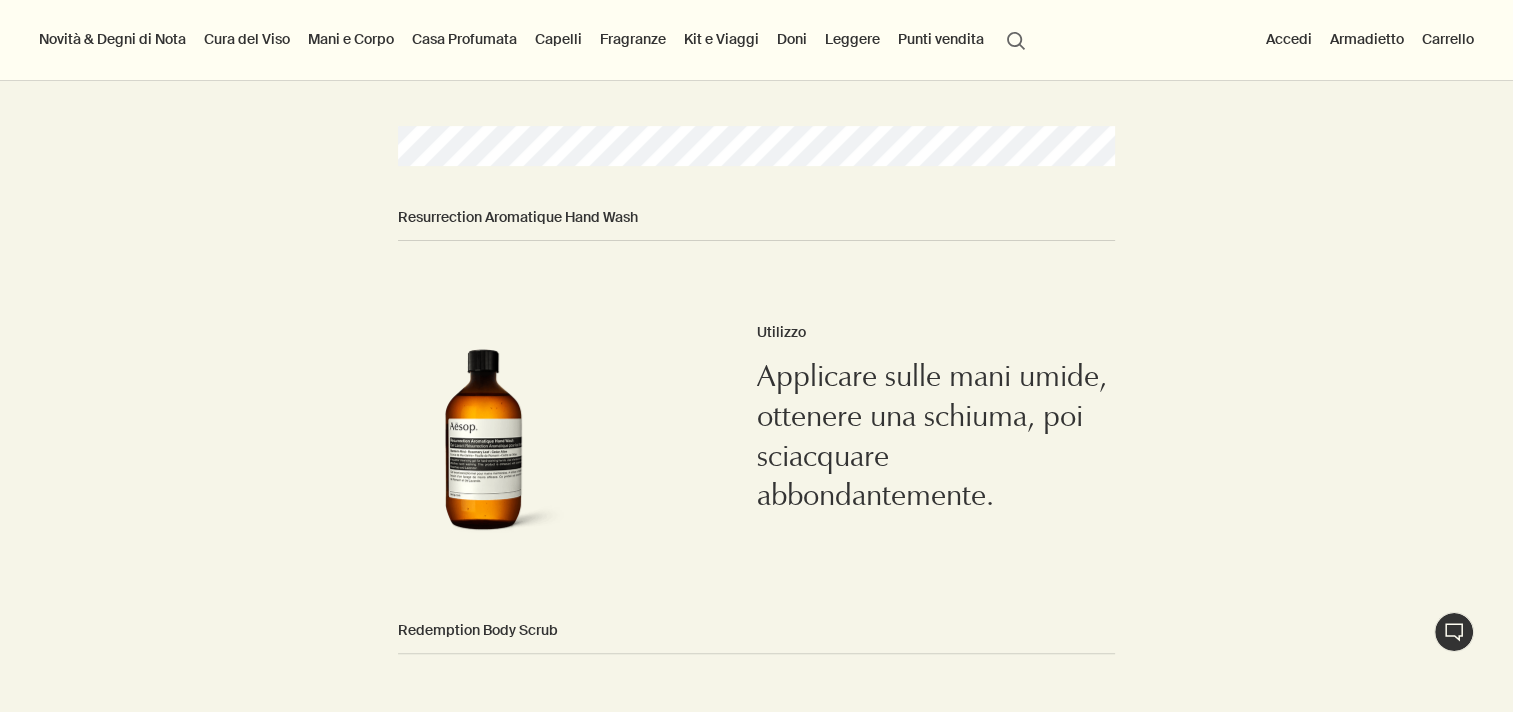 scroll, scrollTop: 200, scrollLeft: 0, axis: vertical 